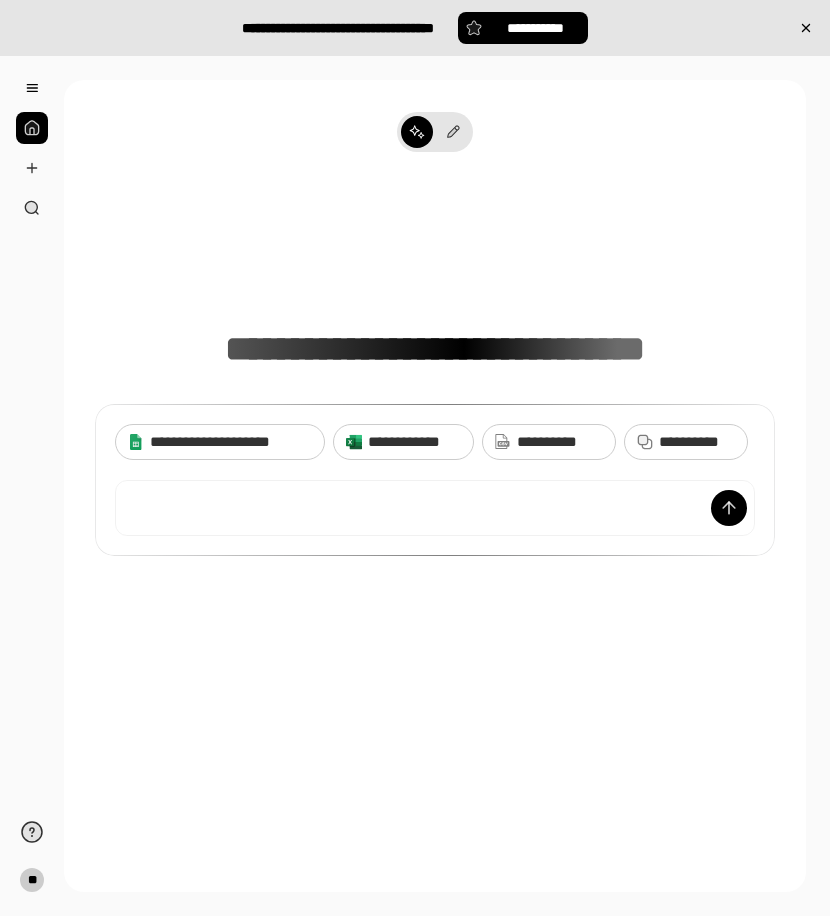 scroll, scrollTop: 0, scrollLeft: 0, axis: both 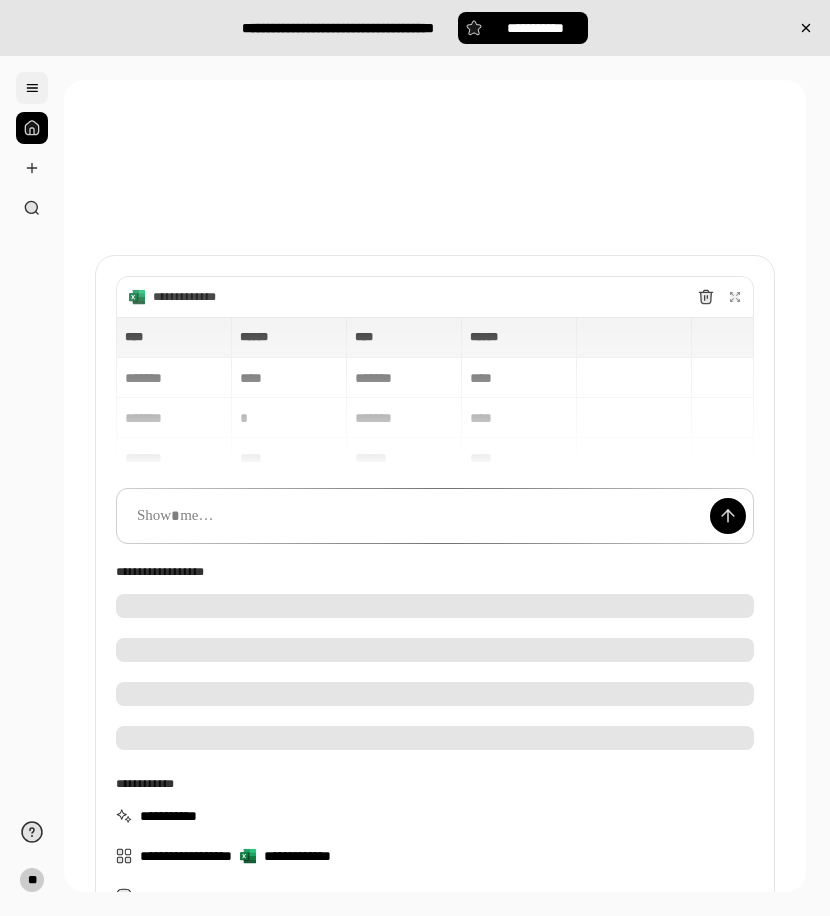 click at bounding box center [32, 88] 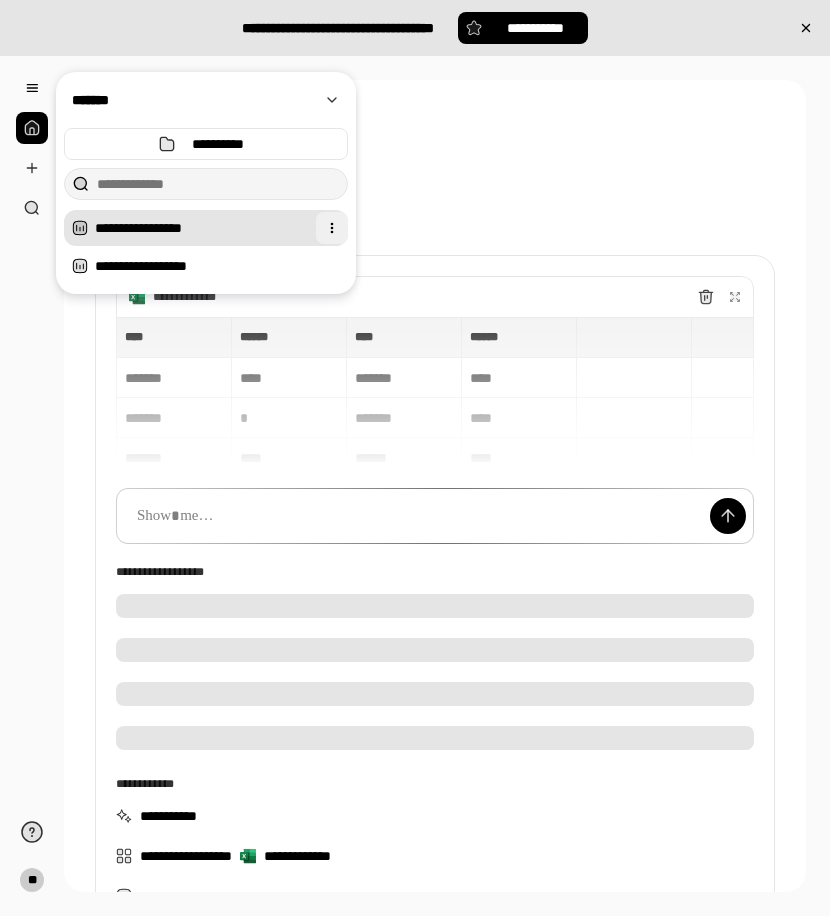 click at bounding box center (332, 228) 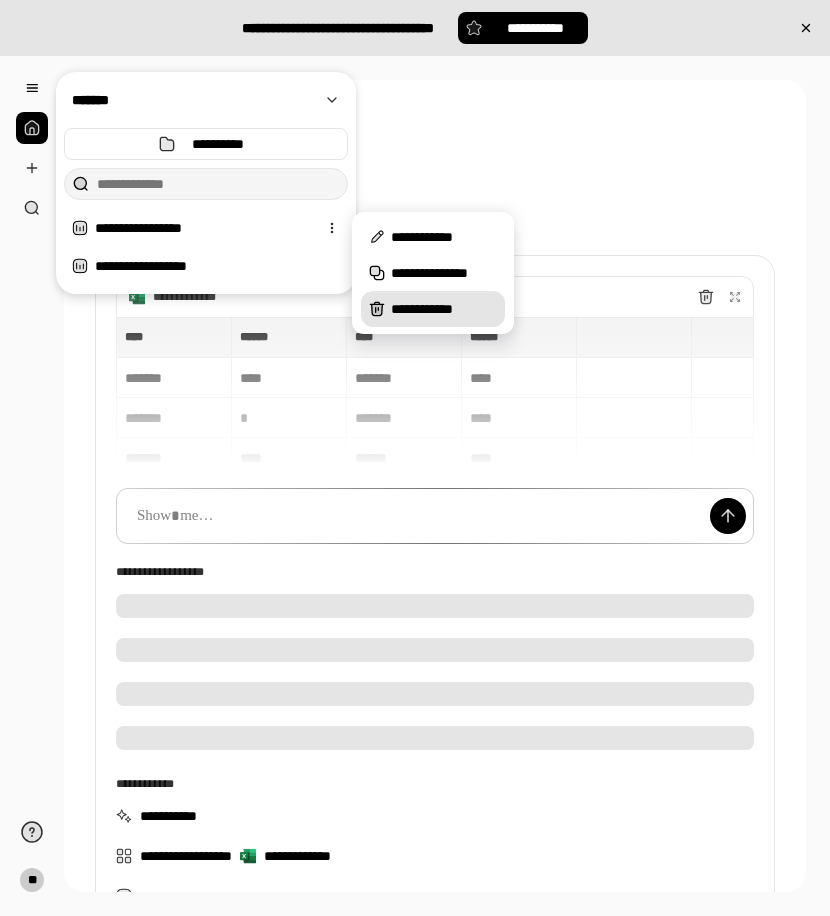 click on "**********" at bounding box center (444, 309) 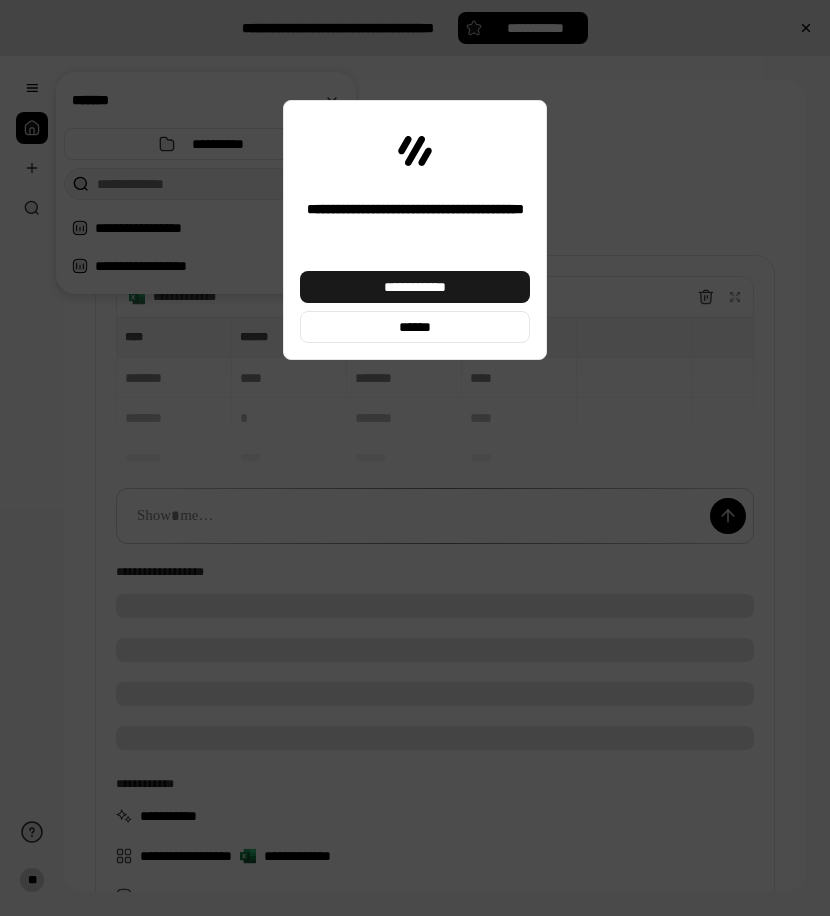 click on "**********" at bounding box center (415, 287) 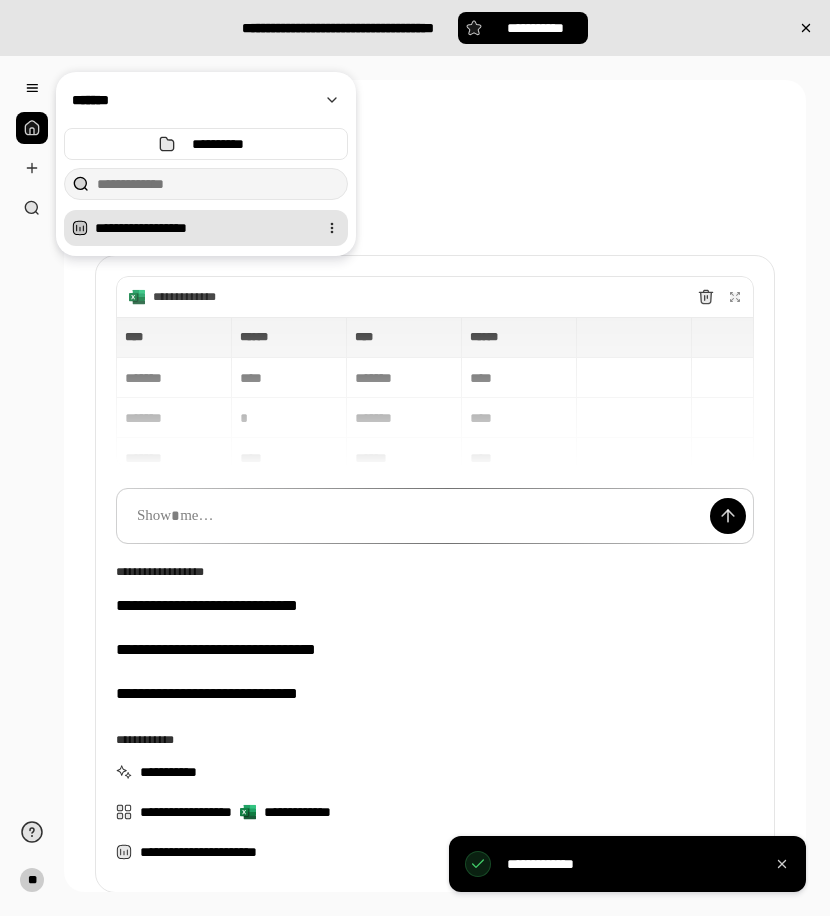click at bounding box center [332, 228] 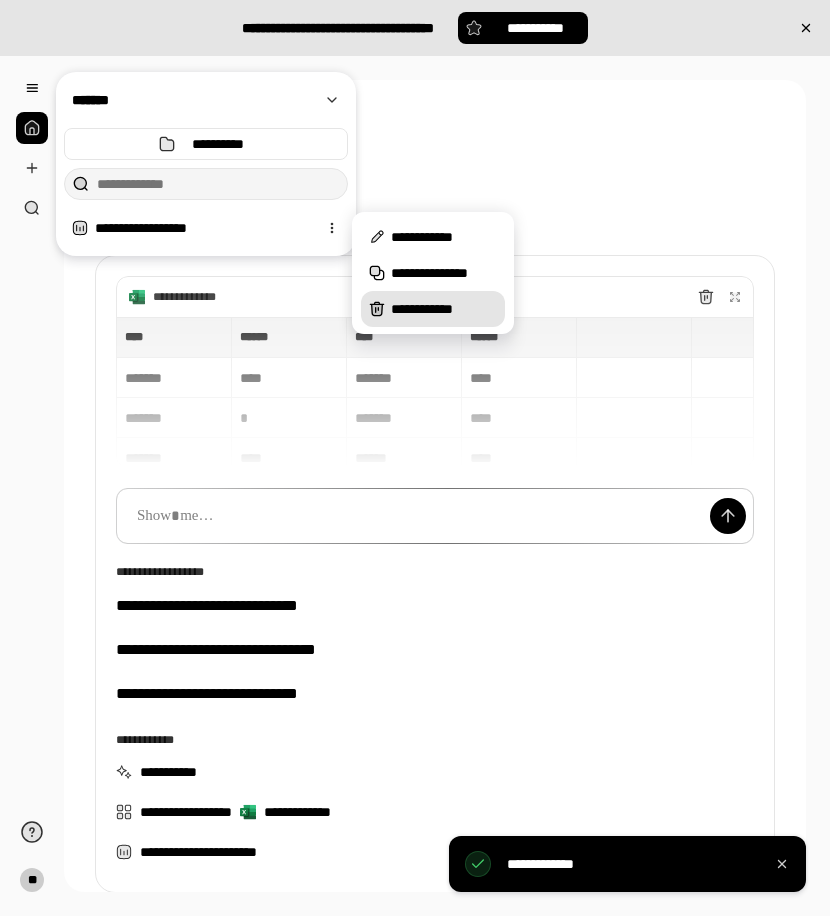 click on "**********" at bounding box center [433, 309] 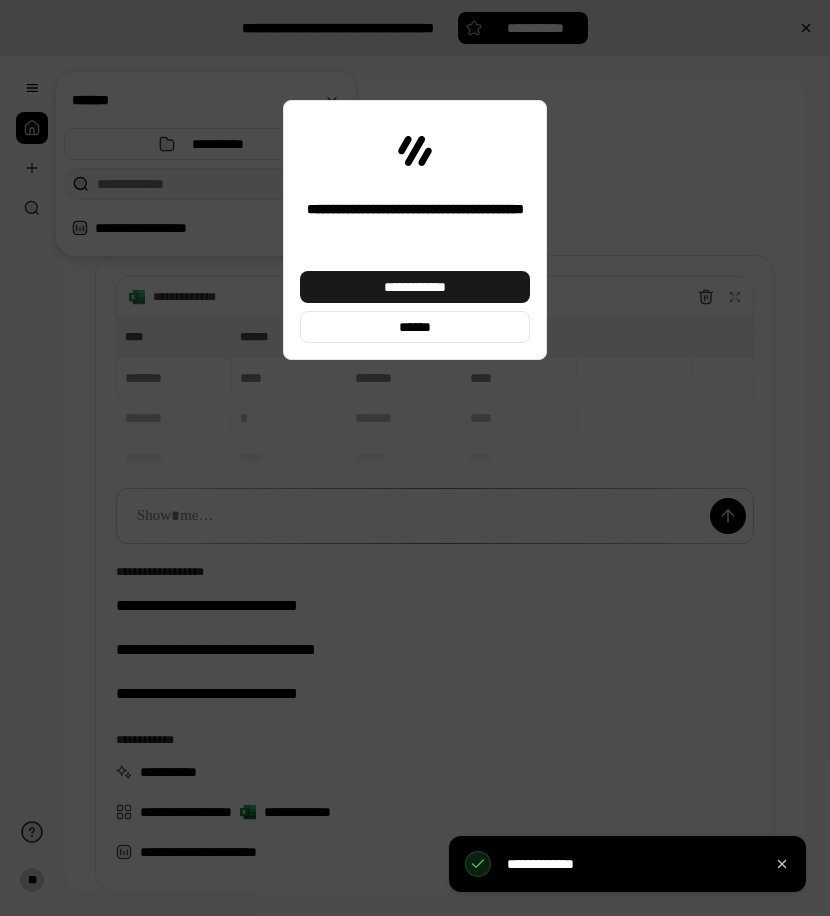 click on "**********" at bounding box center (415, 287) 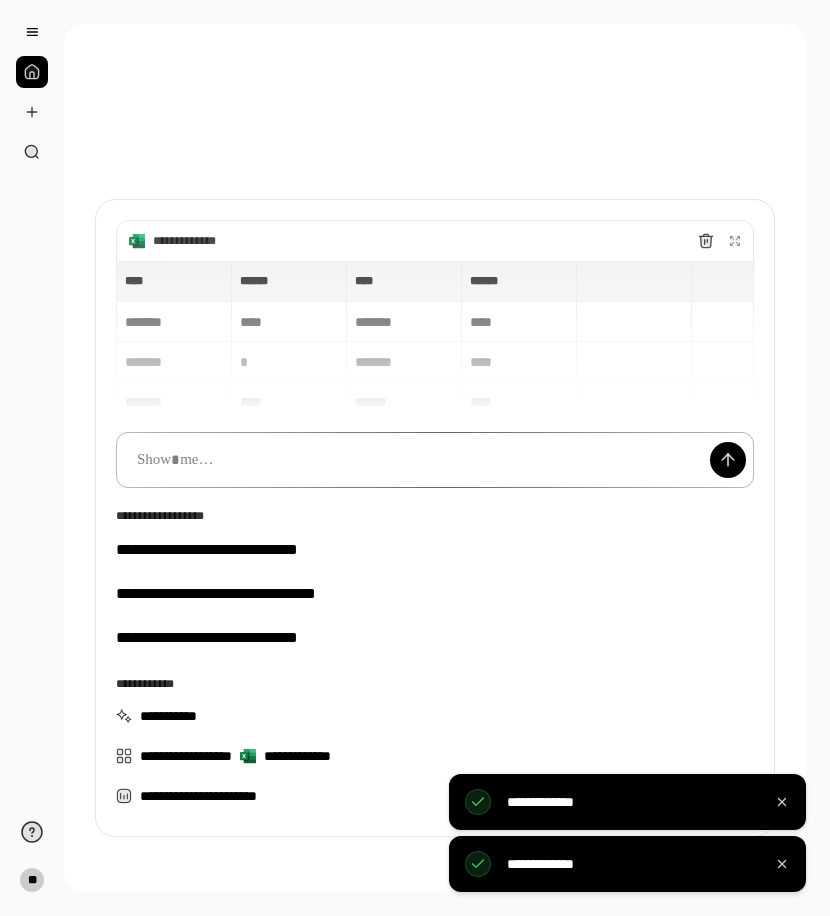 click at bounding box center (435, 460) 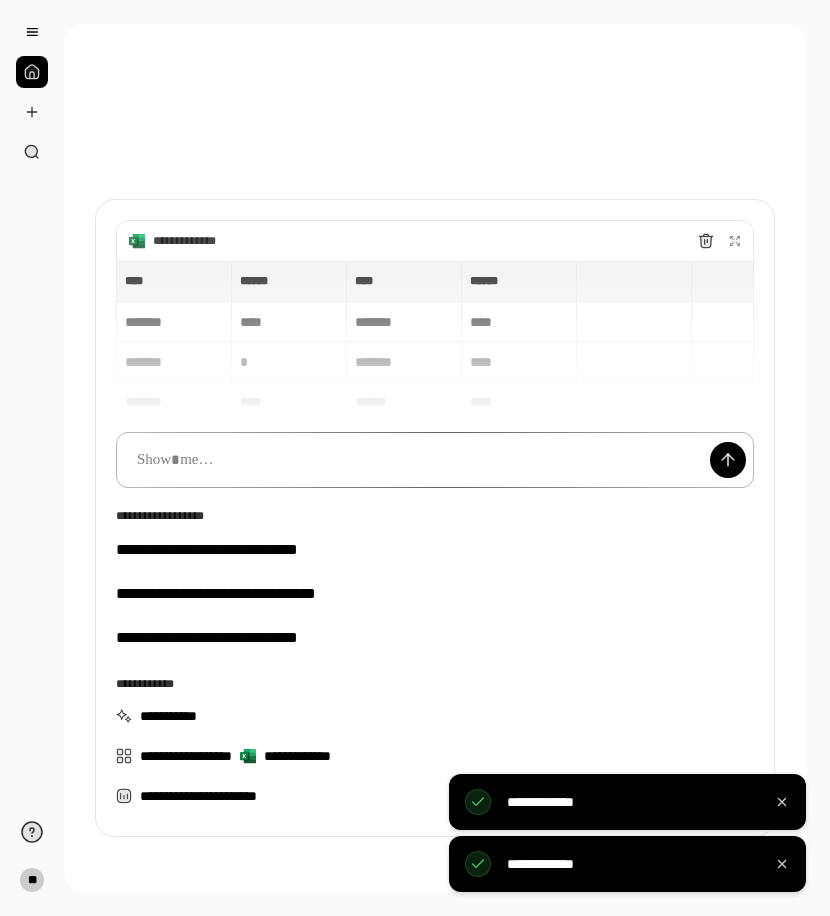 type 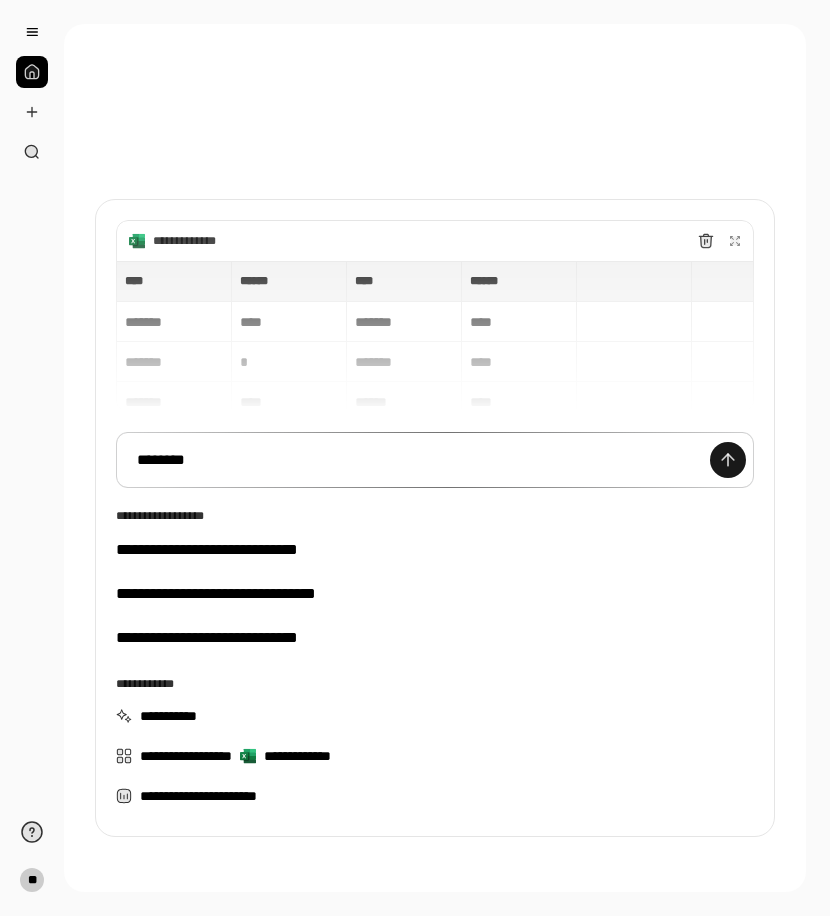 click at bounding box center (728, 460) 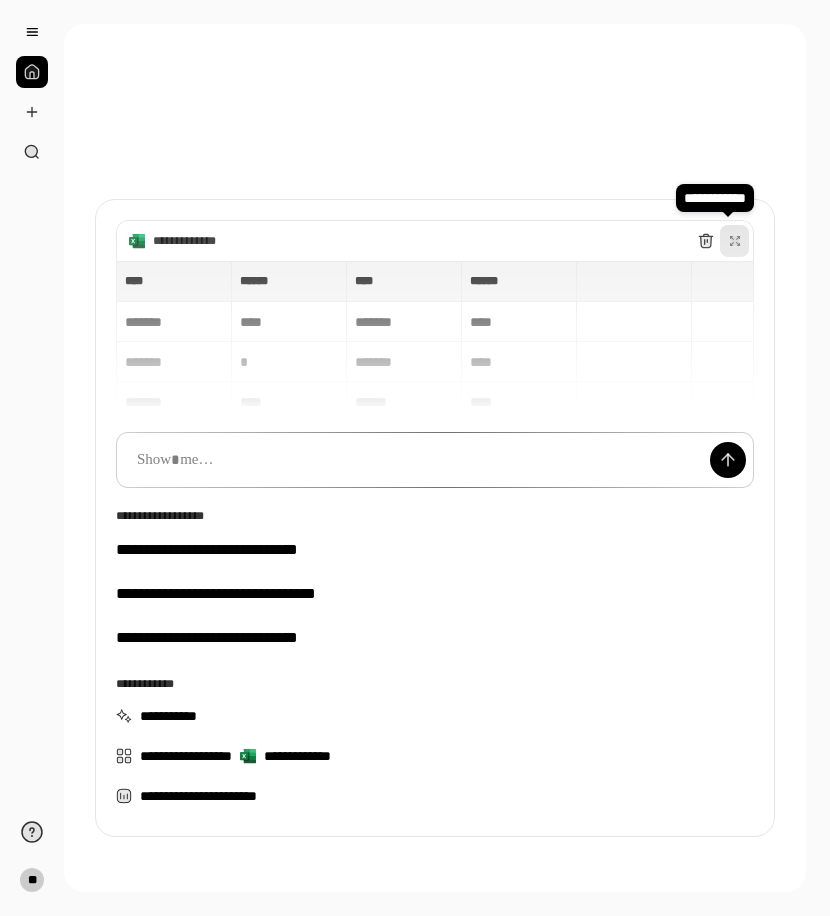 click 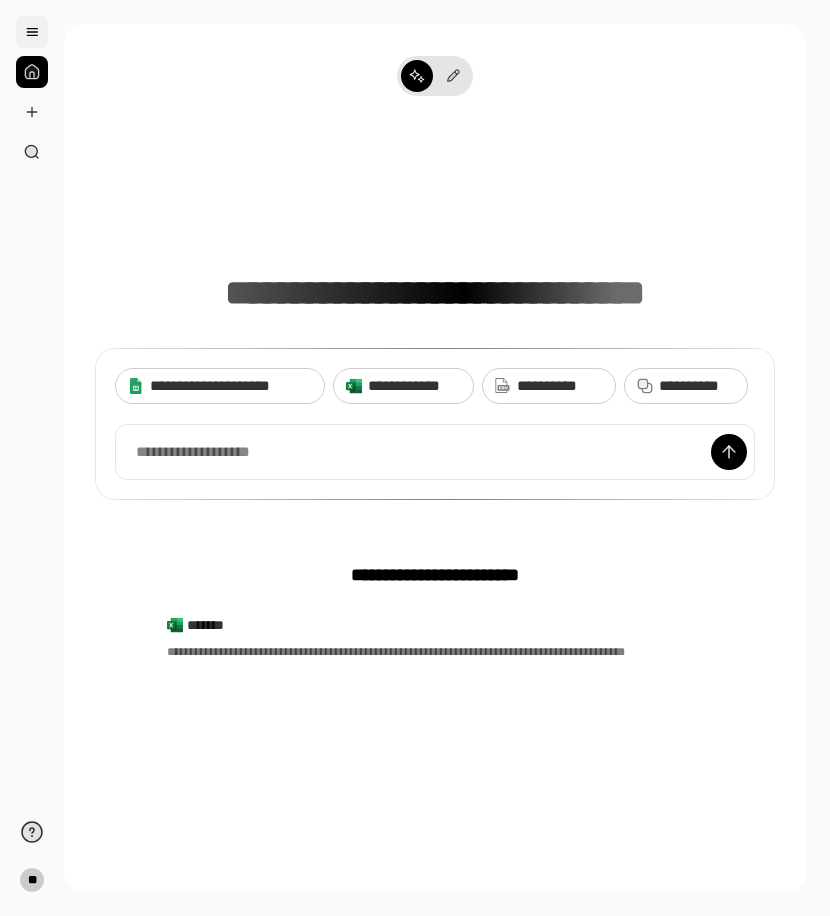 click at bounding box center (32, 32) 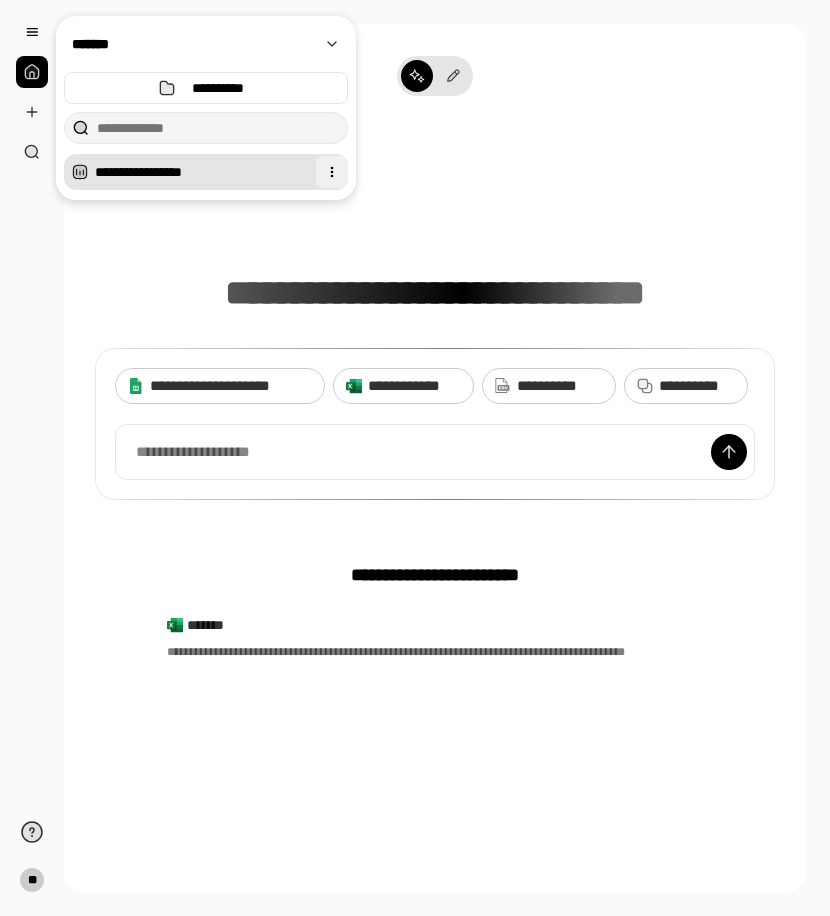click at bounding box center [332, 172] 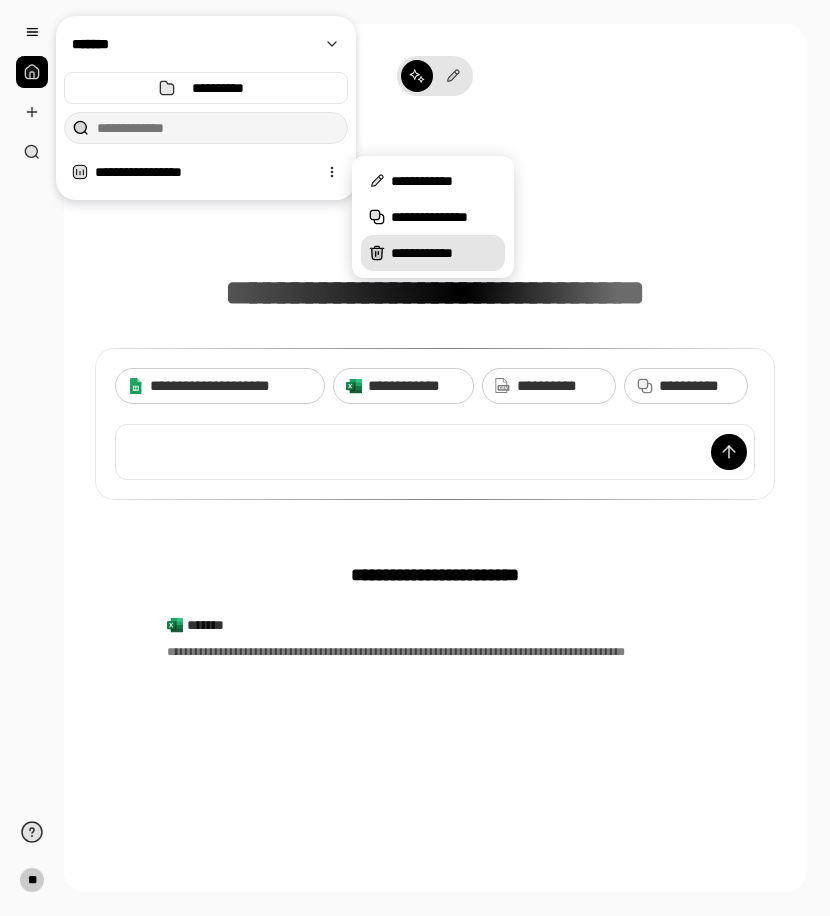 click on "**********" at bounding box center (433, 253) 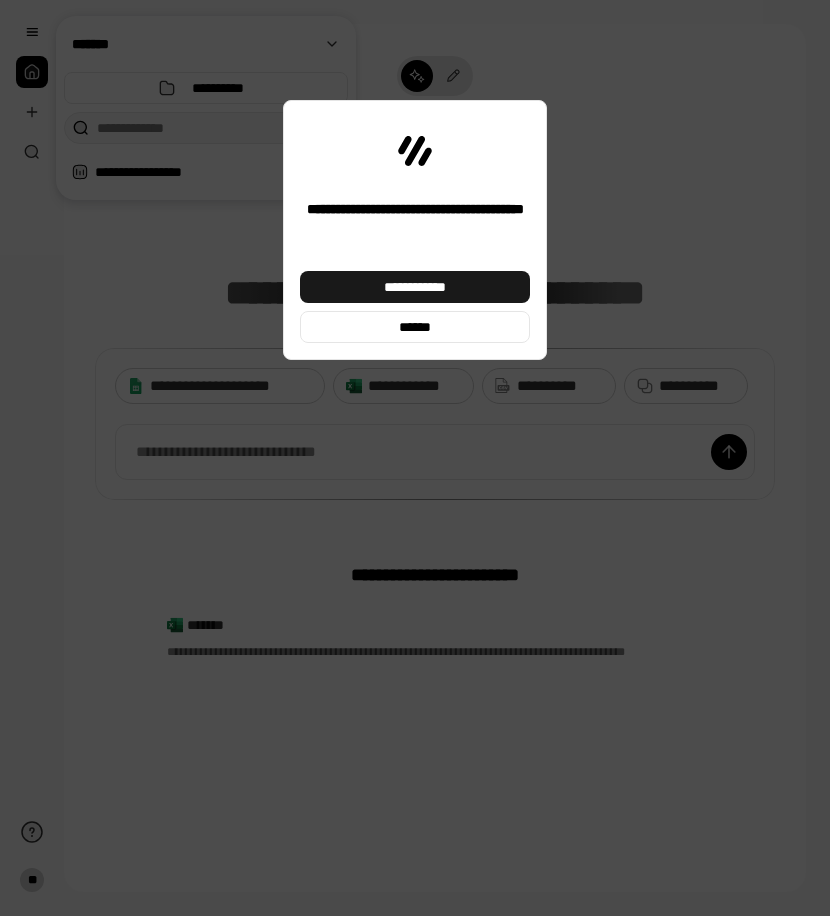 click on "**********" at bounding box center (415, 287) 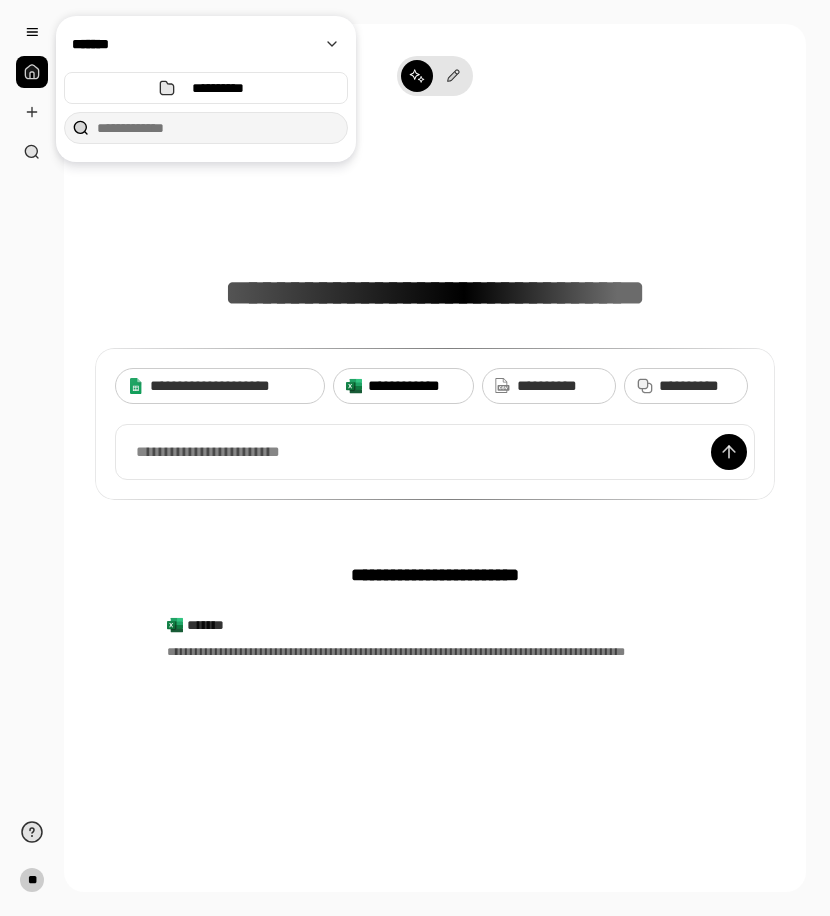 click on "**********" at bounding box center [403, 386] 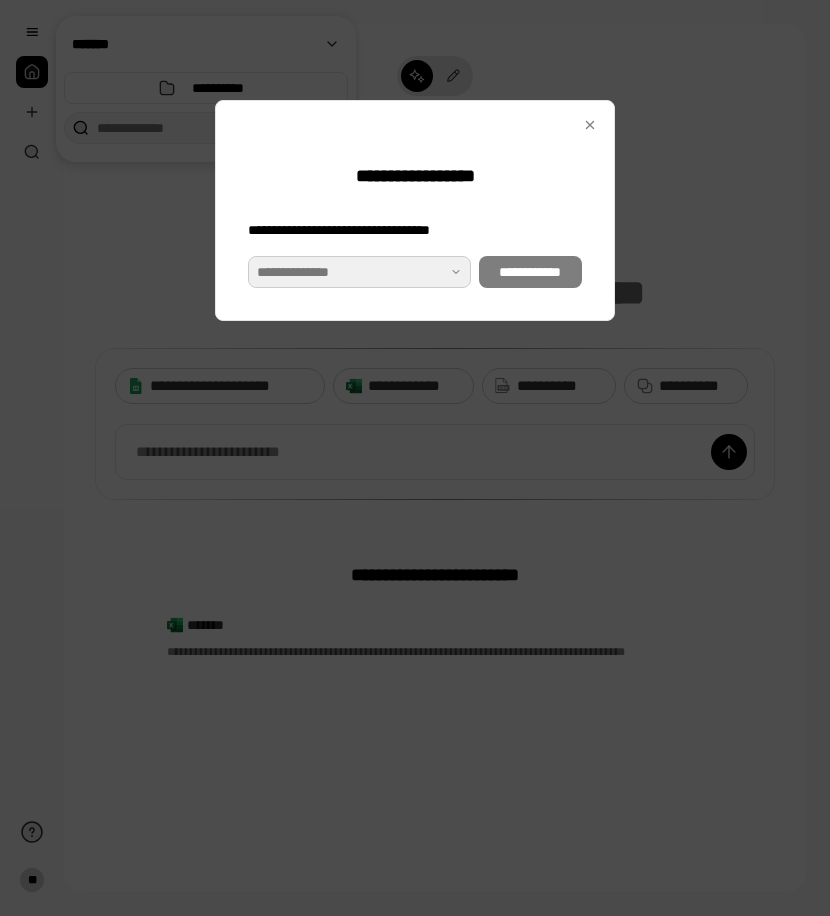 click at bounding box center [359, 272] 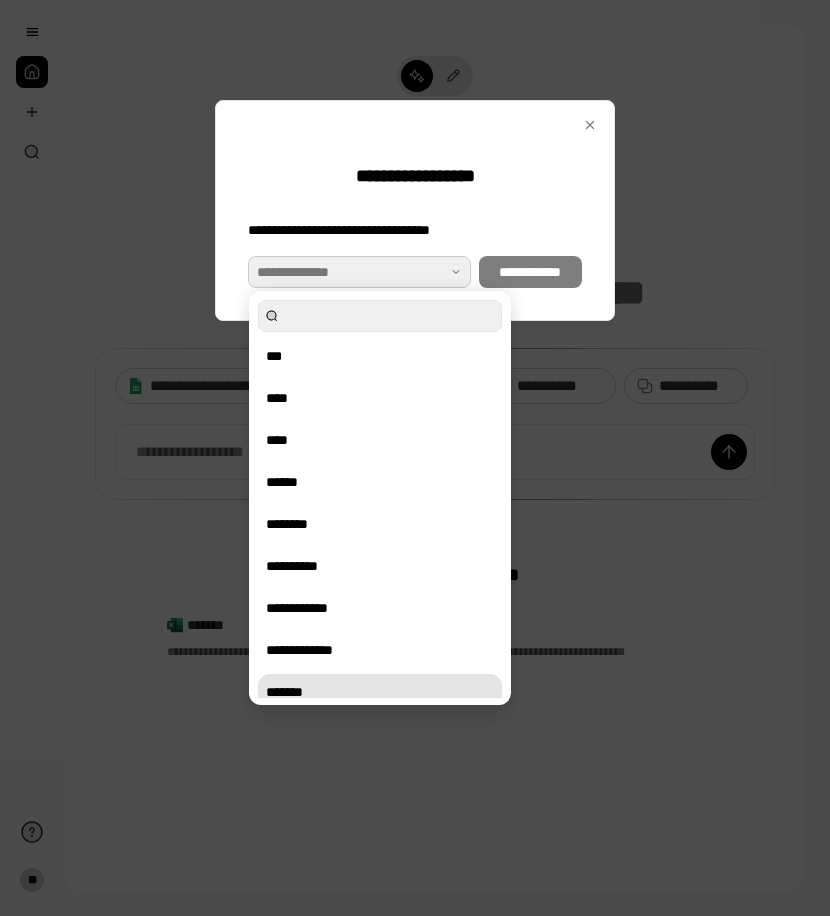 click on "*******" at bounding box center [380, 692] 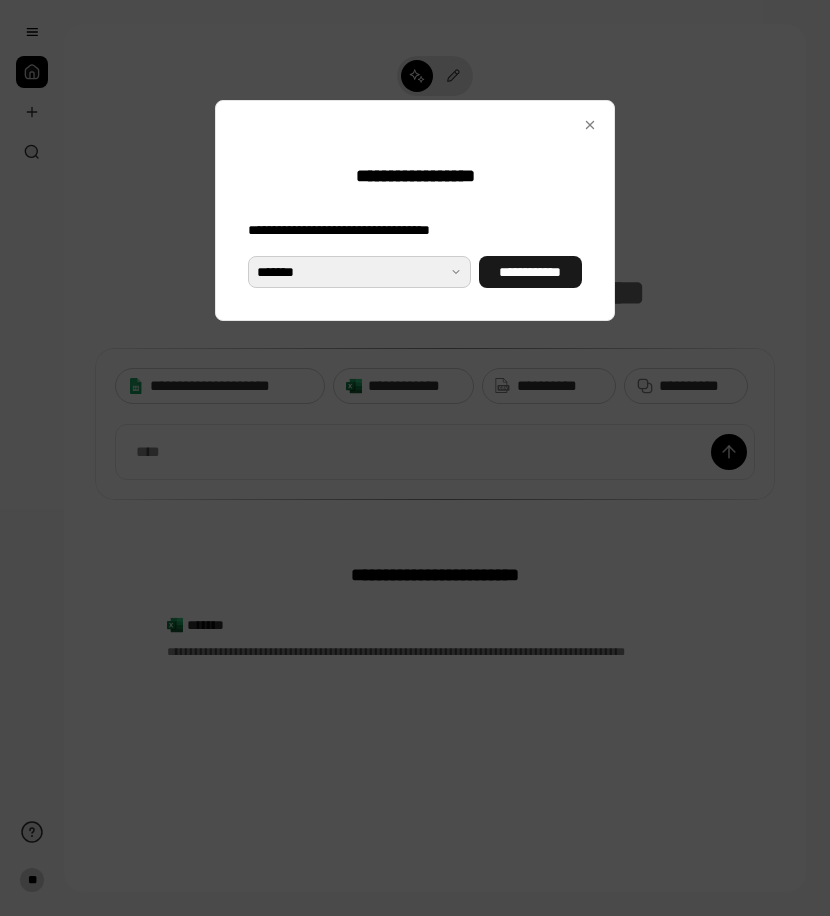 click on "**********" at bounding box center (530, 272) 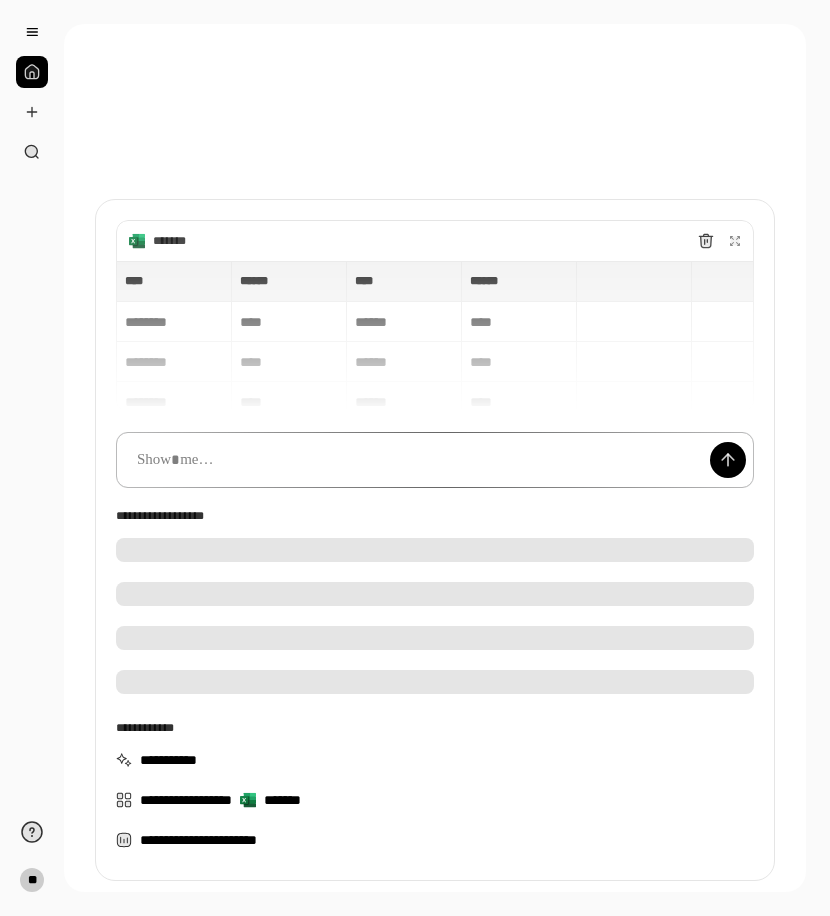 click at bounding box center (435, 460) 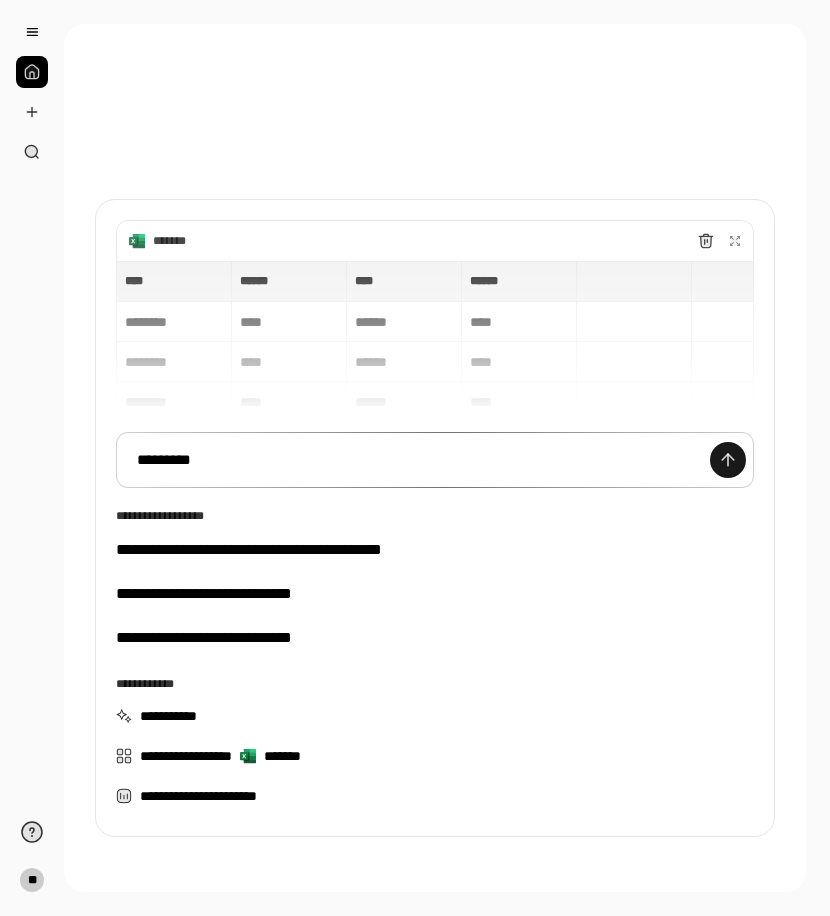 click at bounding box center (728, 460) 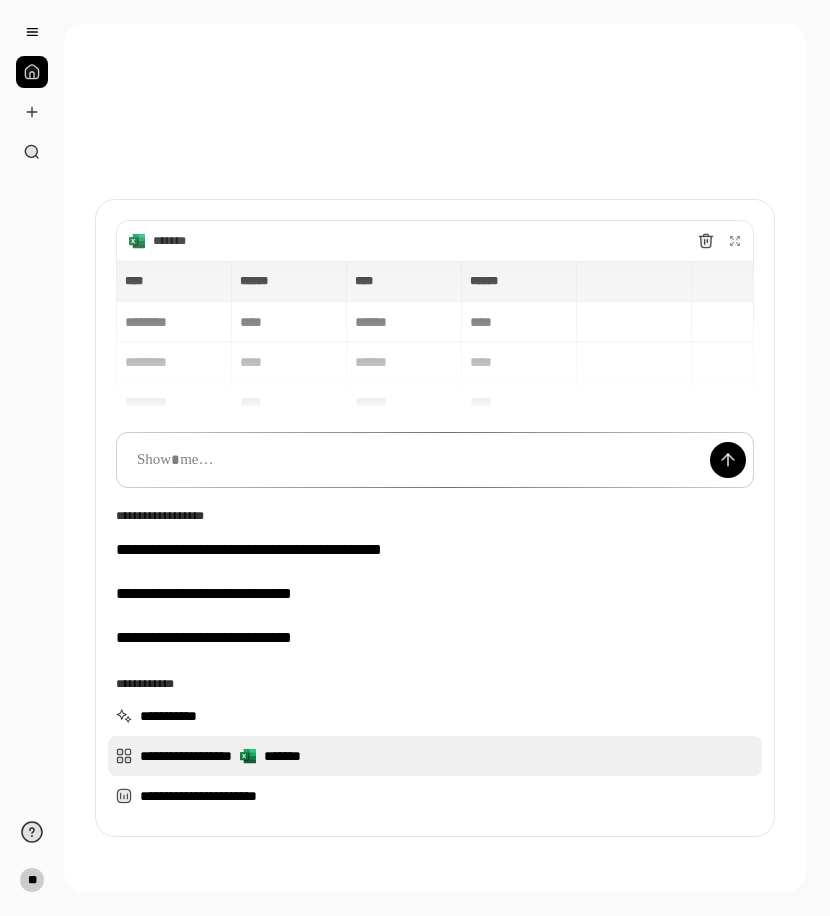 click on "**********" at bounding box center (435, 756) 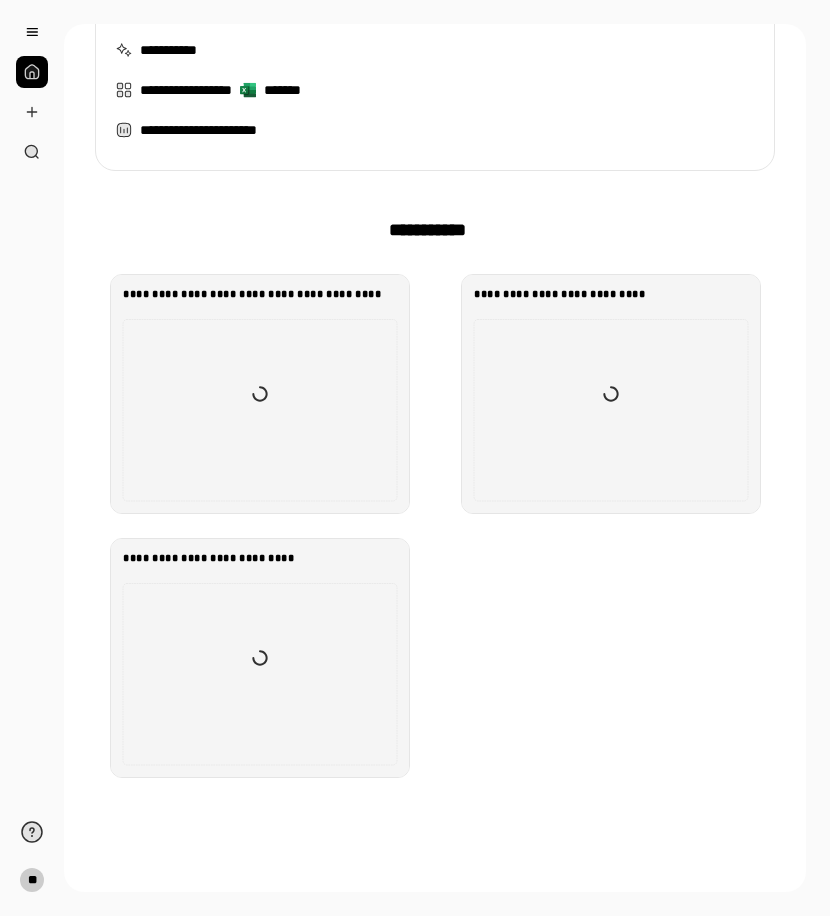 scroll, scrollTop: 500, scrollLeft: 0, axis: vertical 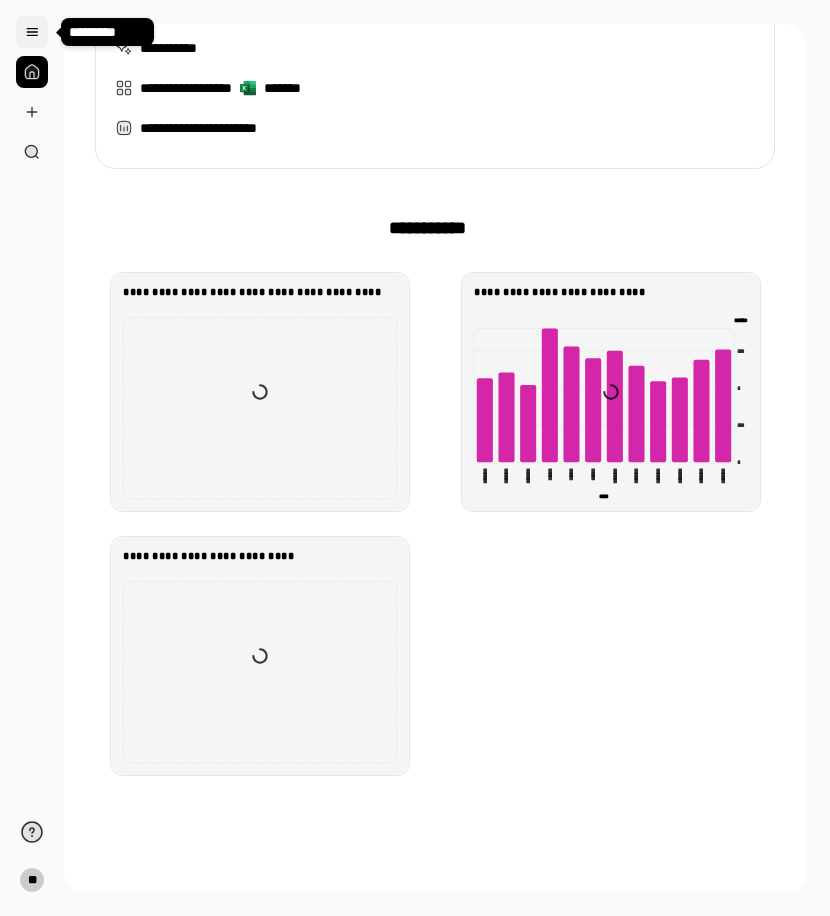 click at bounding box center [32, 32] 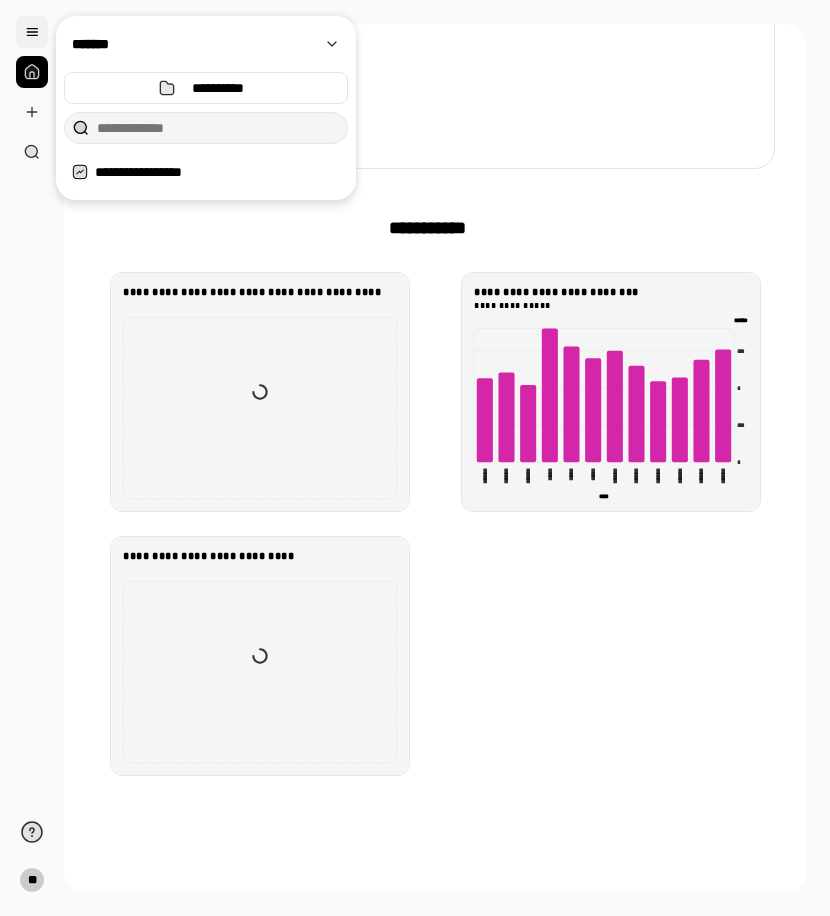 click at bounding box center (32, 32) 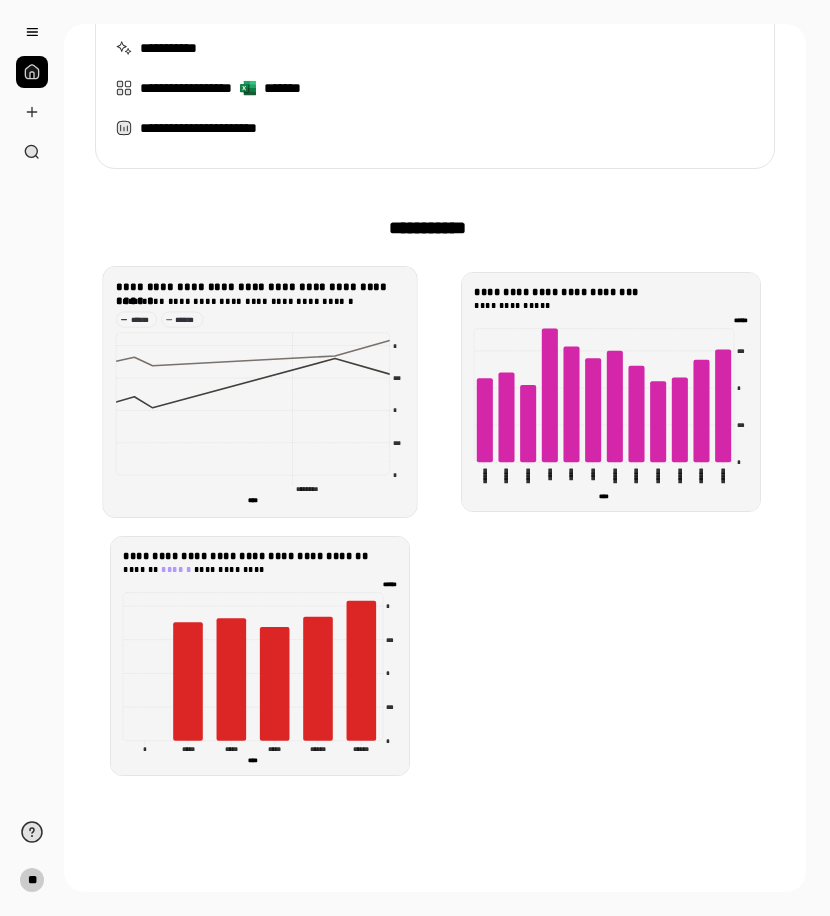 click on "* *** * *** * ******** ******** **** ****" 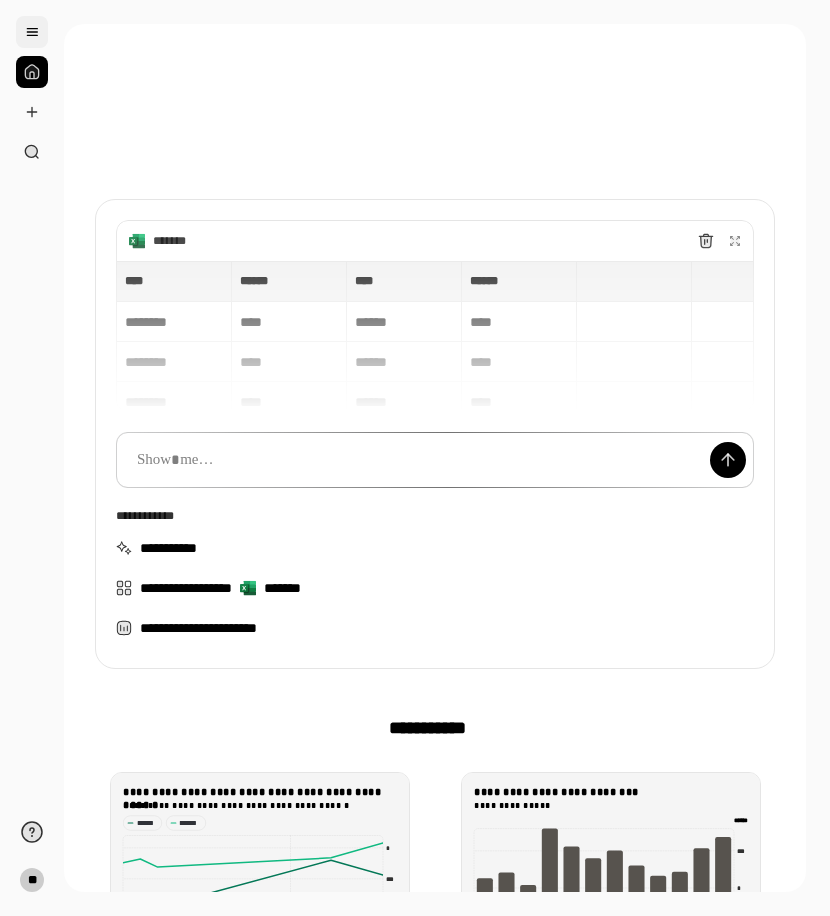 click at bounding box center [32, 32] 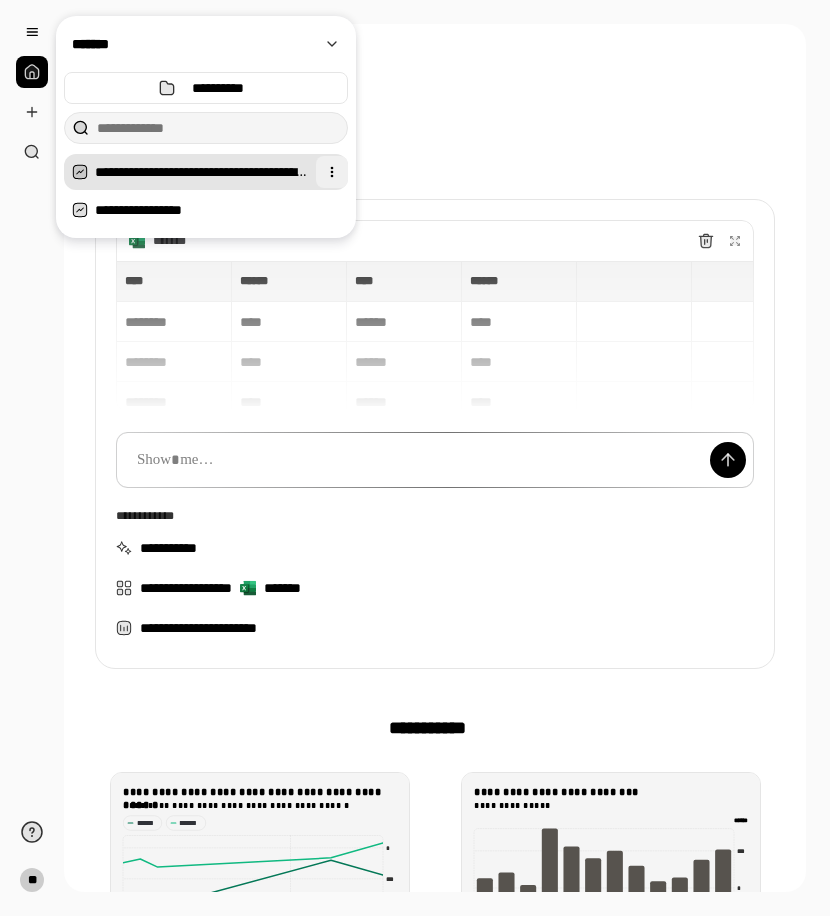 click at bounding box center (332, 172) 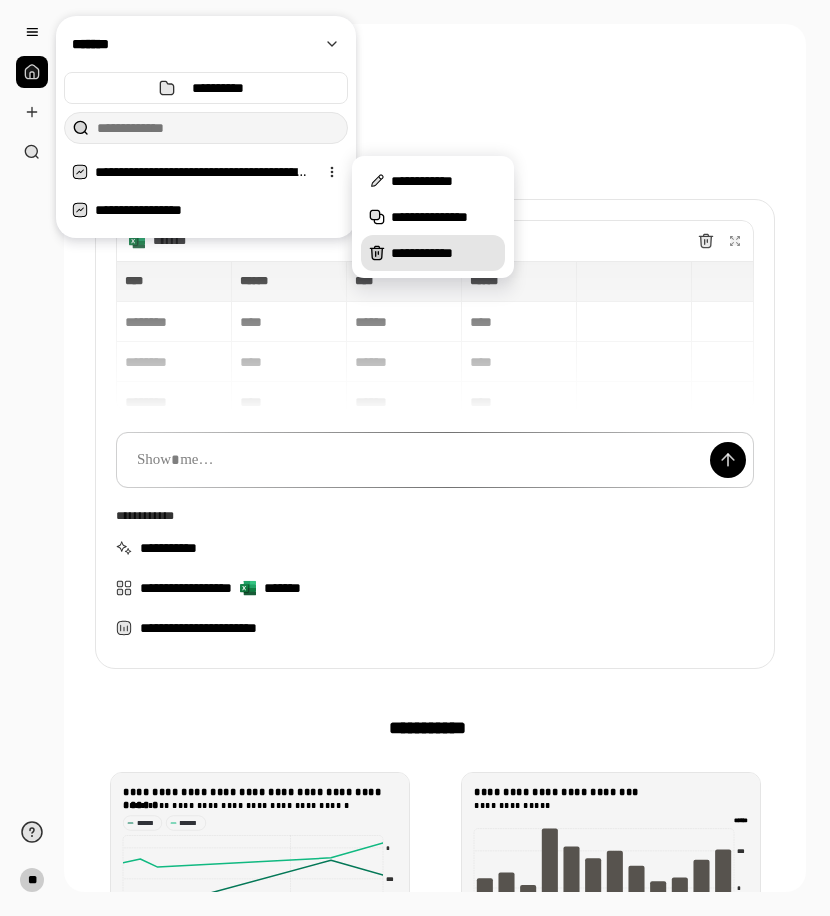 click on "**********" at bounding box center (433, 253) 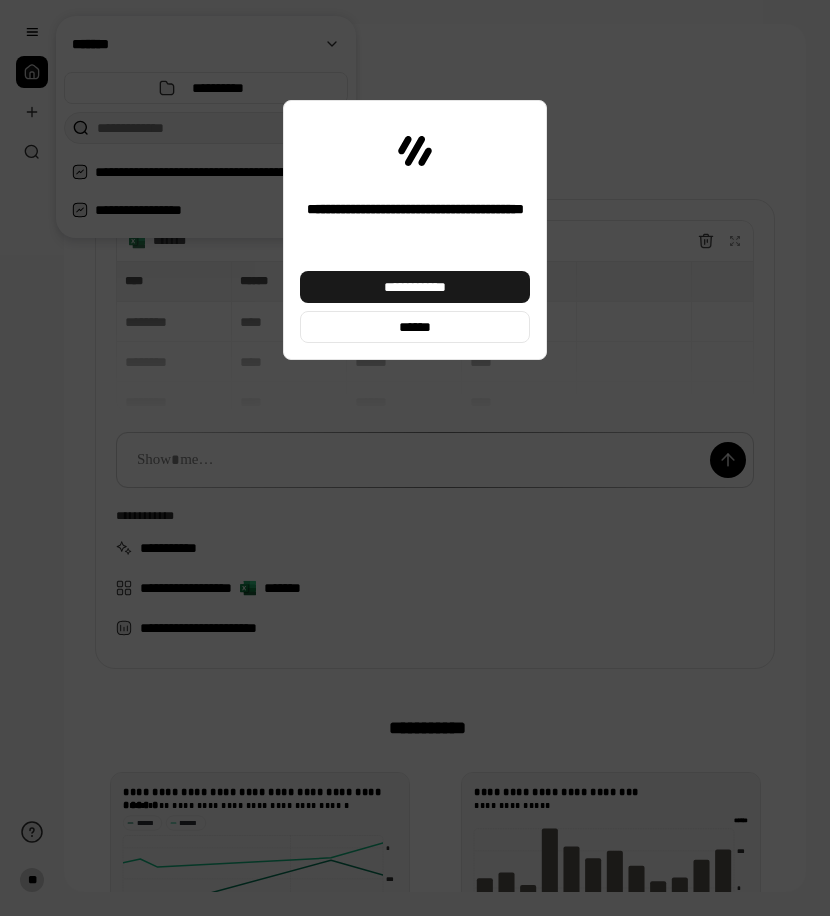 click on "**********" at bounding box center [415, 287] 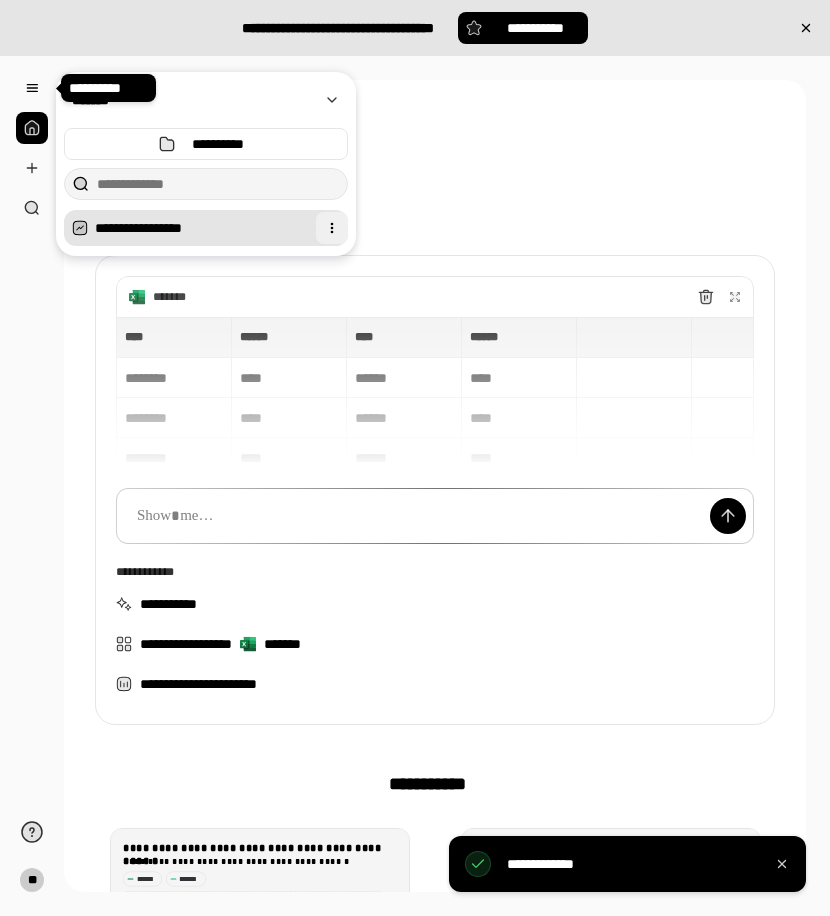 click at bounding box center [332, 228] 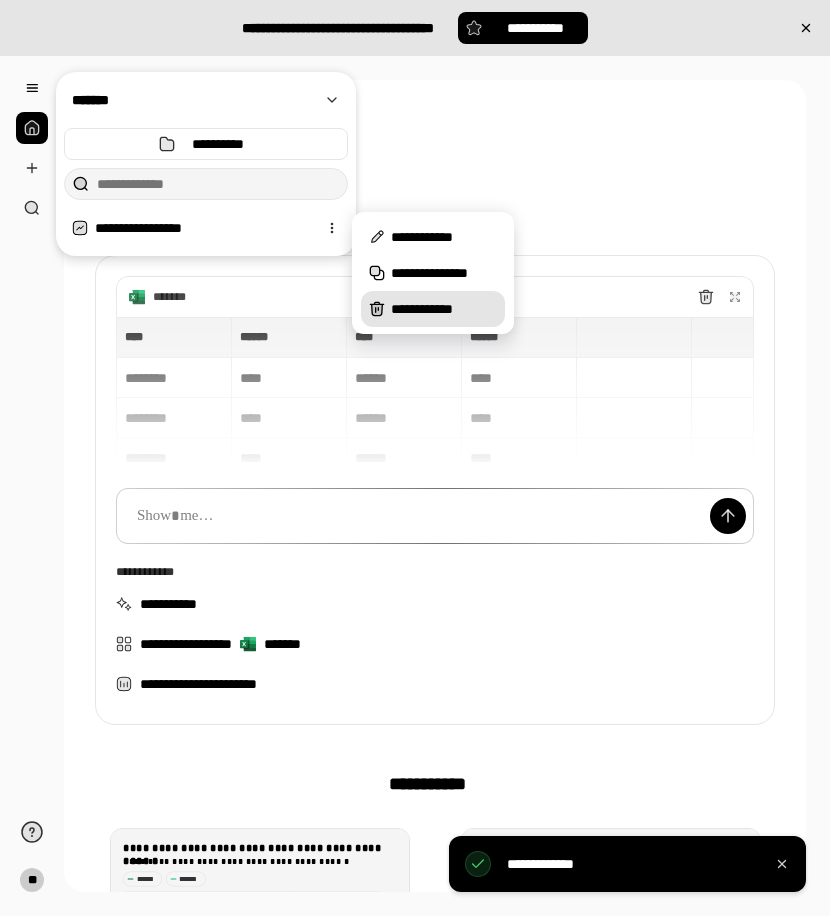 click on "**********" at bounding box center [433, 309] 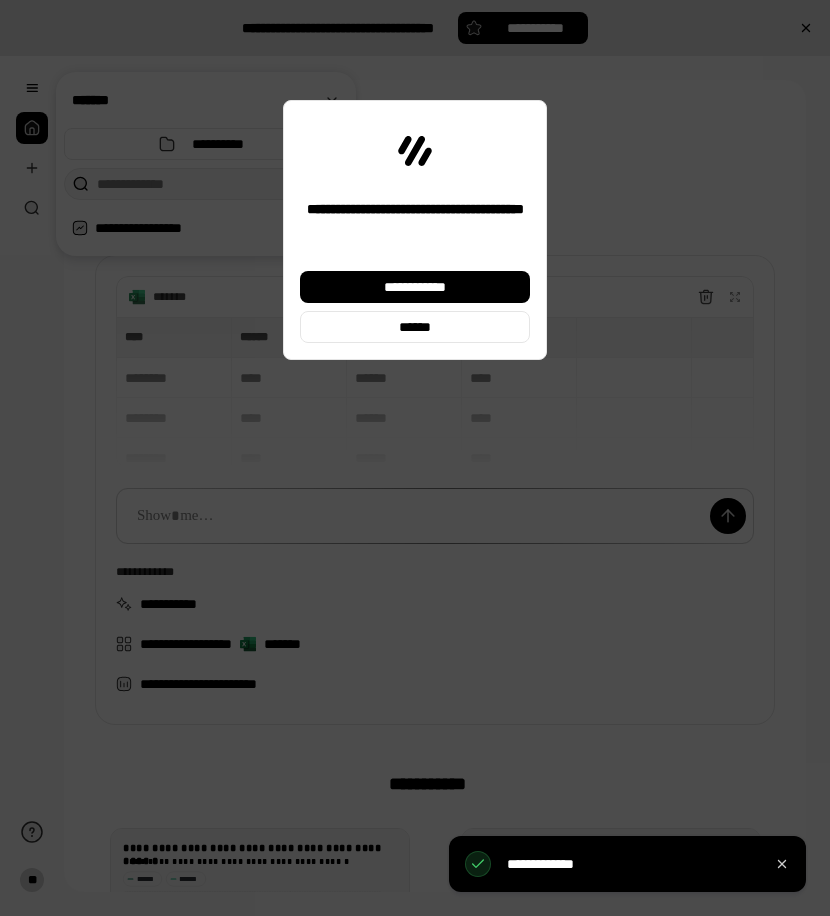 click on "**********" at bounding box center [415, 307] 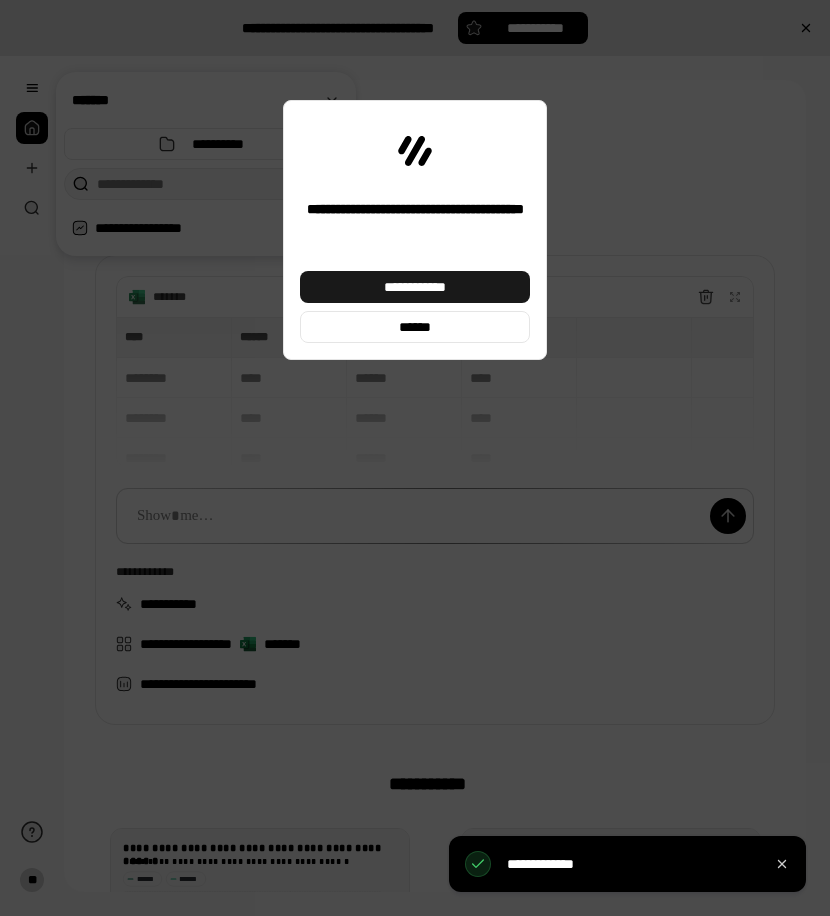 click on "**********" at bounding box center [415, 287] 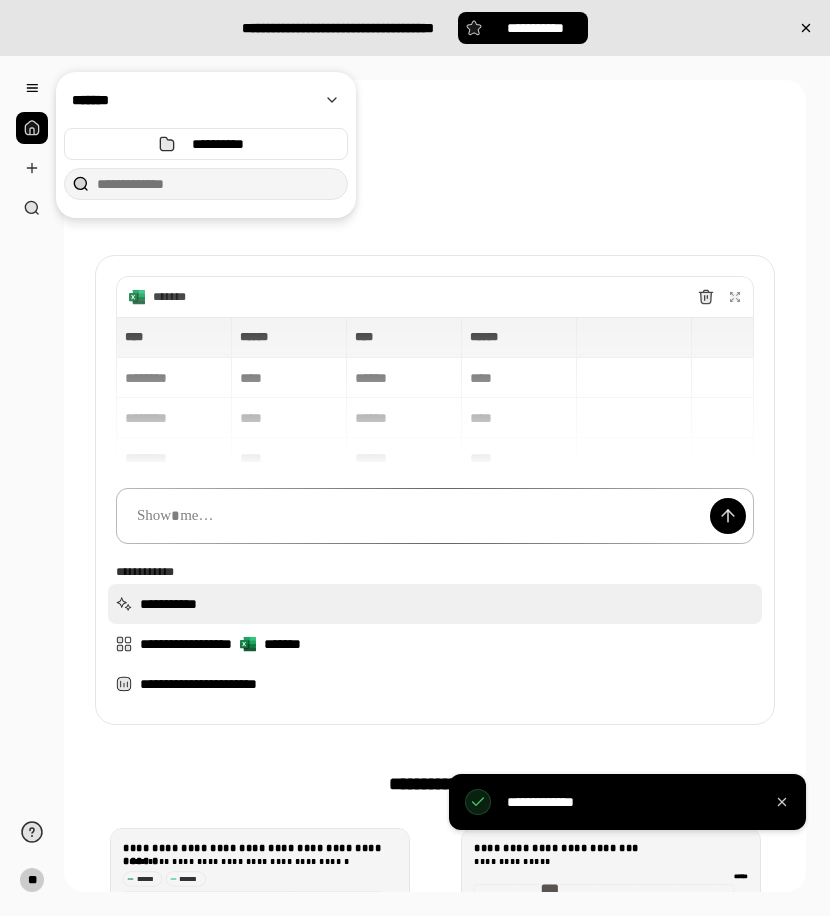 click on "**********" at bounding box center (435, 604) 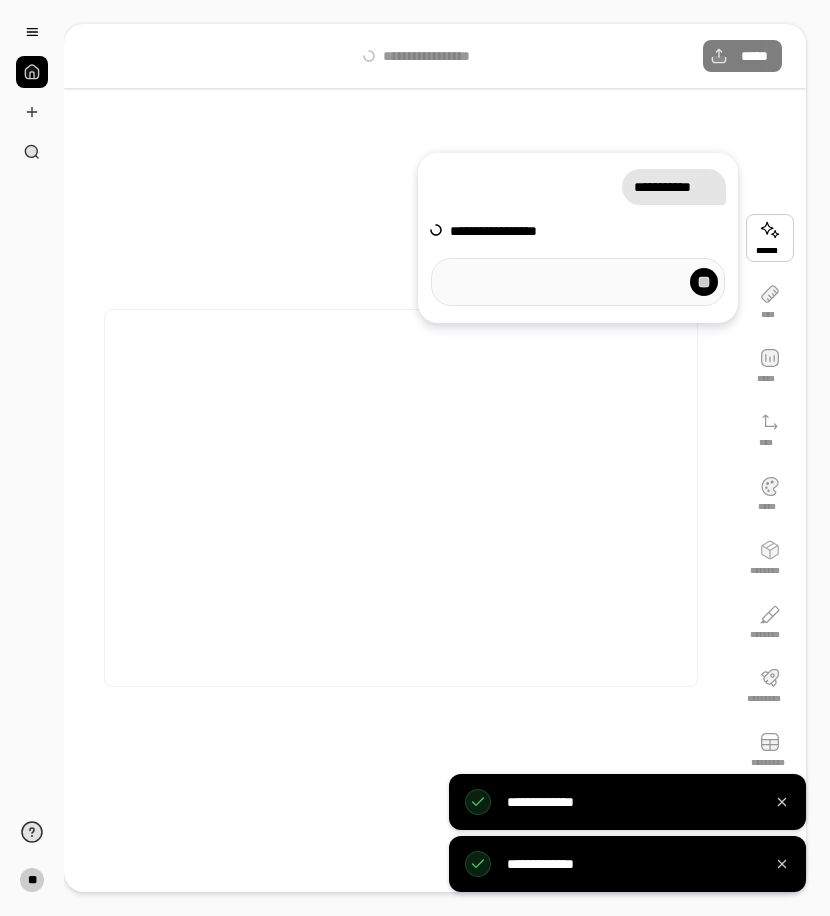 click at bounding box center (401, 498) 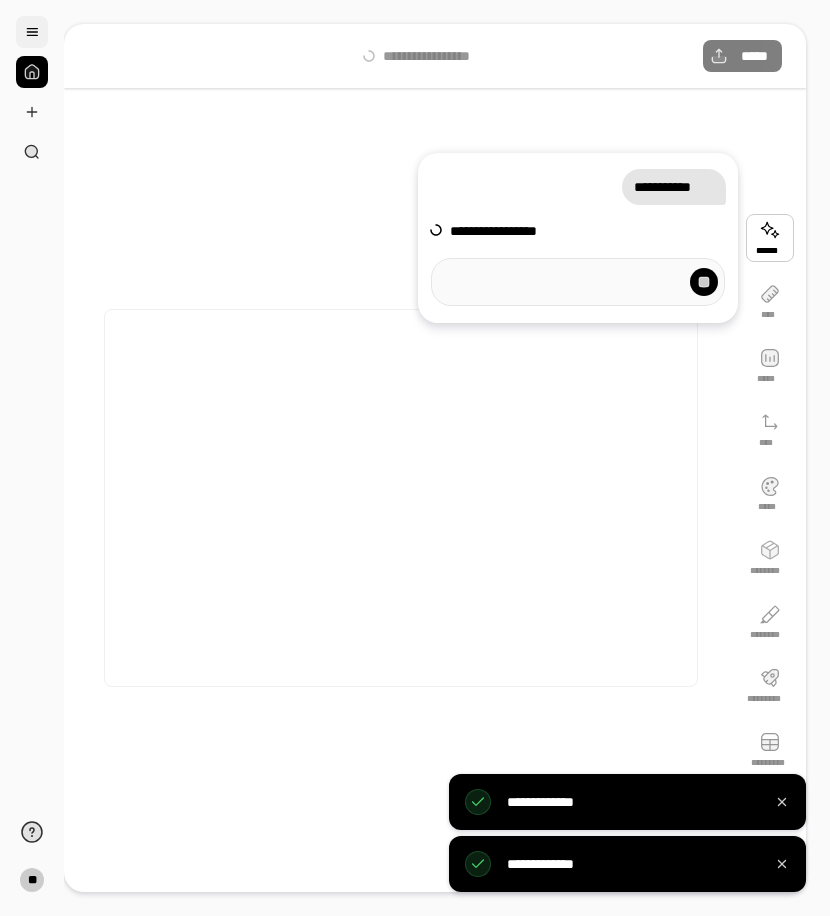 click at bounding box center [32, 32] 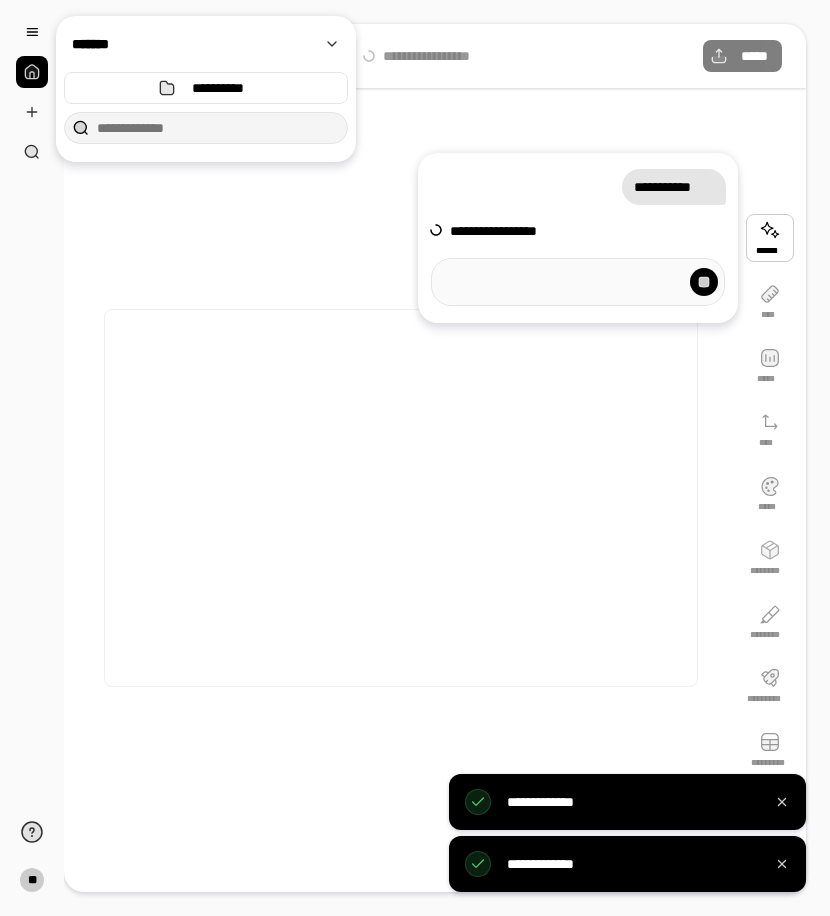 click at bounding box center [401, 498] 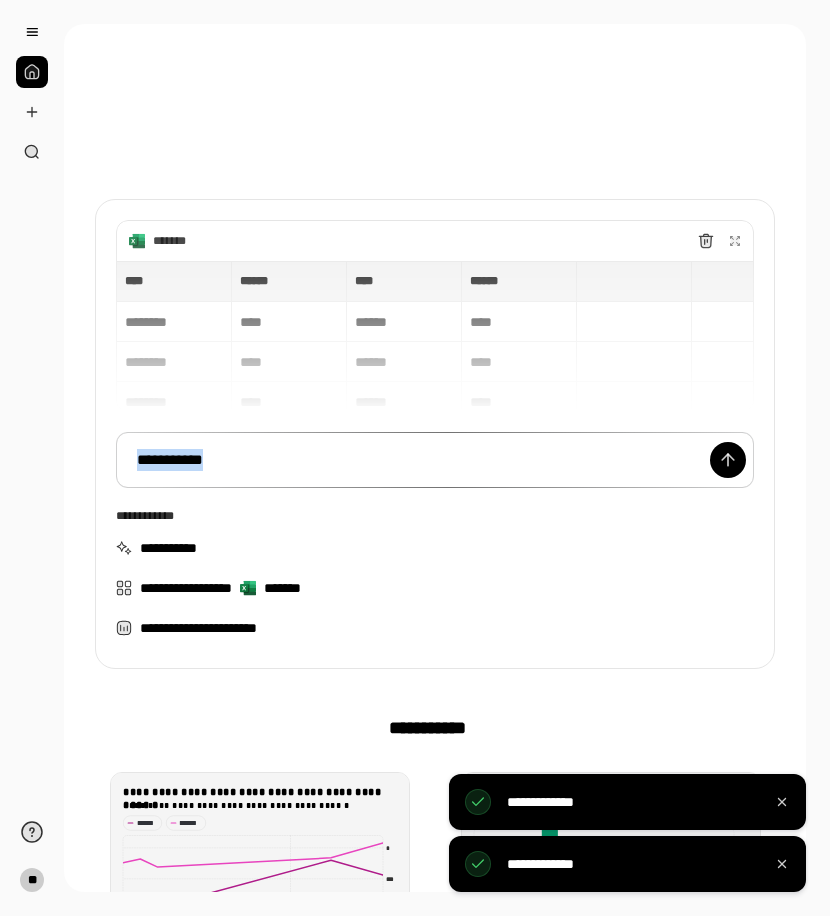 drag, startPoint x: 234, startPoint y: 469, endPoint x: 90, endPoint y: 467, distance: 144.01389 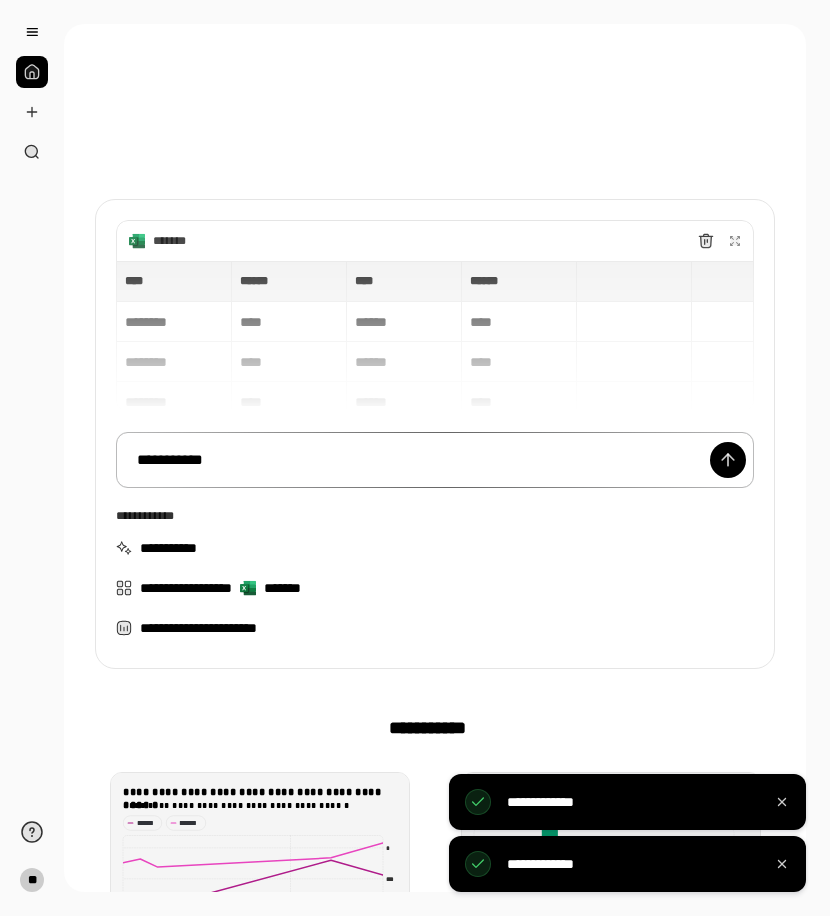scroll, scrollTop: 15, scrollLeft: 0, axis: vertical 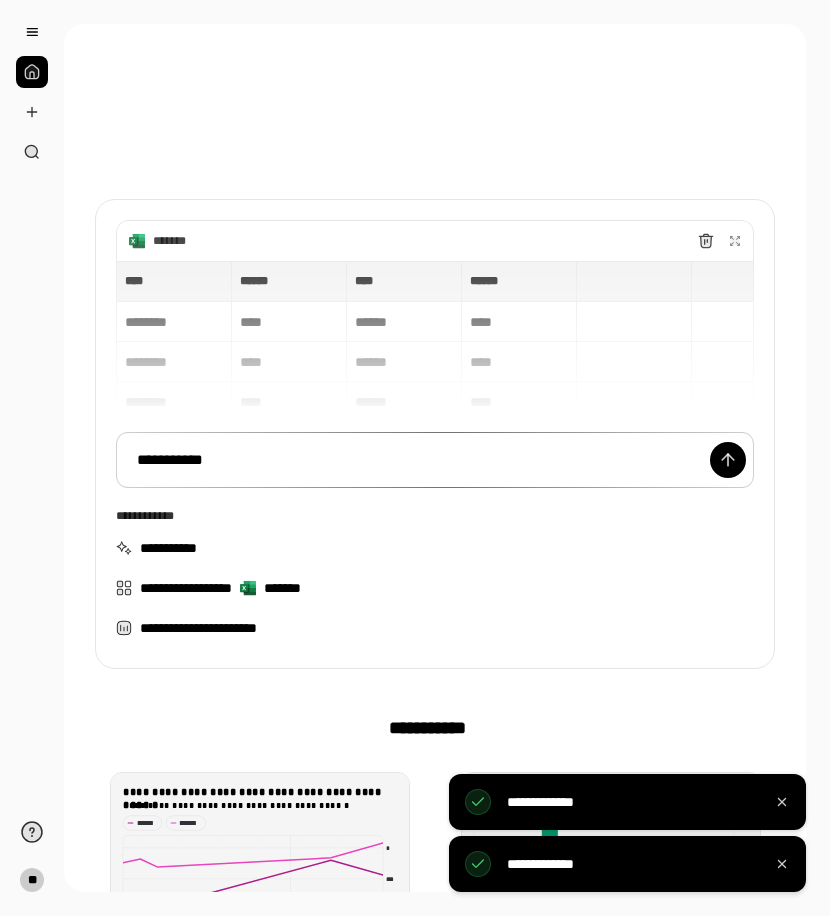 click at bounding box center [32, 92] 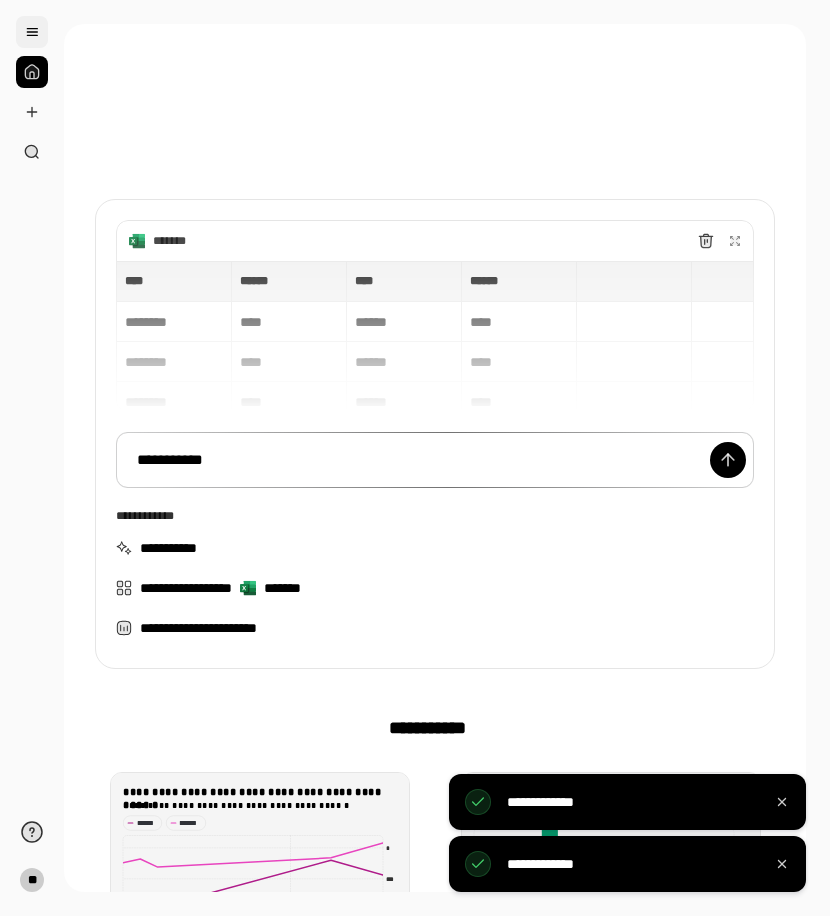 click at bounding box center (32, 32) 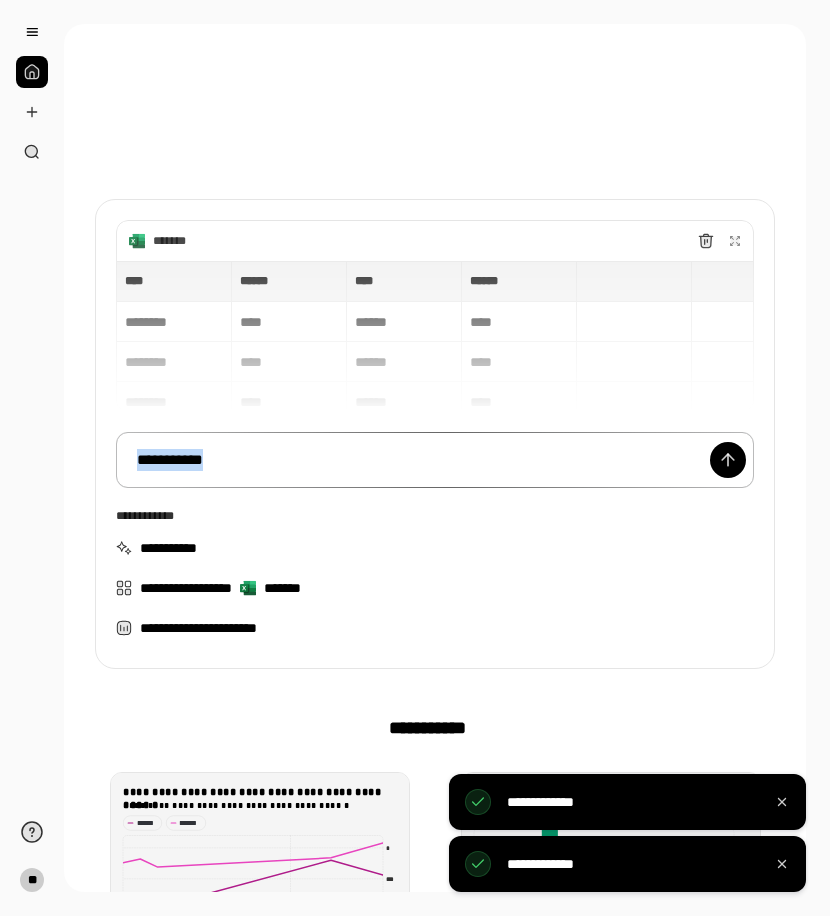drag, startPoint x: 245, startPoint y: 461, endPoint x: 55, endPoint y: 423, distance: 193.76274 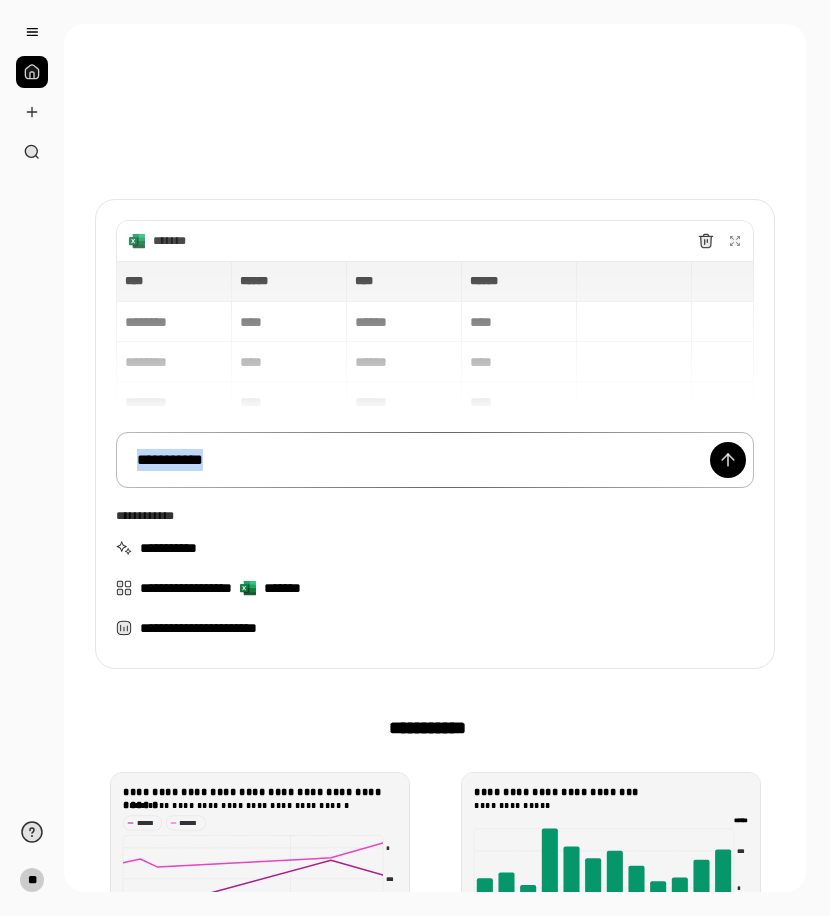 type 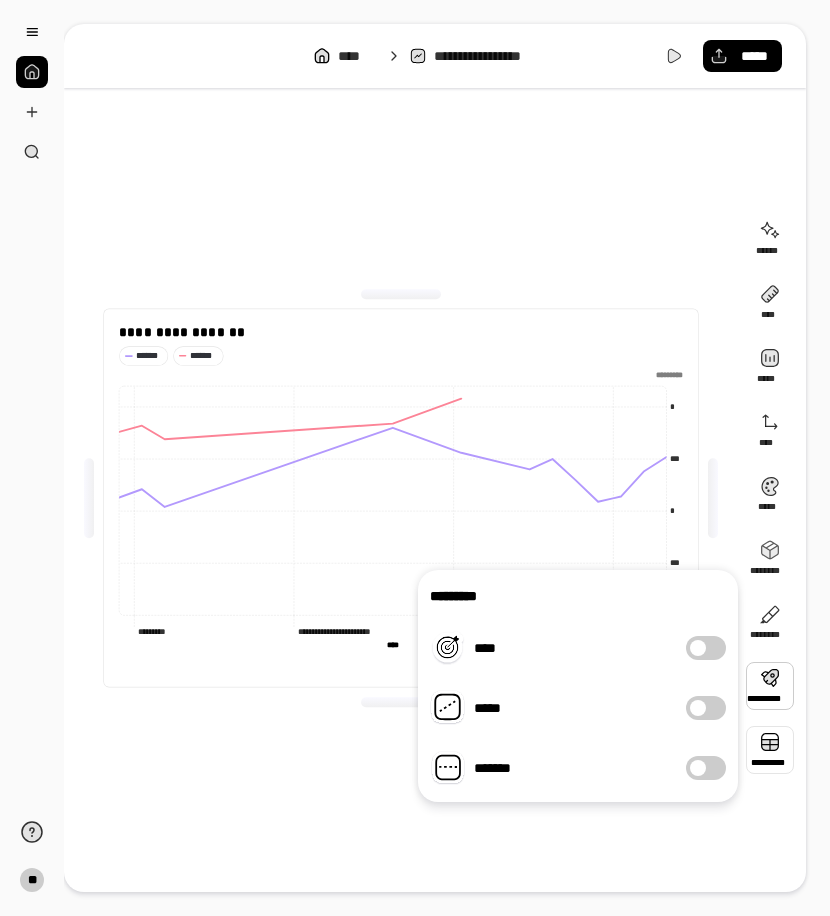 click at bounding box center (770, 750) 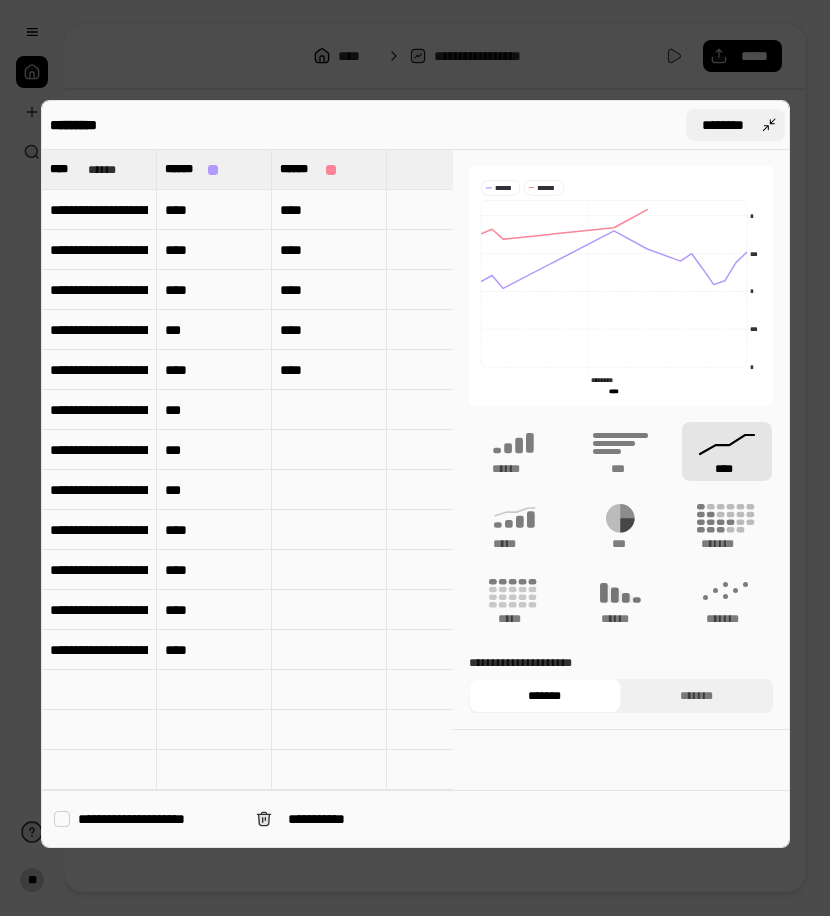 click on "********" at bounding box center [735, 125] 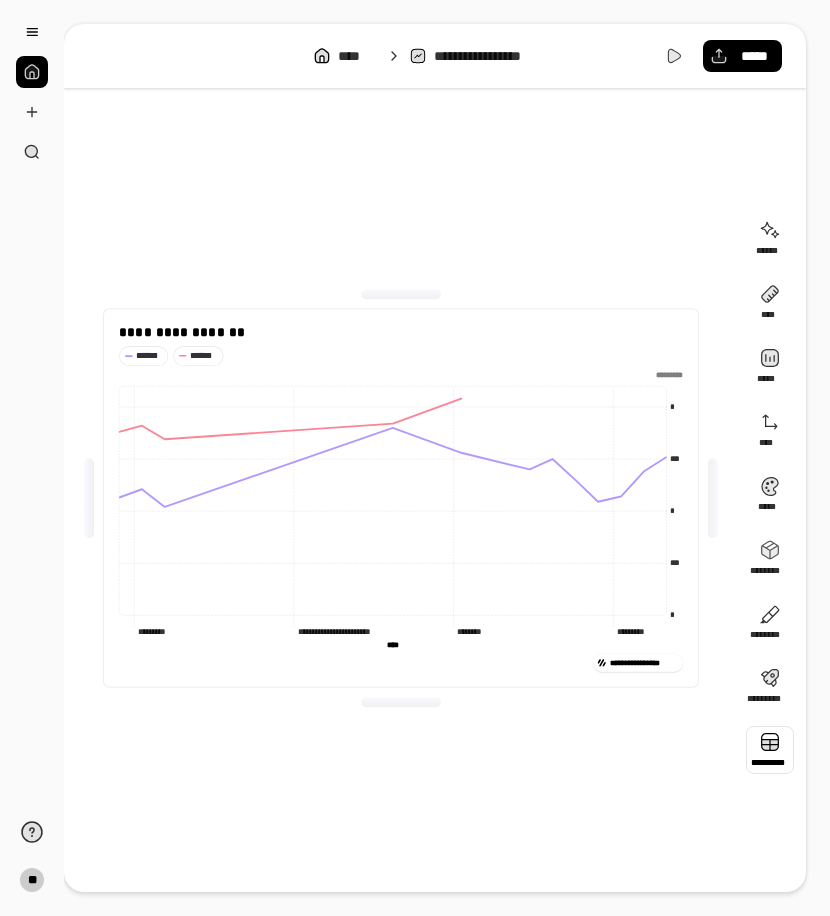 click at bounding box center (770, 750) 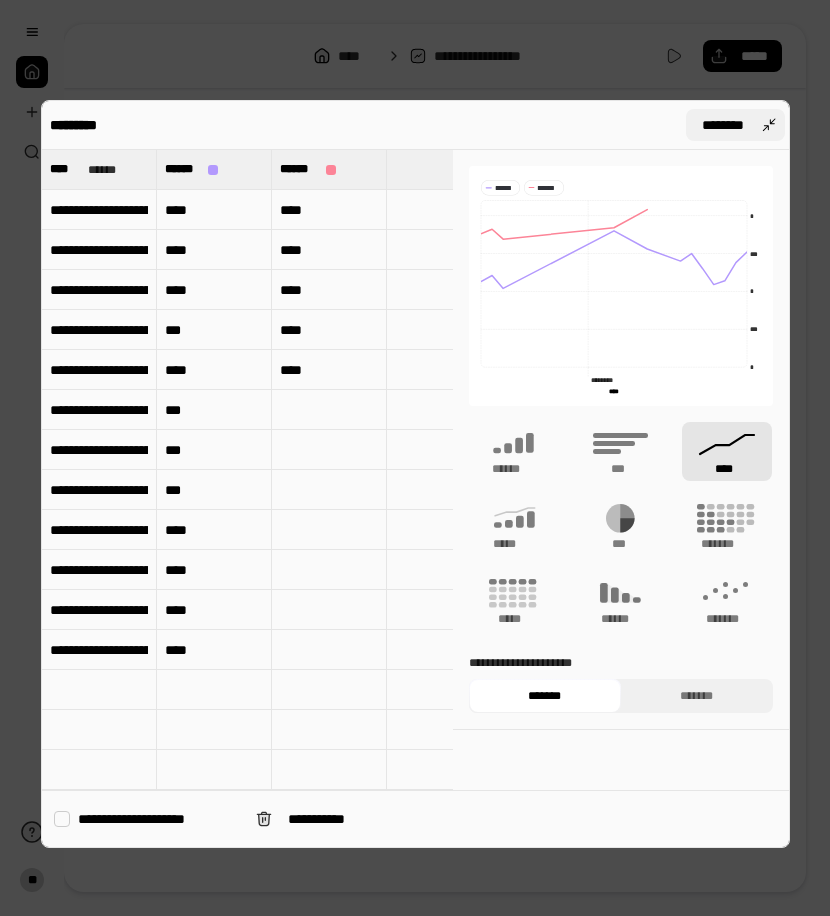 click on "********" at bounding box center [735, 125] 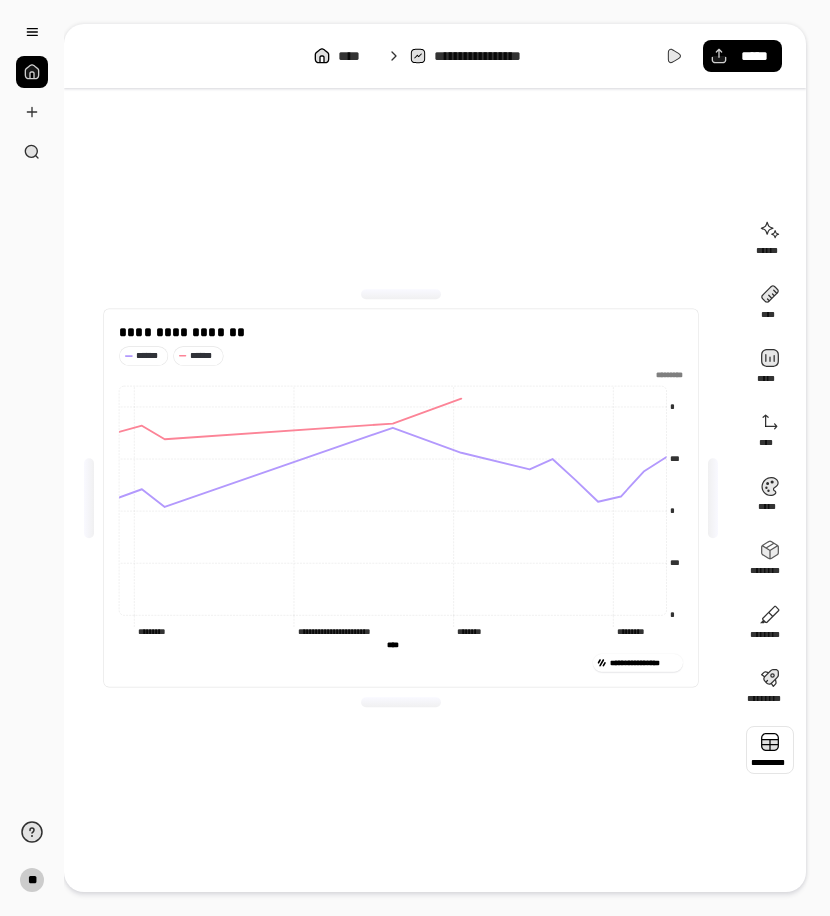 click at bounding box center (770, 750) 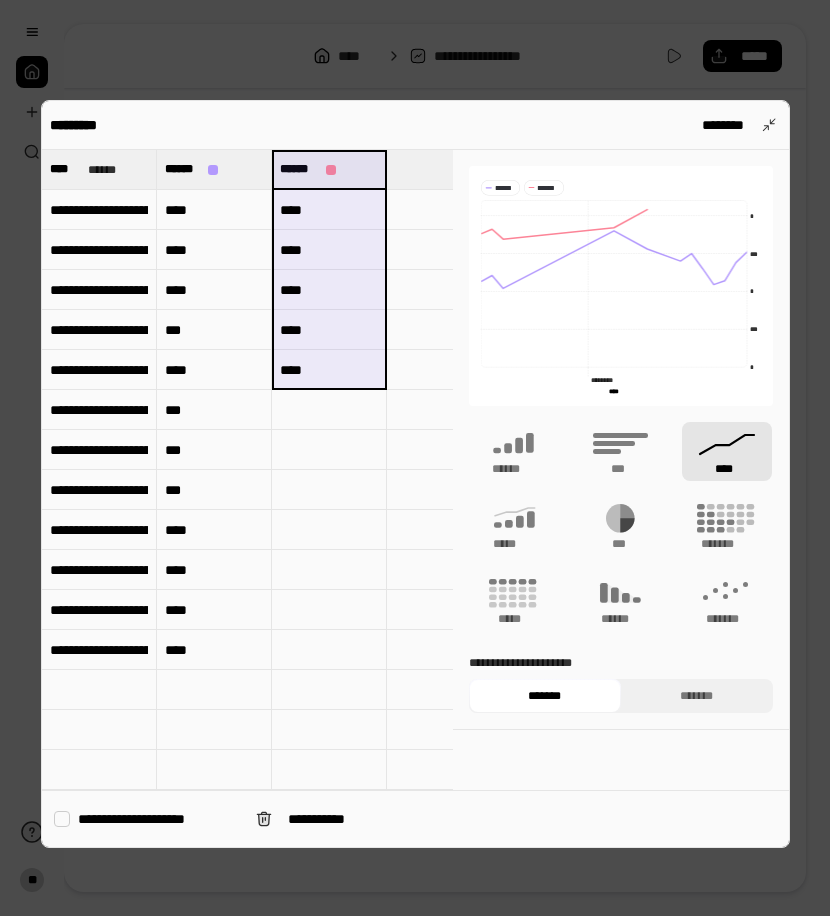 drag, startPoint x: 312, startPoint y: 172, endPoint x: 330, endPoint y: 383, distance: 211.76639 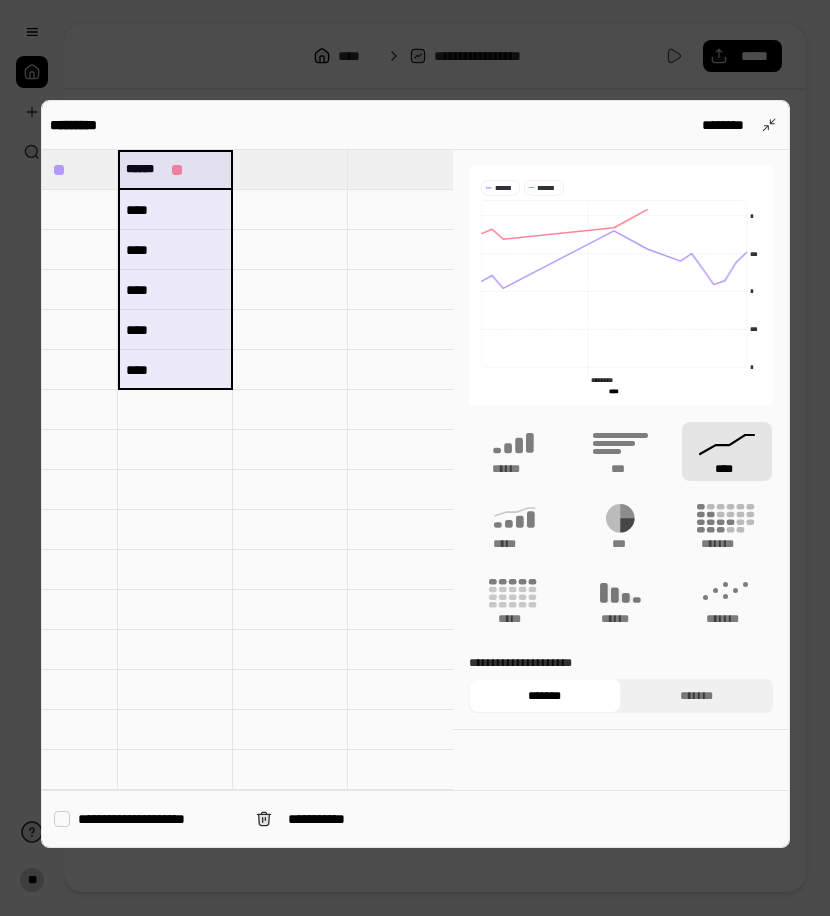 scroll, scrollTop: 0, scrollLeft: 162, axis: horizontal 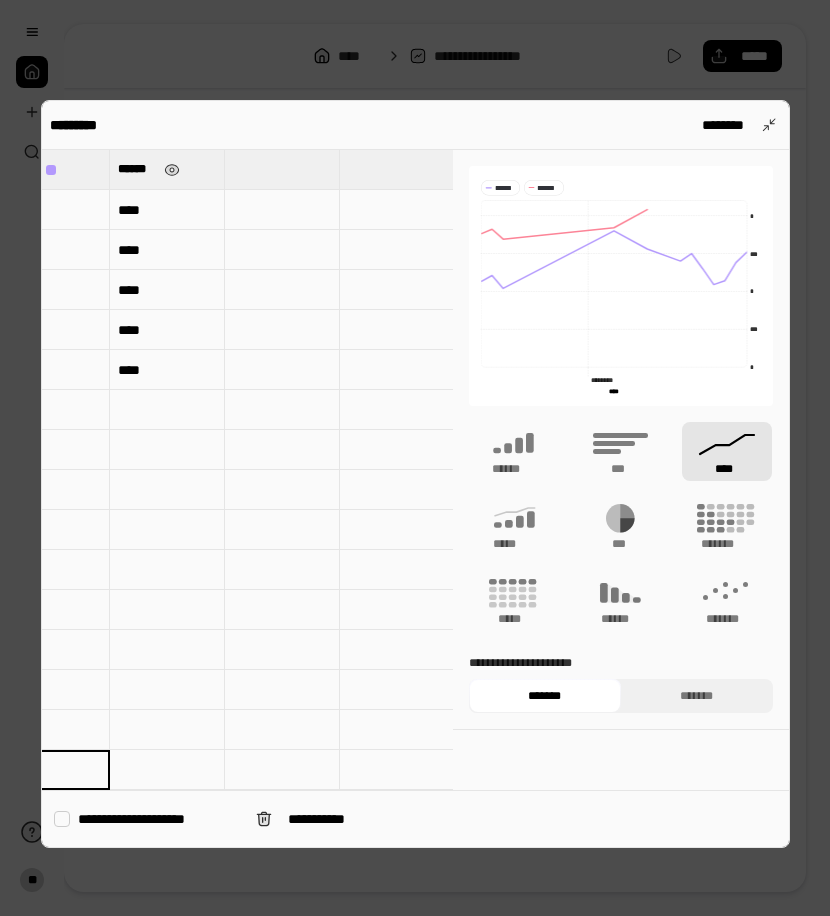 type on "******" 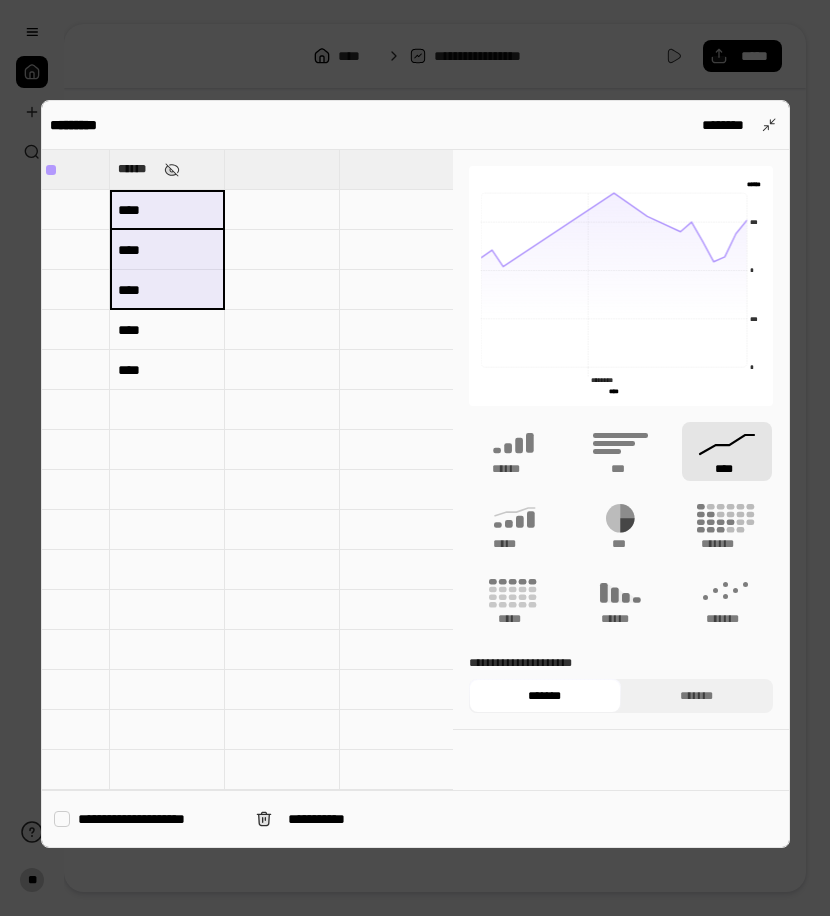 drag, startPoint x: 146, startPoint y: 178, endPoint x: 145, endPoint y: 291, distance: 113.004425 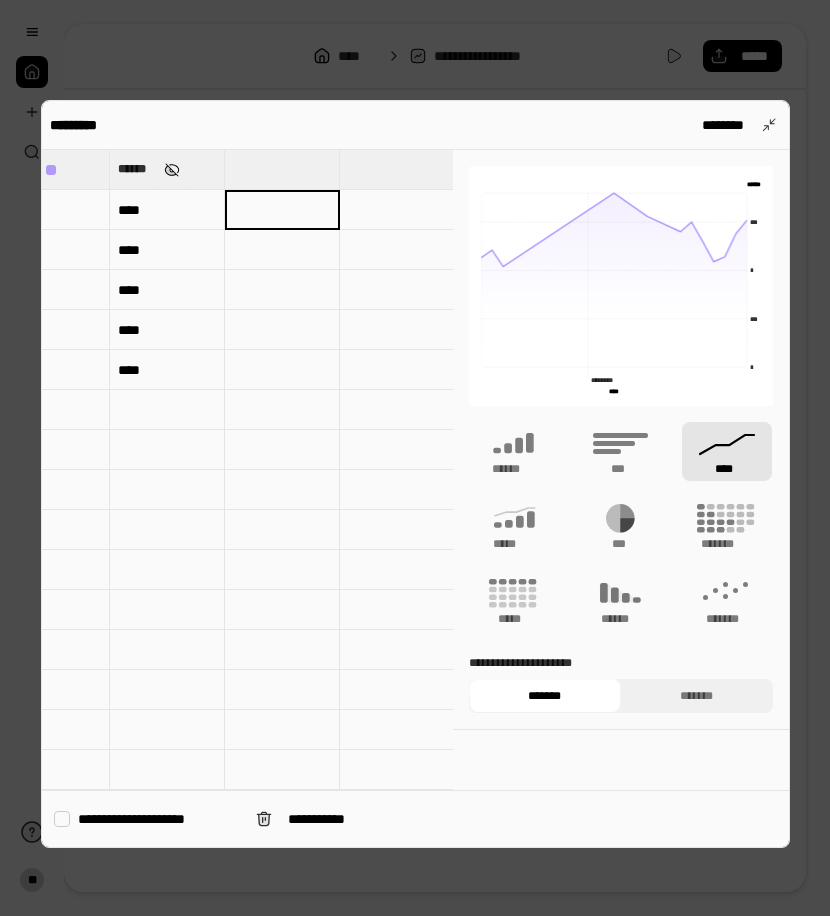 click at bounding box center (171, 170) 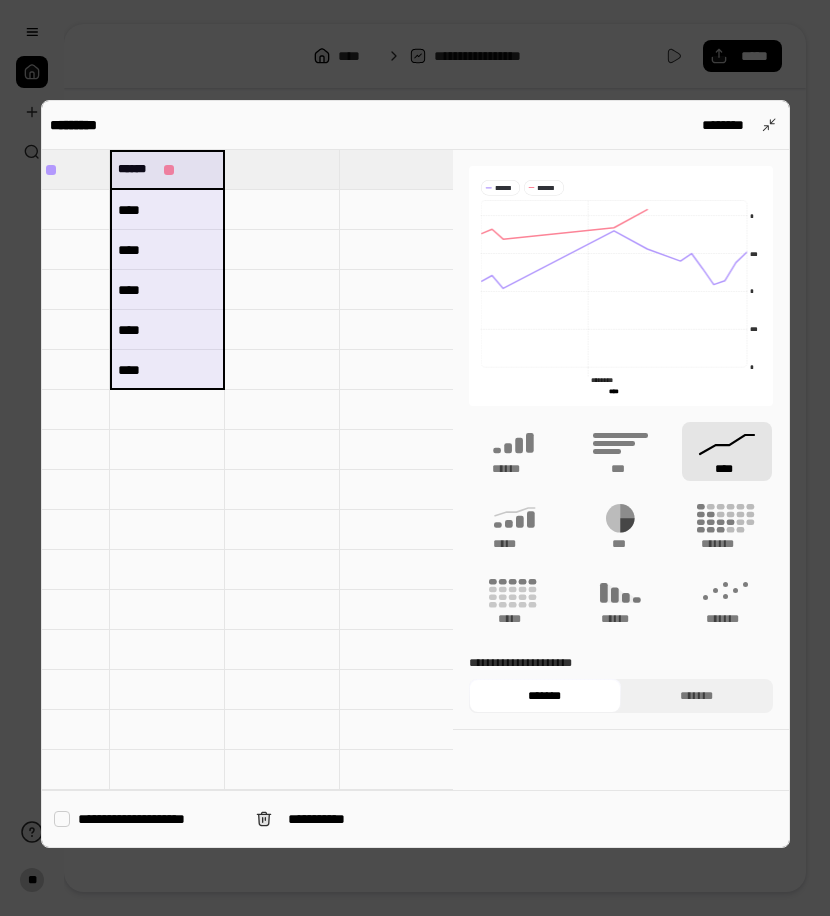 drag, startPoint x: 139, startPoint y: 261, endPoint x: 157, endPoint y: 374, distance: 114.424644 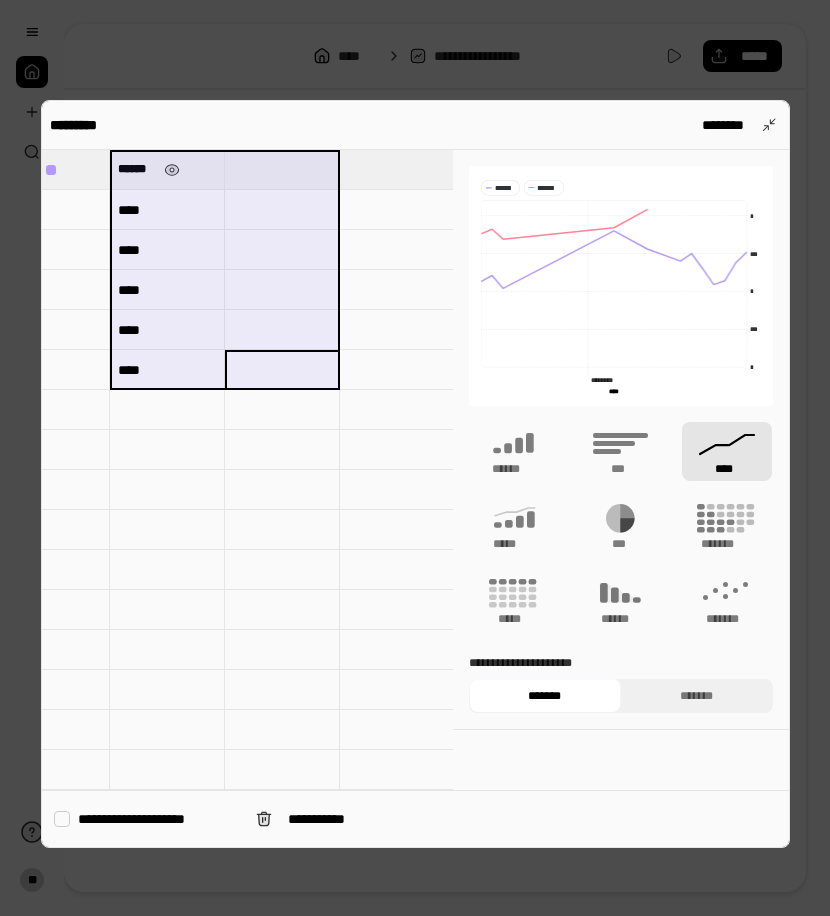 click on "******" at bounding box center (137, 169) 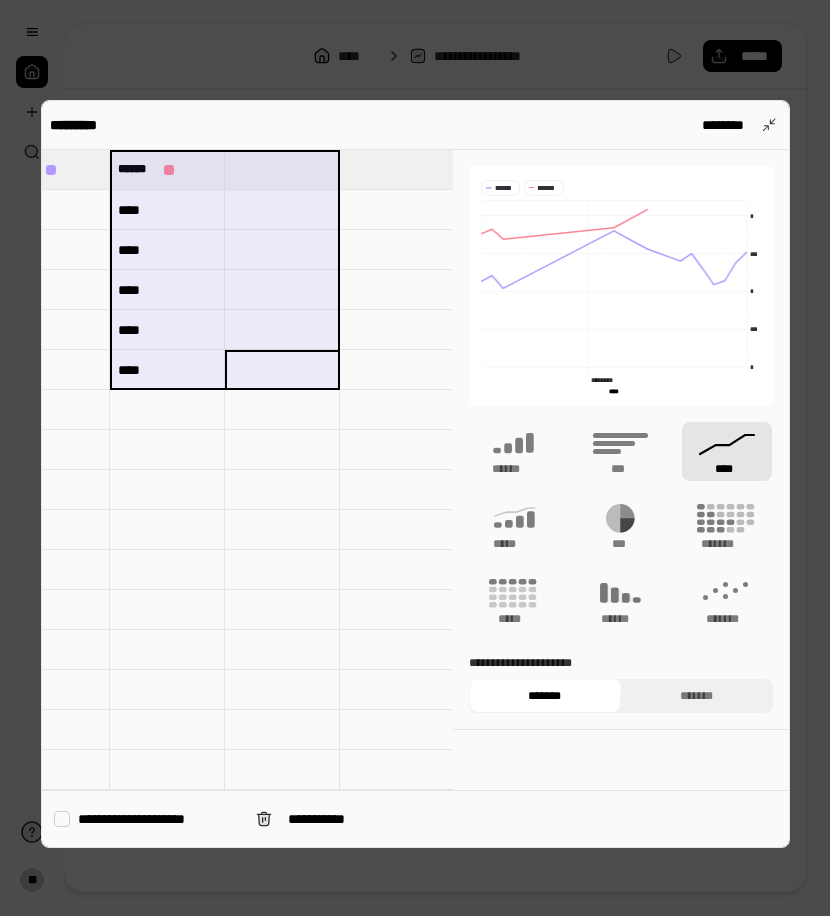 click at bounding box center (282, 490) 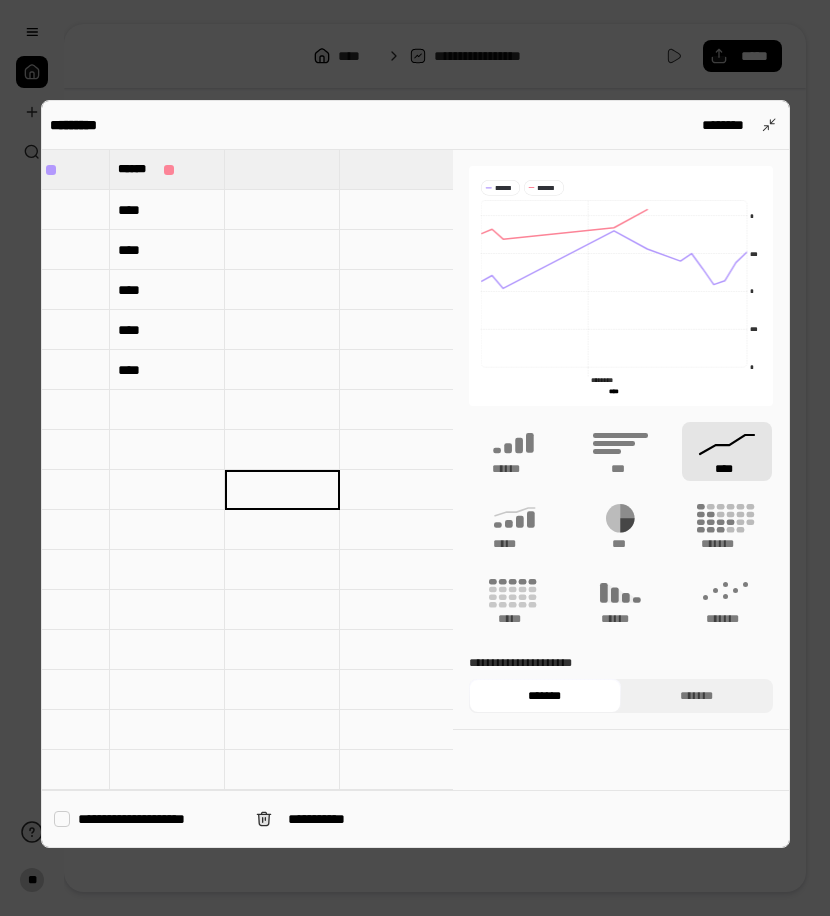 scroll, scrollTop: 0, scrollLeft: 0, axis: both 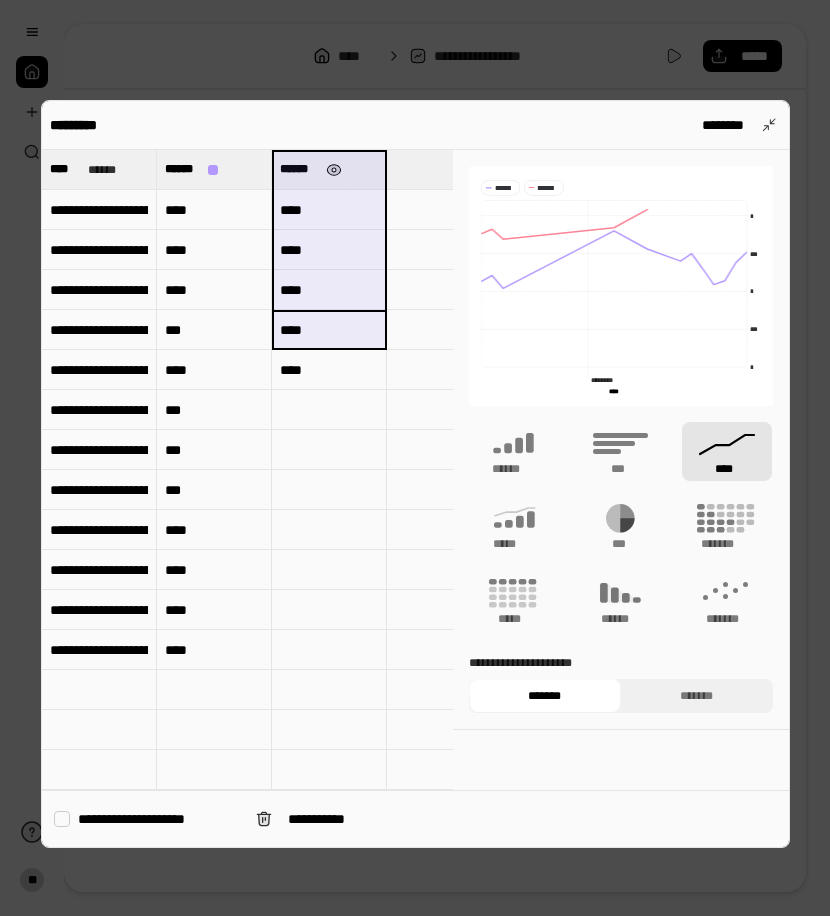 drag, startPoint x: 301, startPoint y: 360, endPoint x: 318, endPoint y: 176, distance: 184.78366 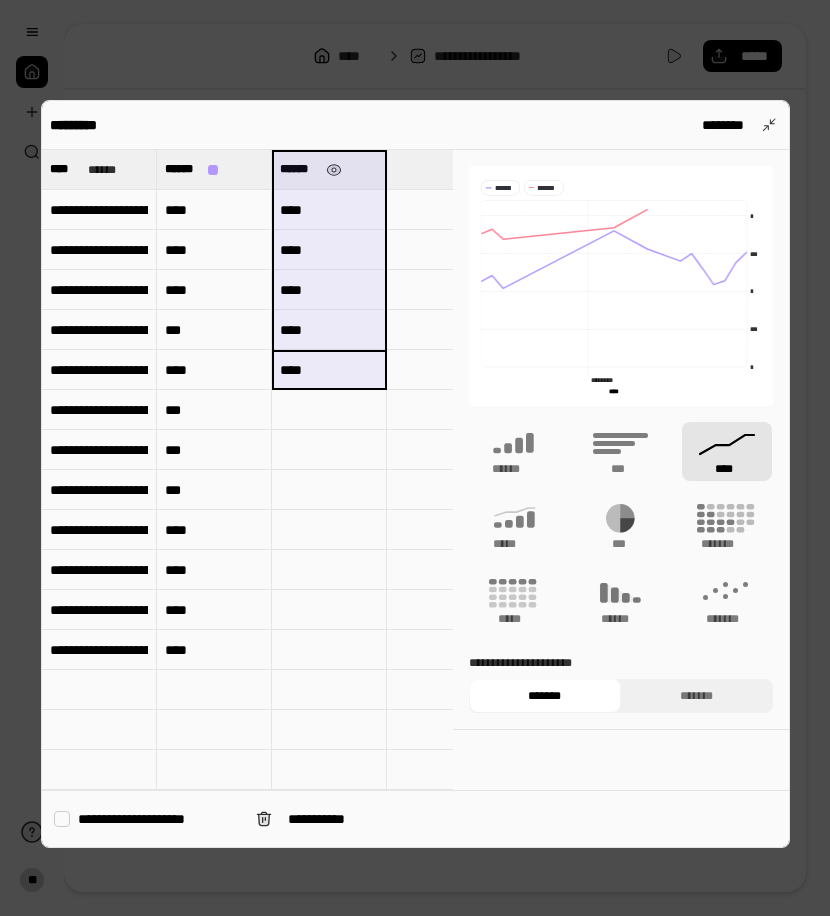 click on "******" at bounding box center (299, 169) 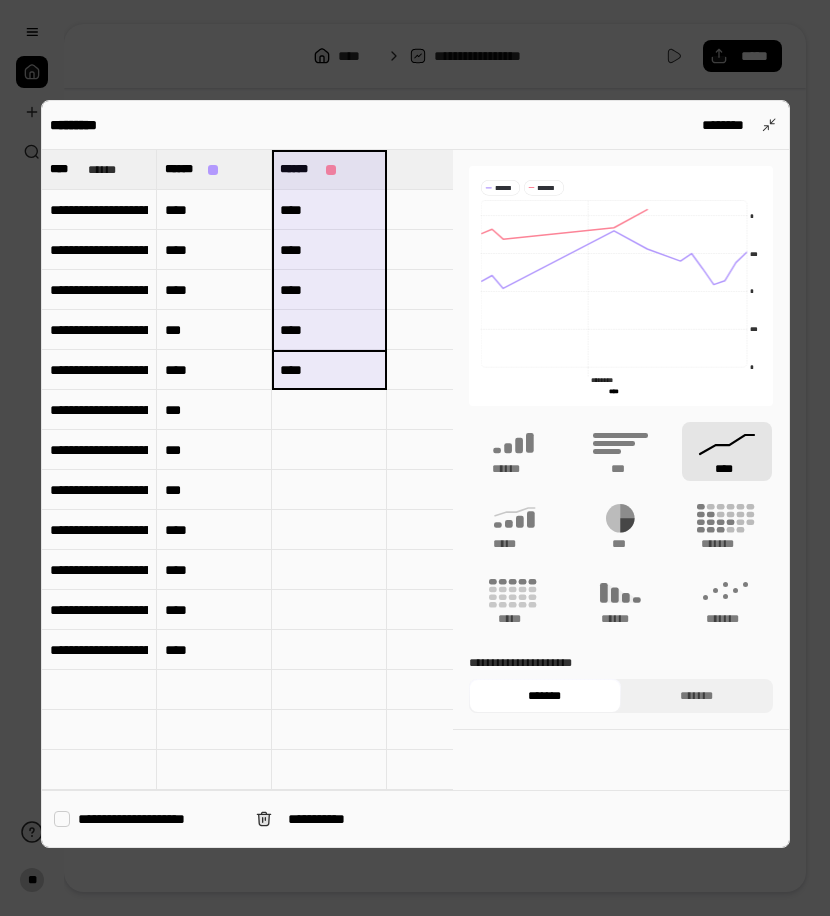 copy 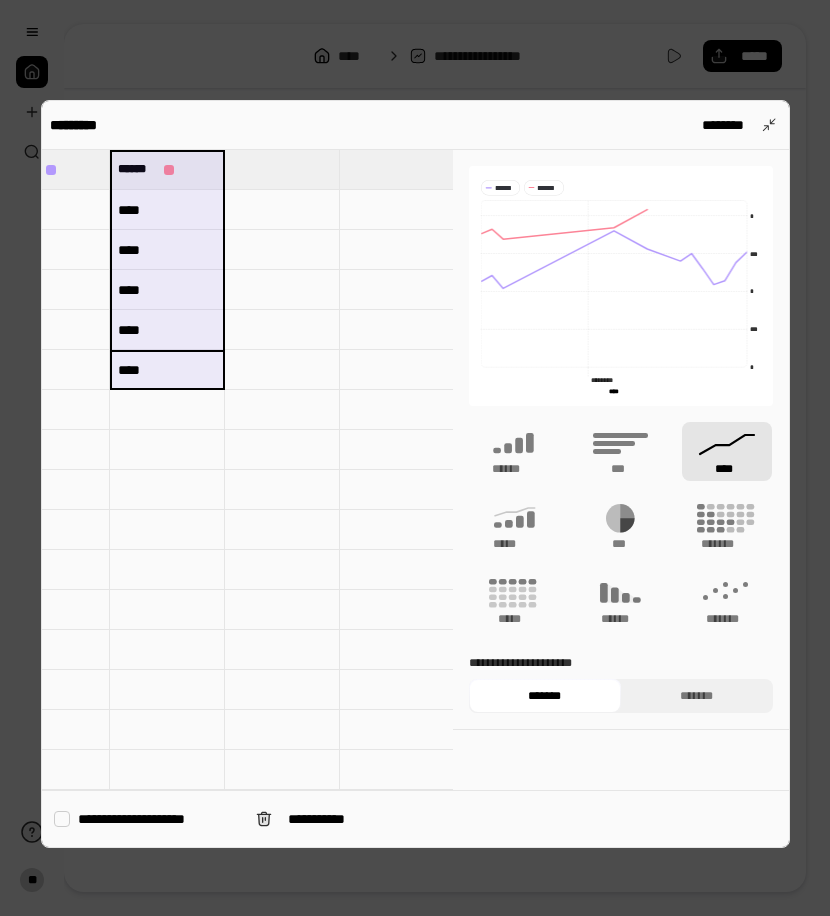 scroll, scrollTop: 0, scrollLeft: 171, axis: horizontal 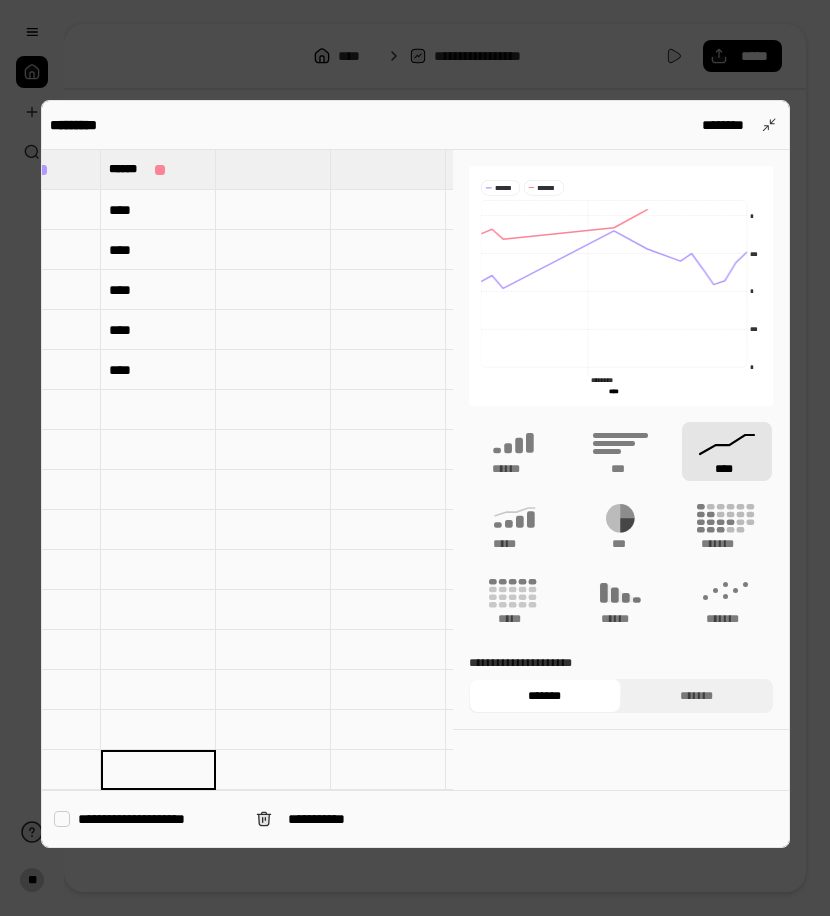 click at bounding box center (273, 169) 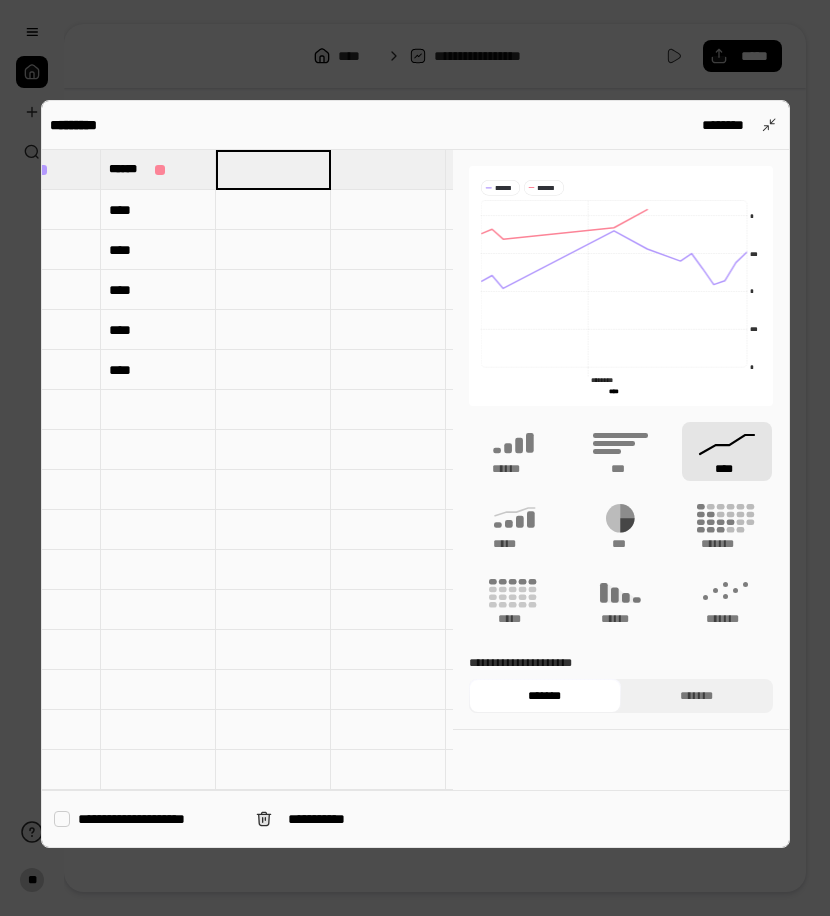 type on "******" 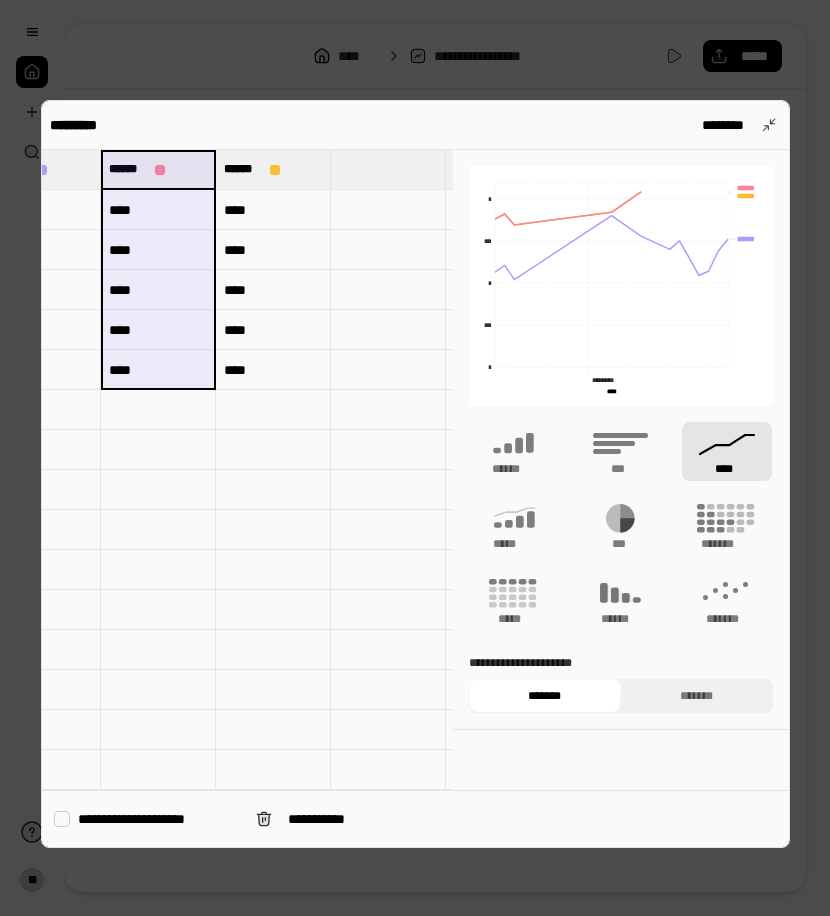 drag, startPoint x: 145, startPoint y: 172, endPoint x: 158, endPoint y: 358, distance: 186.45375 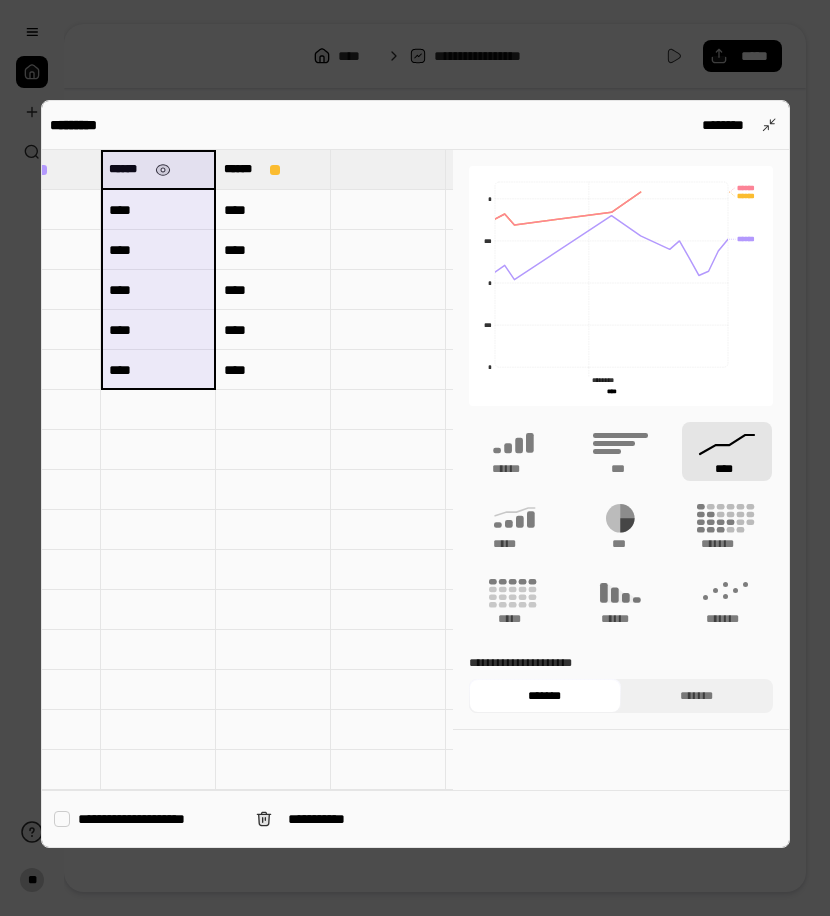 drag, startPoint x: 158, startPoint y: 358, endPoint x: 201, endPoint y: 165, distance: 197.73215 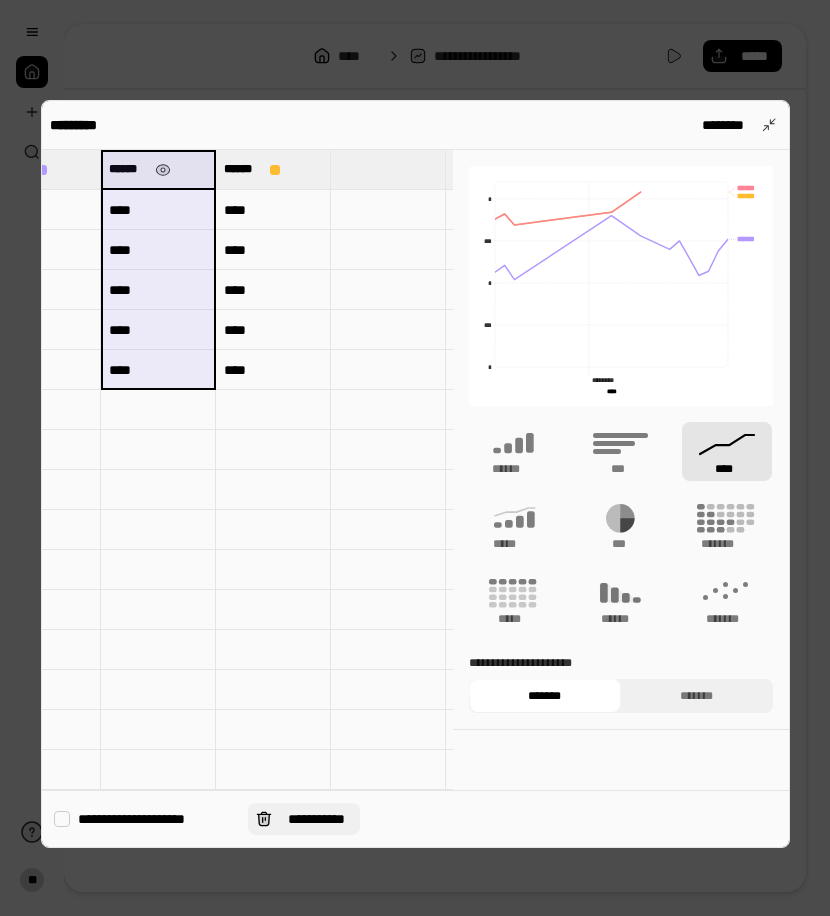 drag, startPoint x: 201, startPoint y: 165, endPoint x: 275, endPoint y: 820, distance: 659.1669 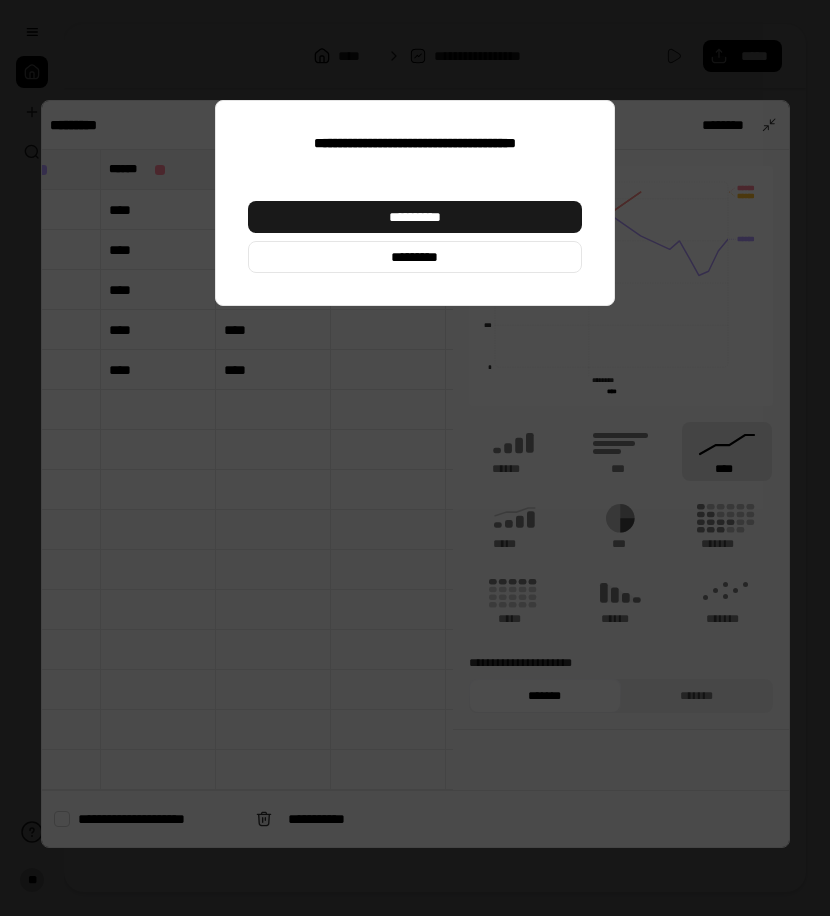 click on "**********" at bounding box center [415, 217] 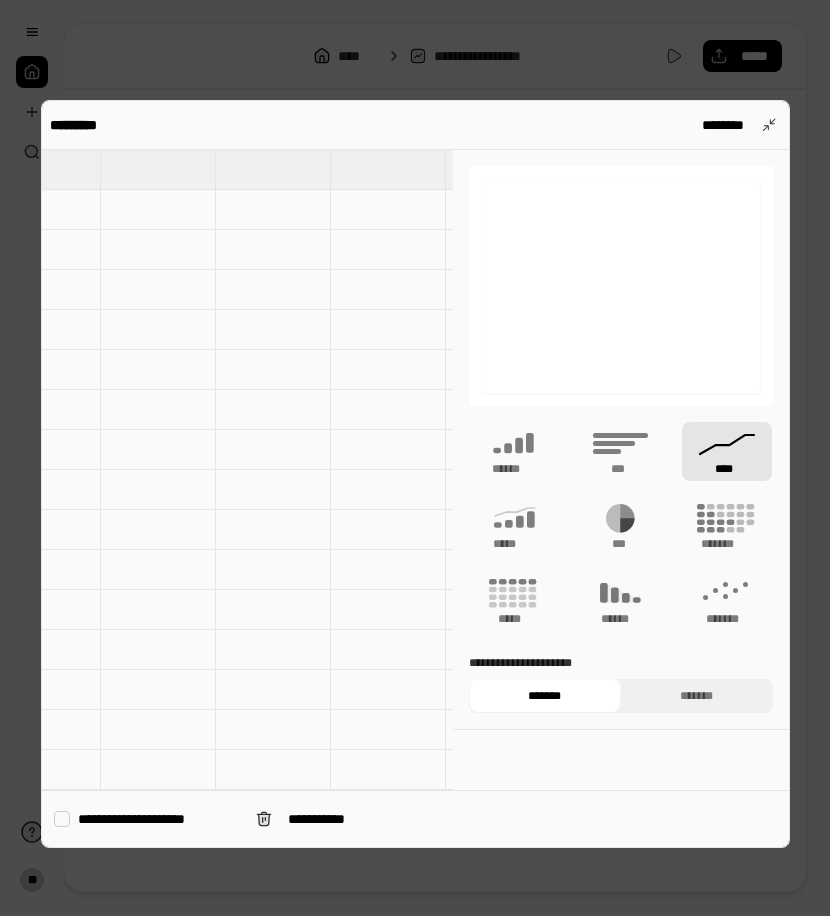 scroll, scrollTop: 0, scrollLeft: 0, axis: both 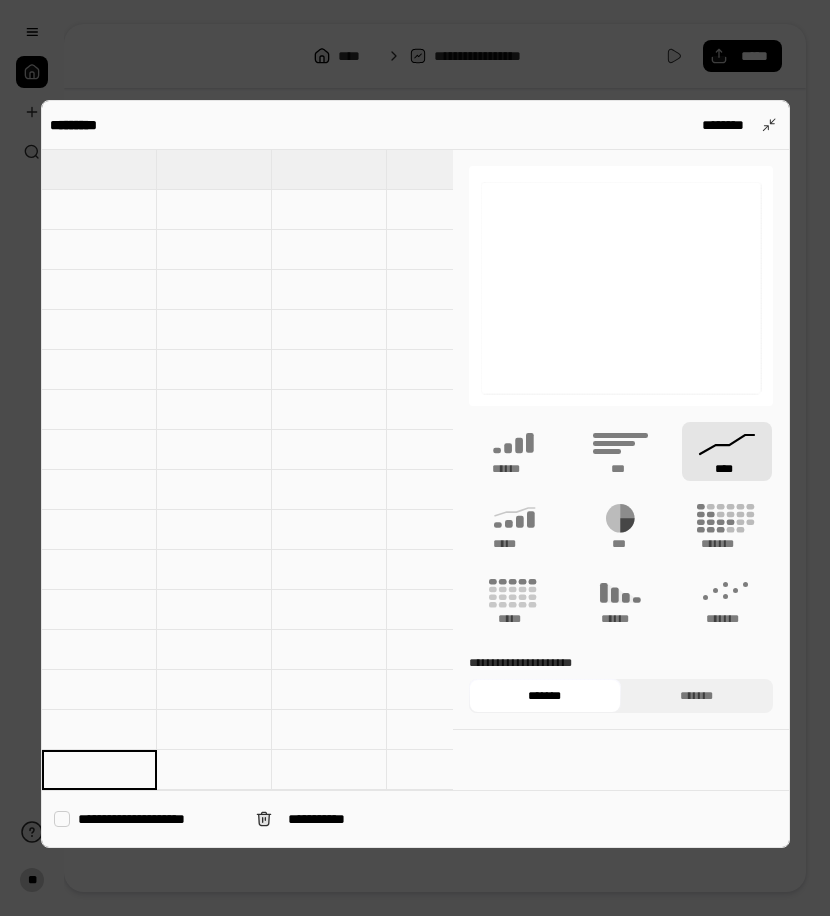 click on "********* ********" at bounding box center (415, 125) 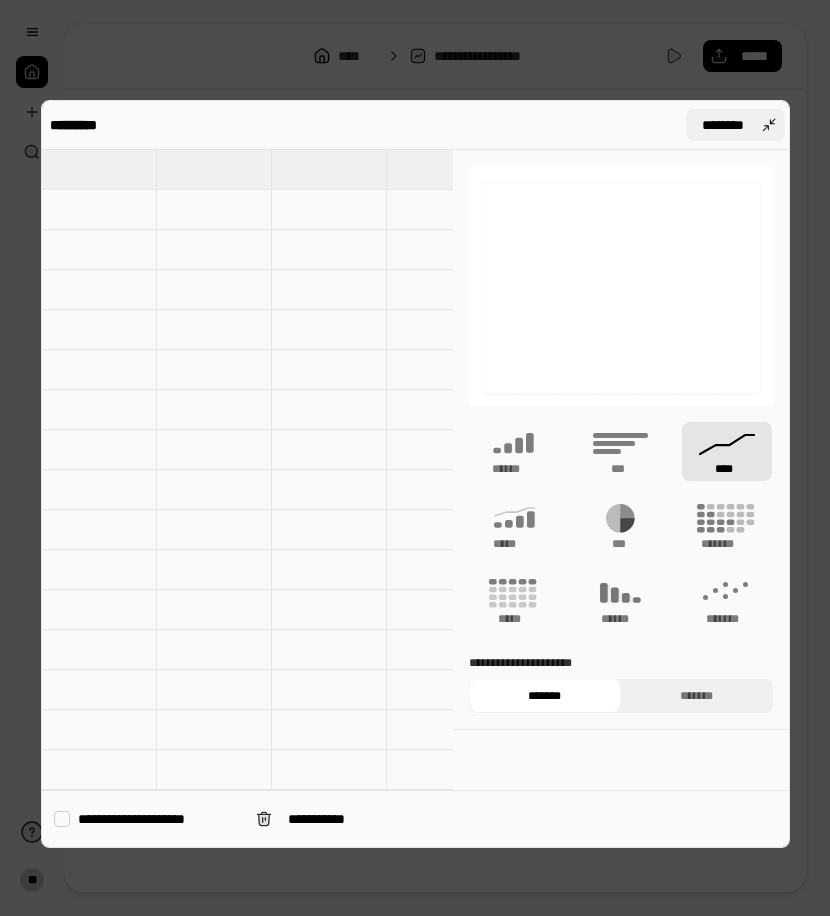 click on "********" at bounding box center (735, 125) 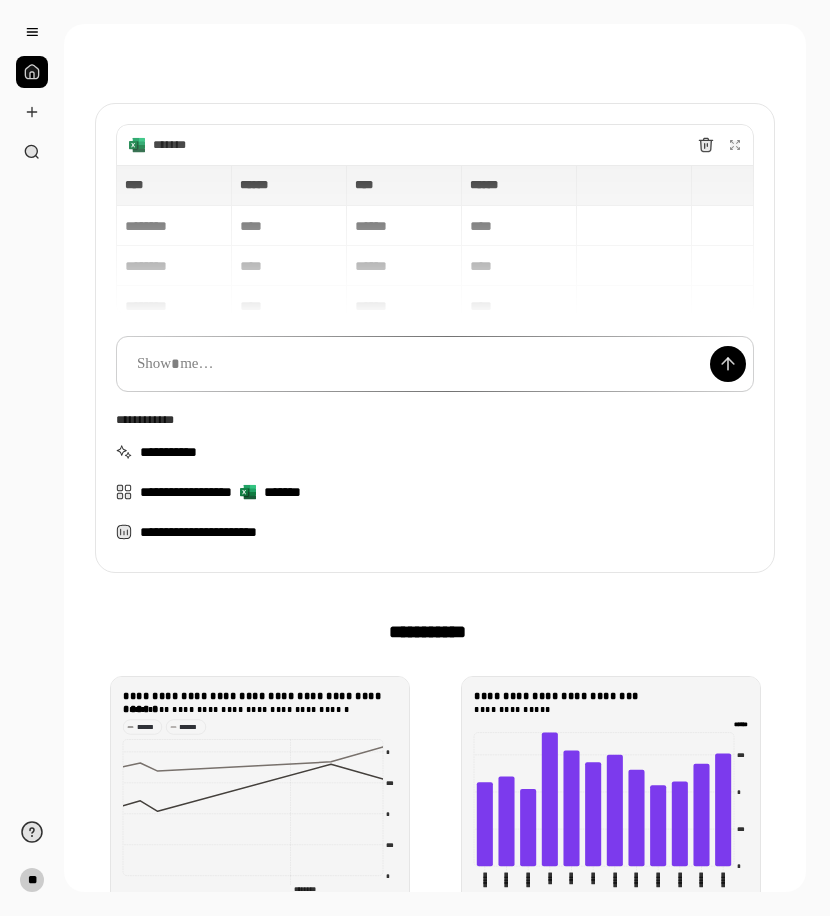 scroll, scrollTop: 0, scrollLeft: 0, axis: both 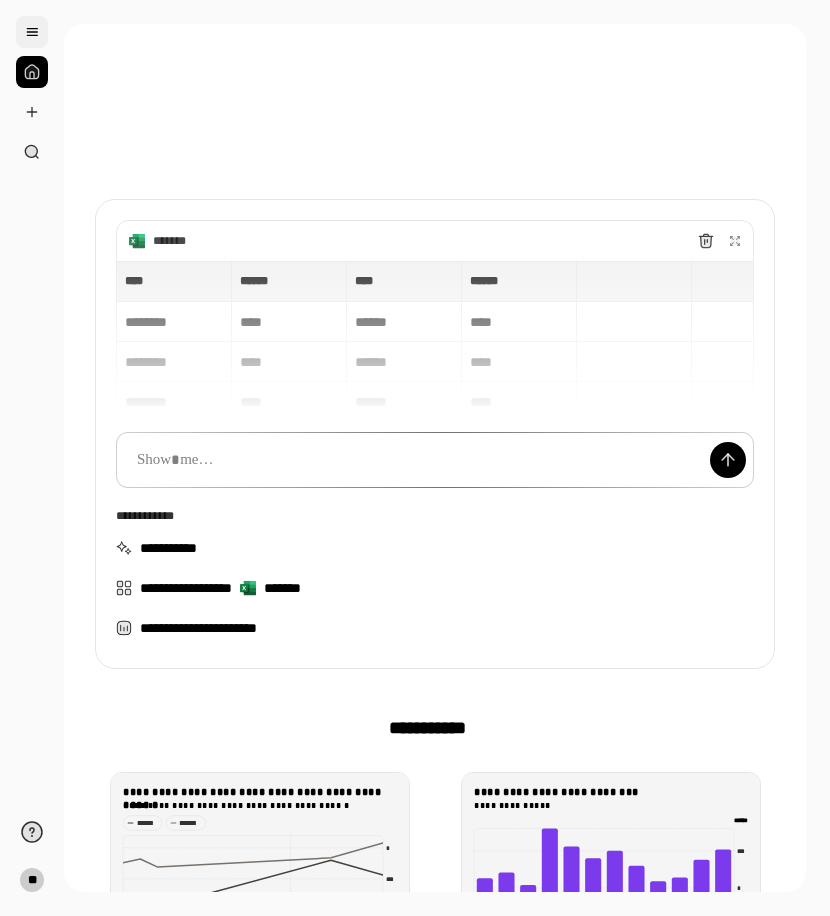 click at bounding box center [32, 32] 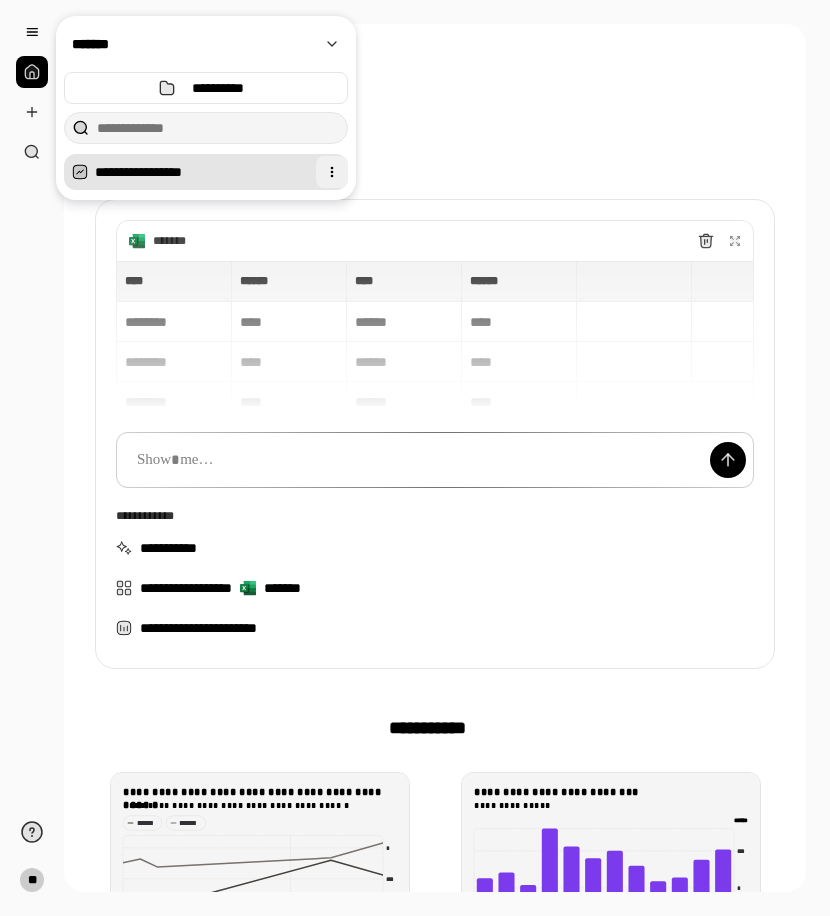click at bounding box center [332, 172] 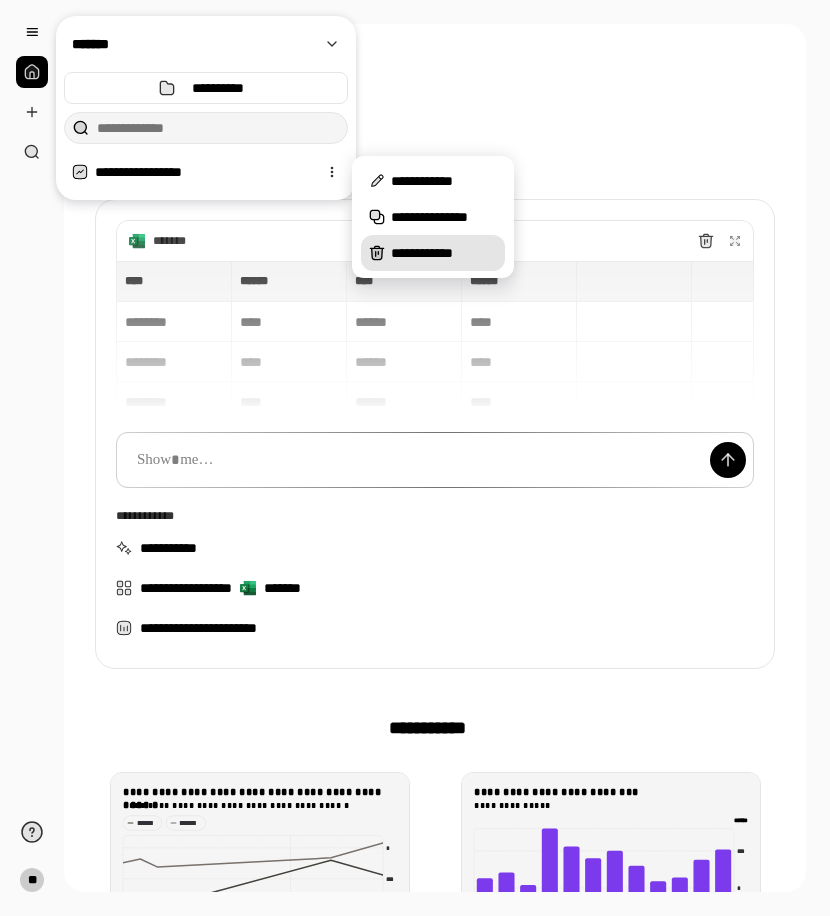 click on "**********" at bounding box center (433, 253) 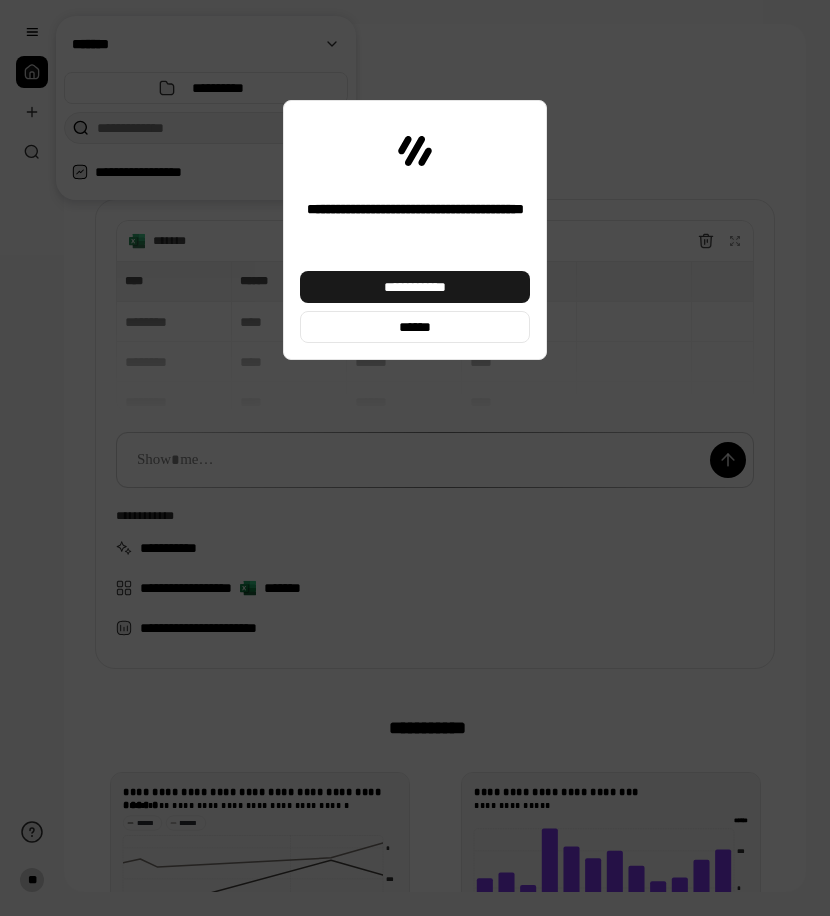 click on "**********" at bounding box center (415, 287) 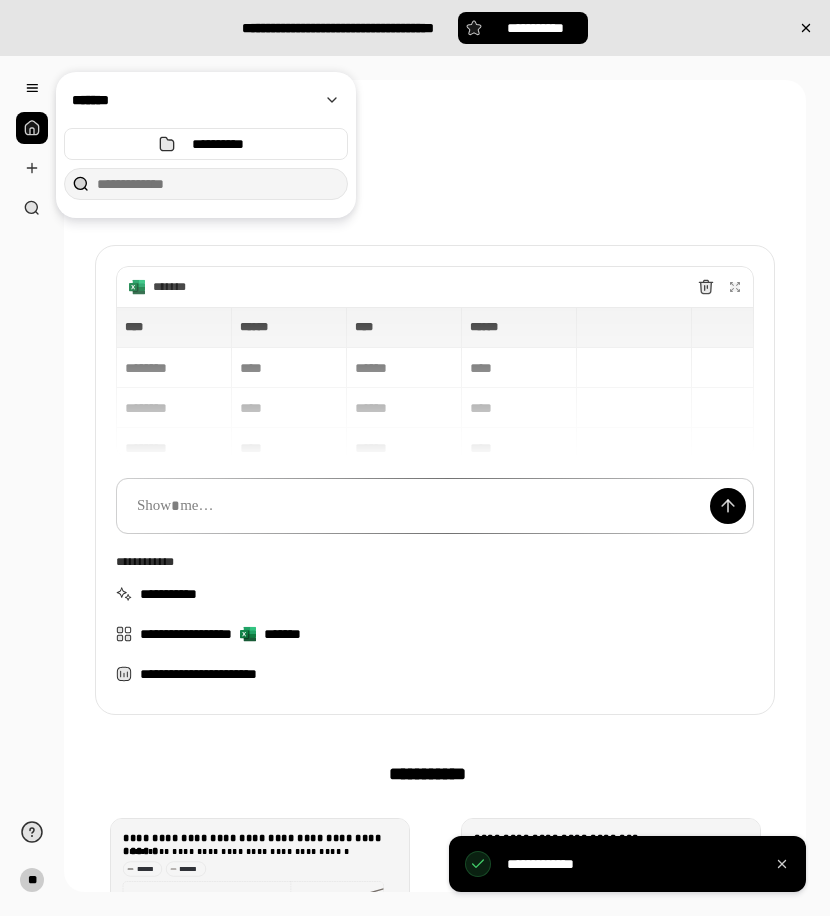 scroll, scrollTop: 0, scrollLeft: 0, axis: both 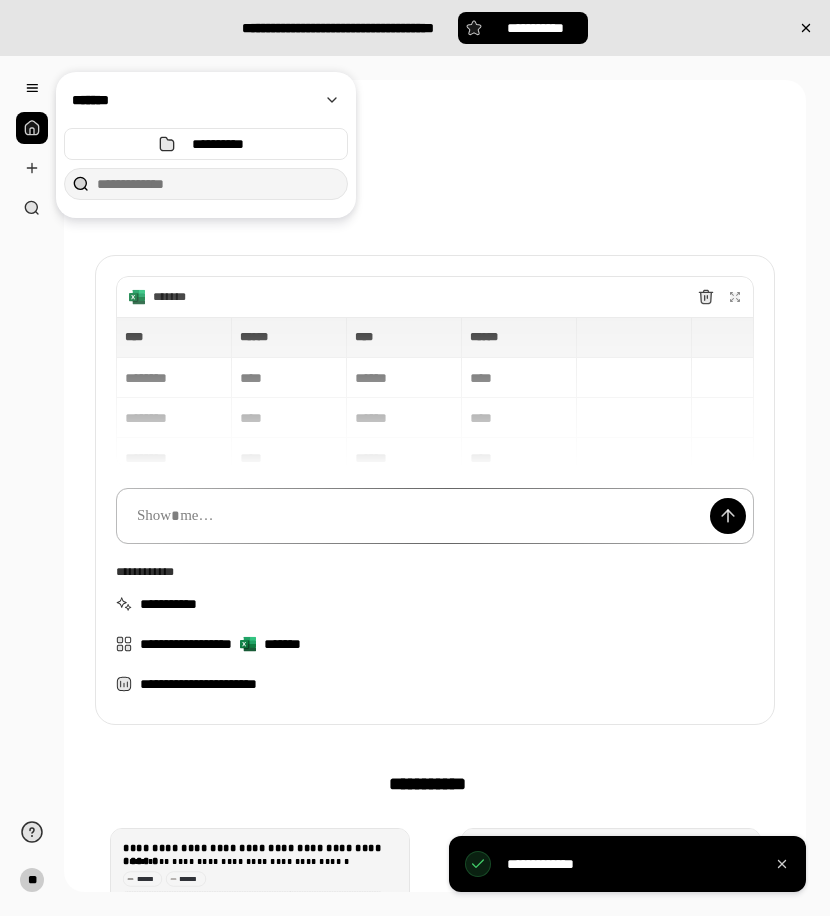 click at bounding box center (435, 516) 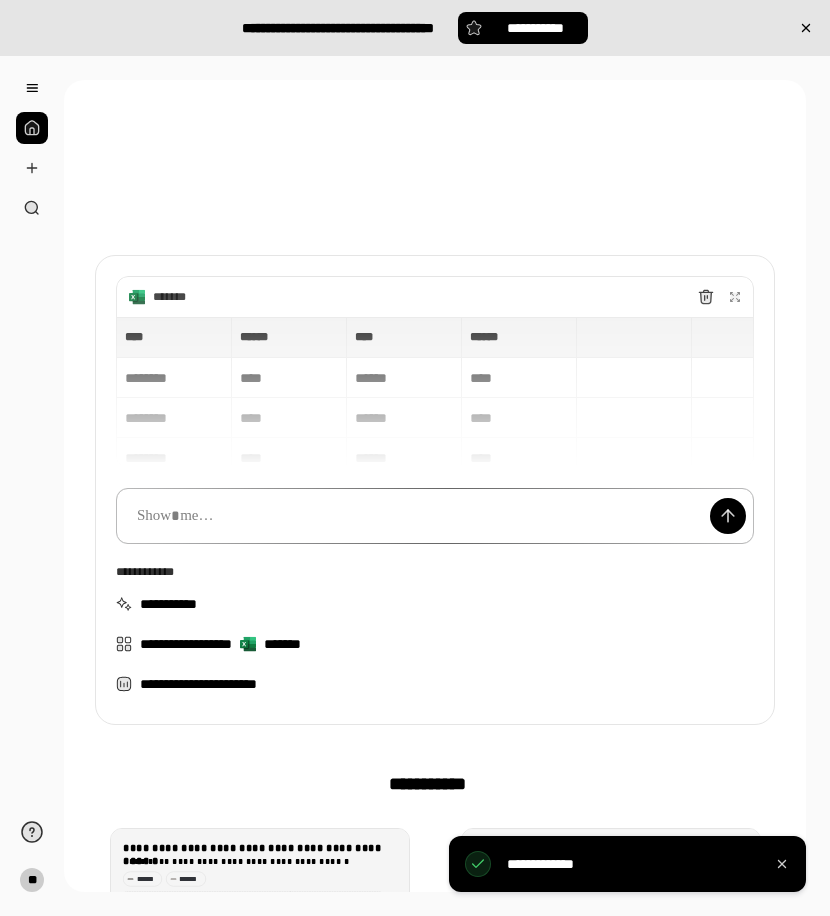 type 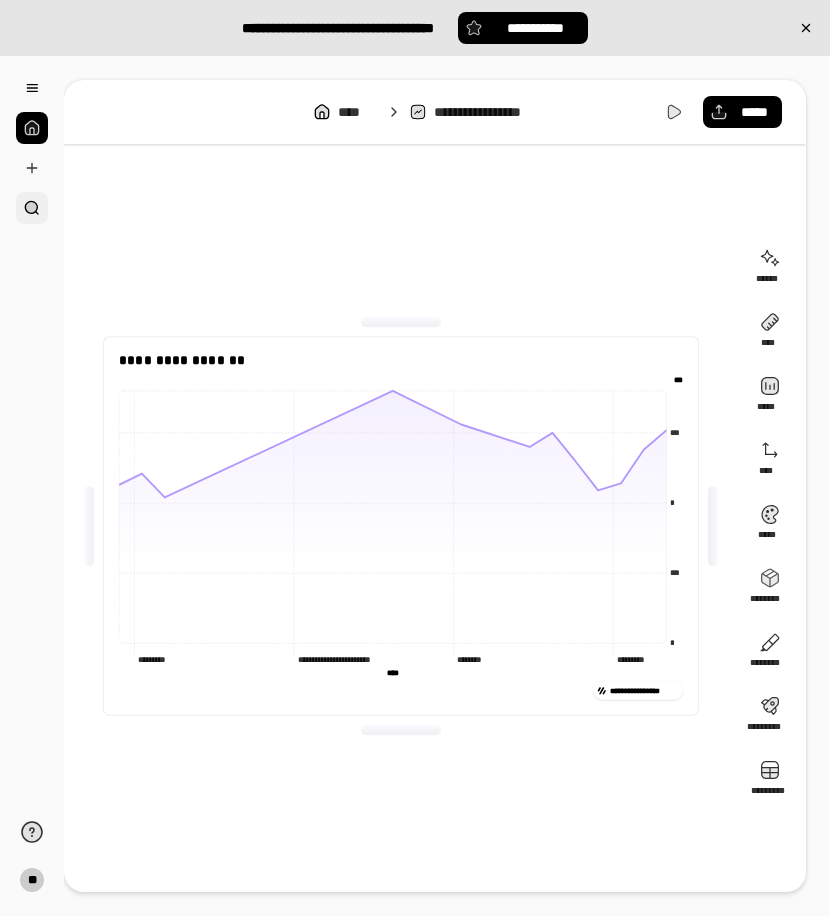 click at bounding box center [32, 208] 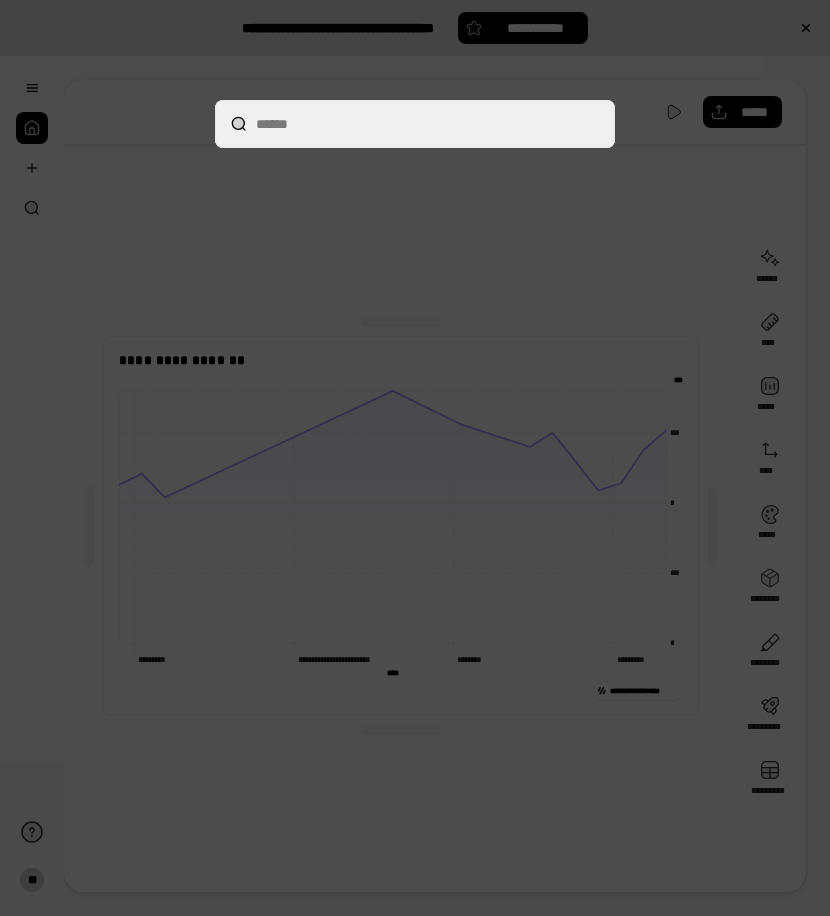 click at bounding box center (415, 458) 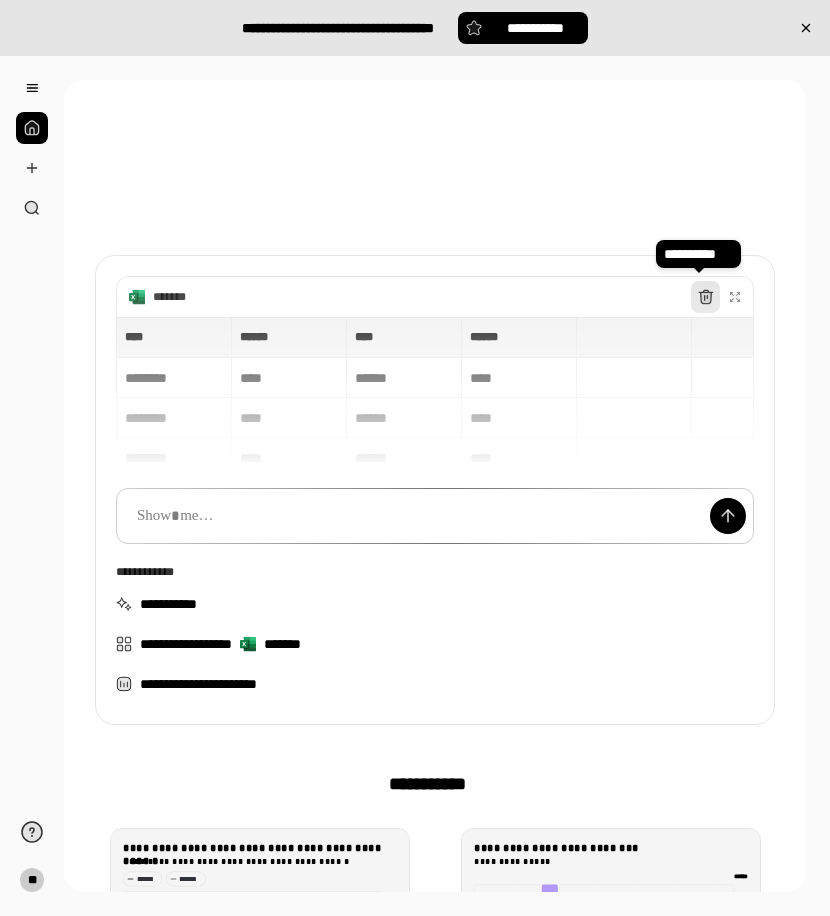 click 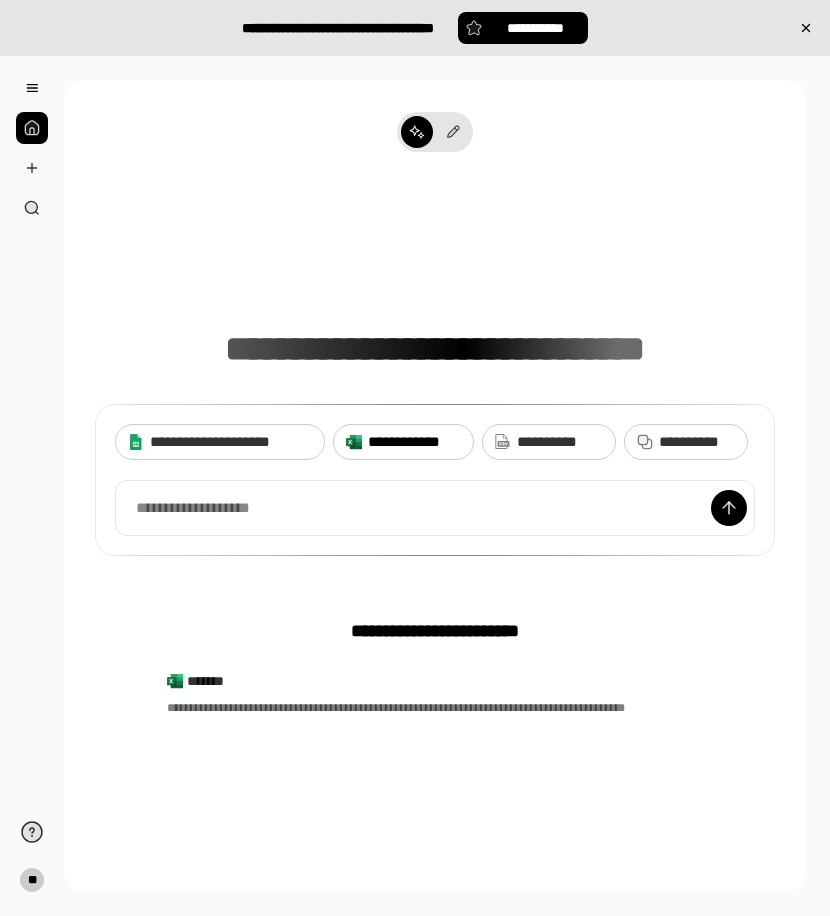 click on "**********" at bounding box center [403, 442] 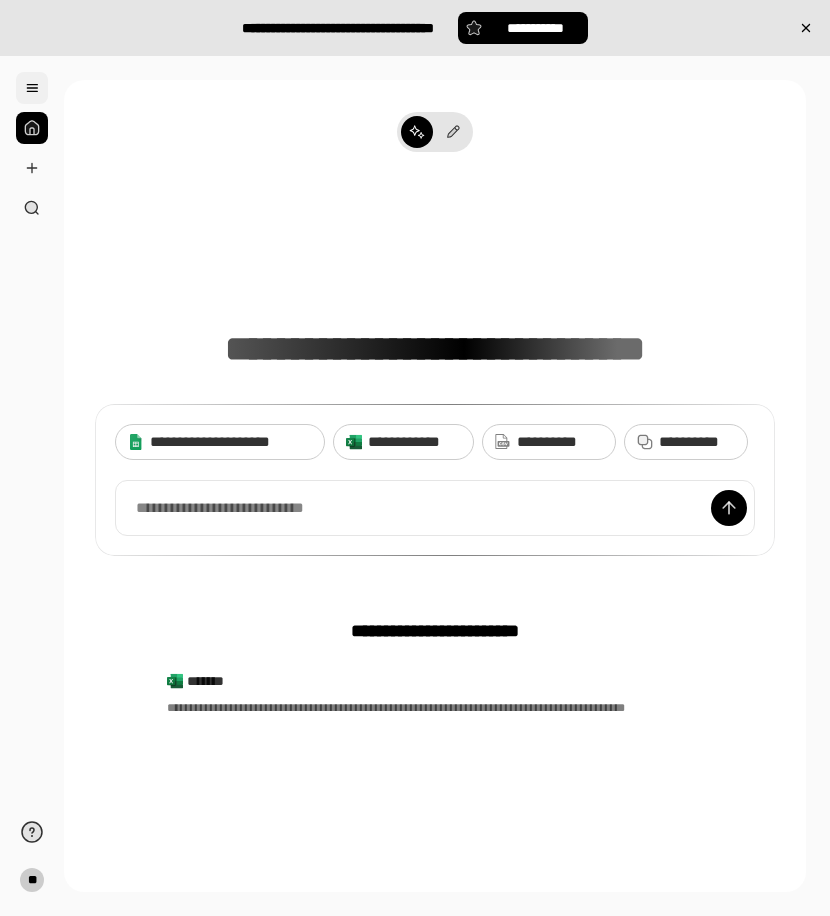 click at bounding box center (32, 88) 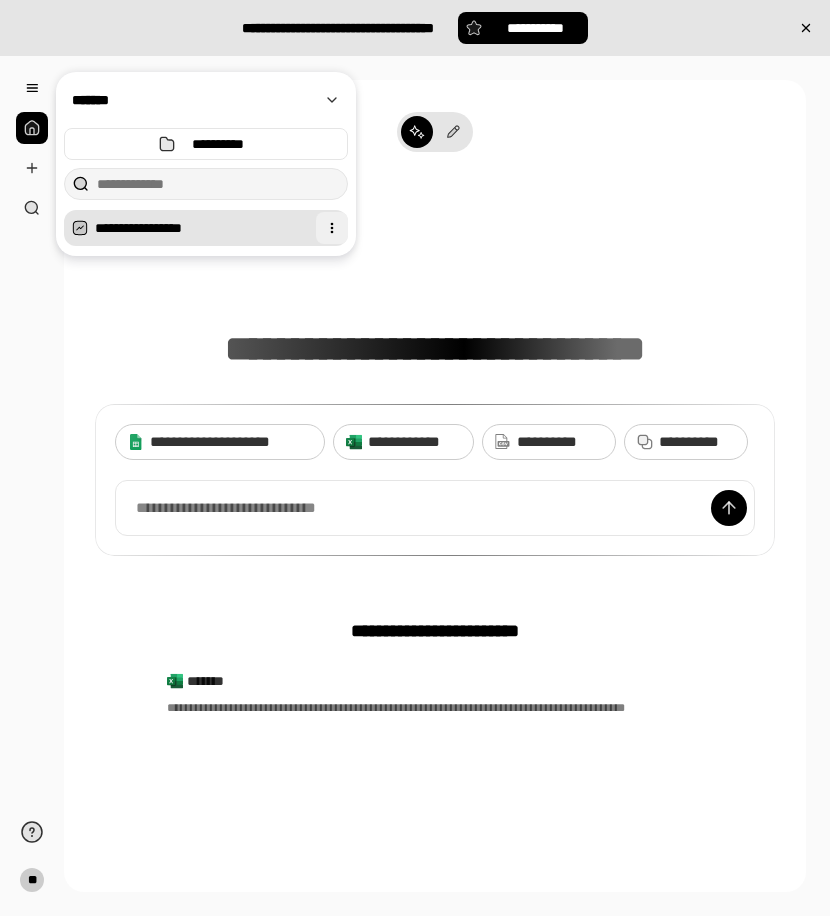 click at bounding box center [332, 228] 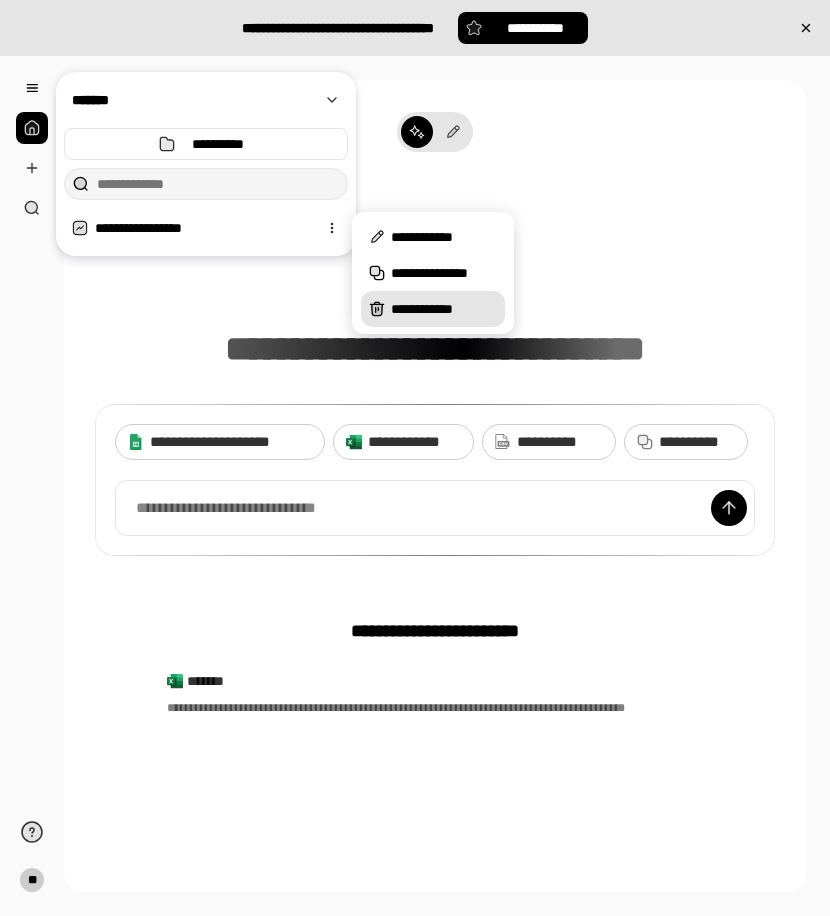 click on "**********" at bounding box center [444, 309] 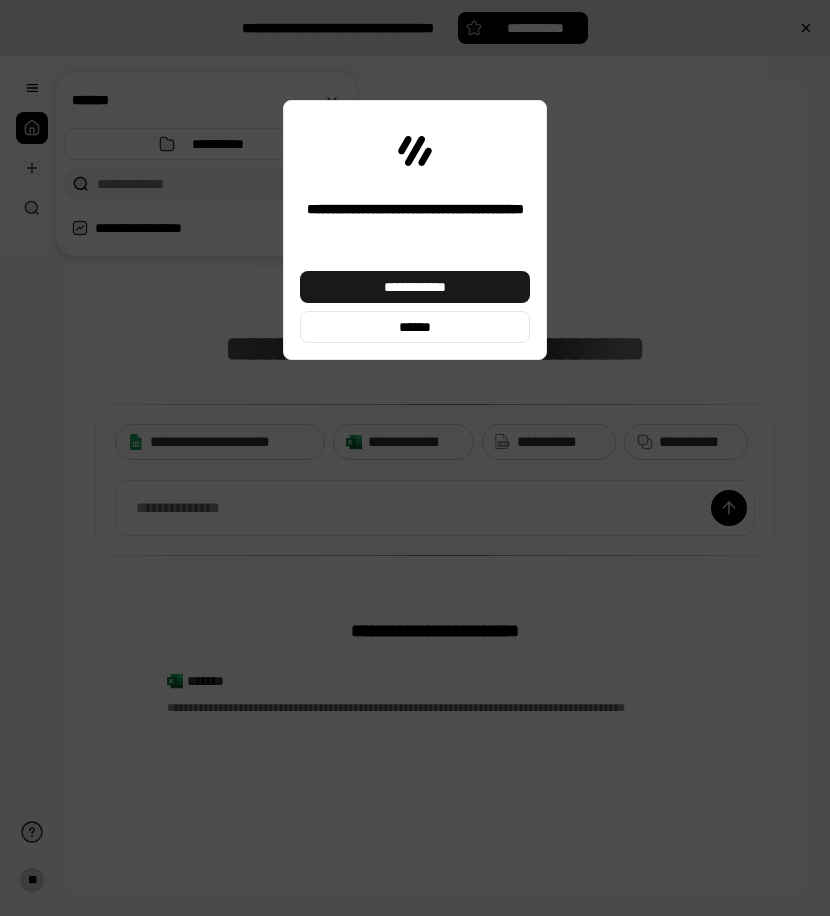 click on "**********" at bounding box center [415, 287] 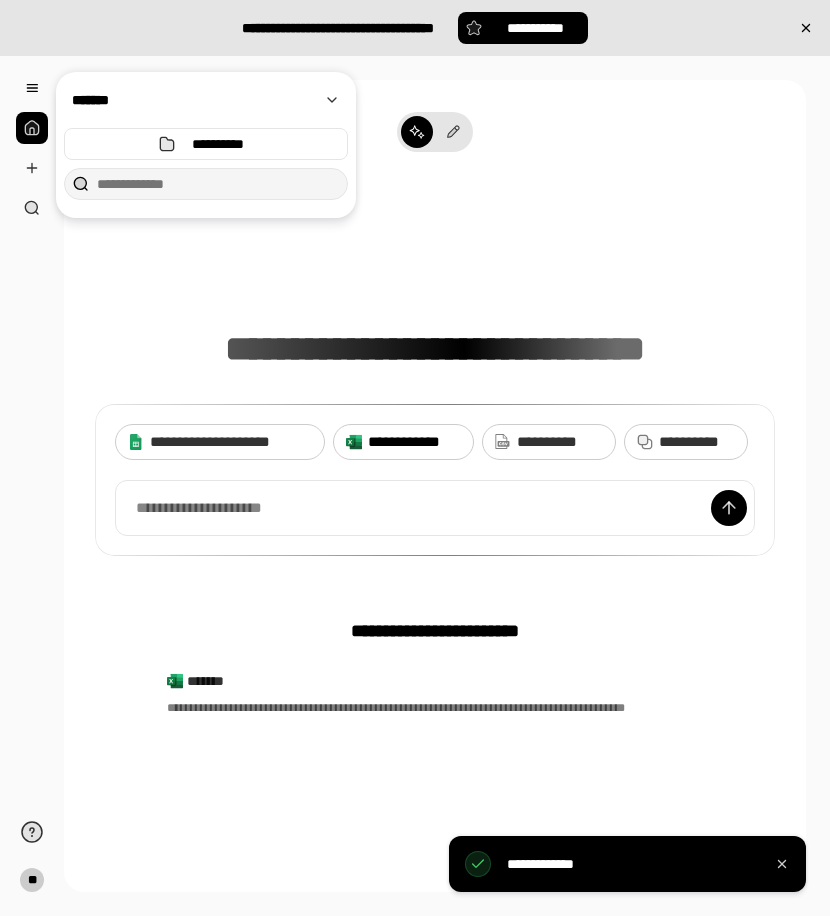 click on "**********" at bounding box center [414, 442] 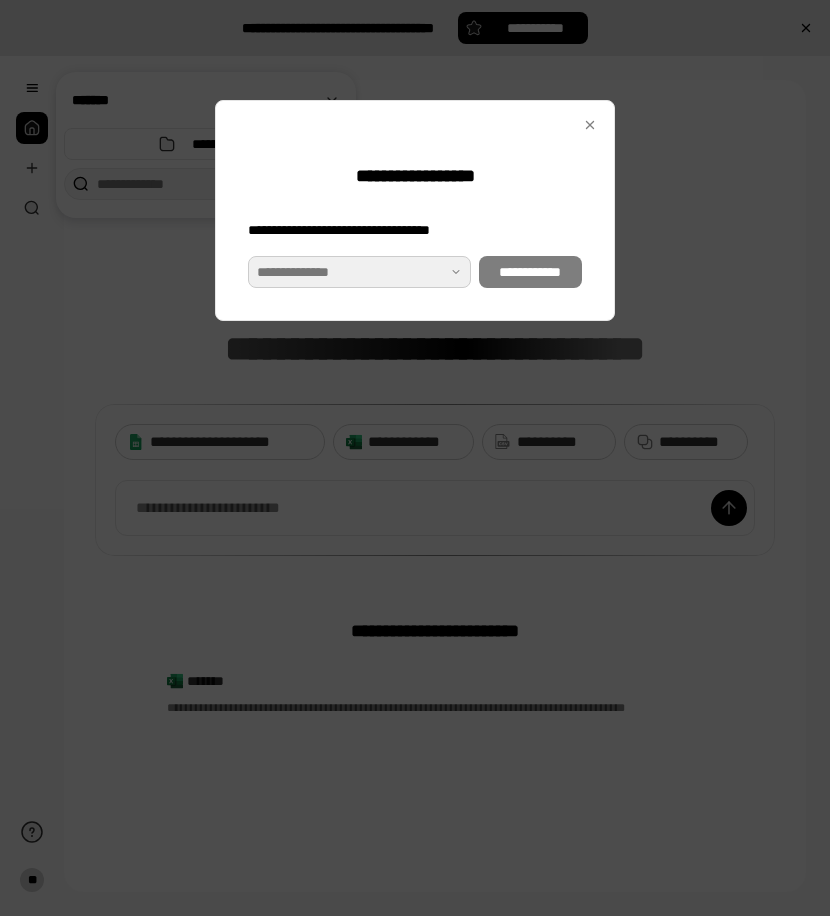click at bounding box center (359, 272) 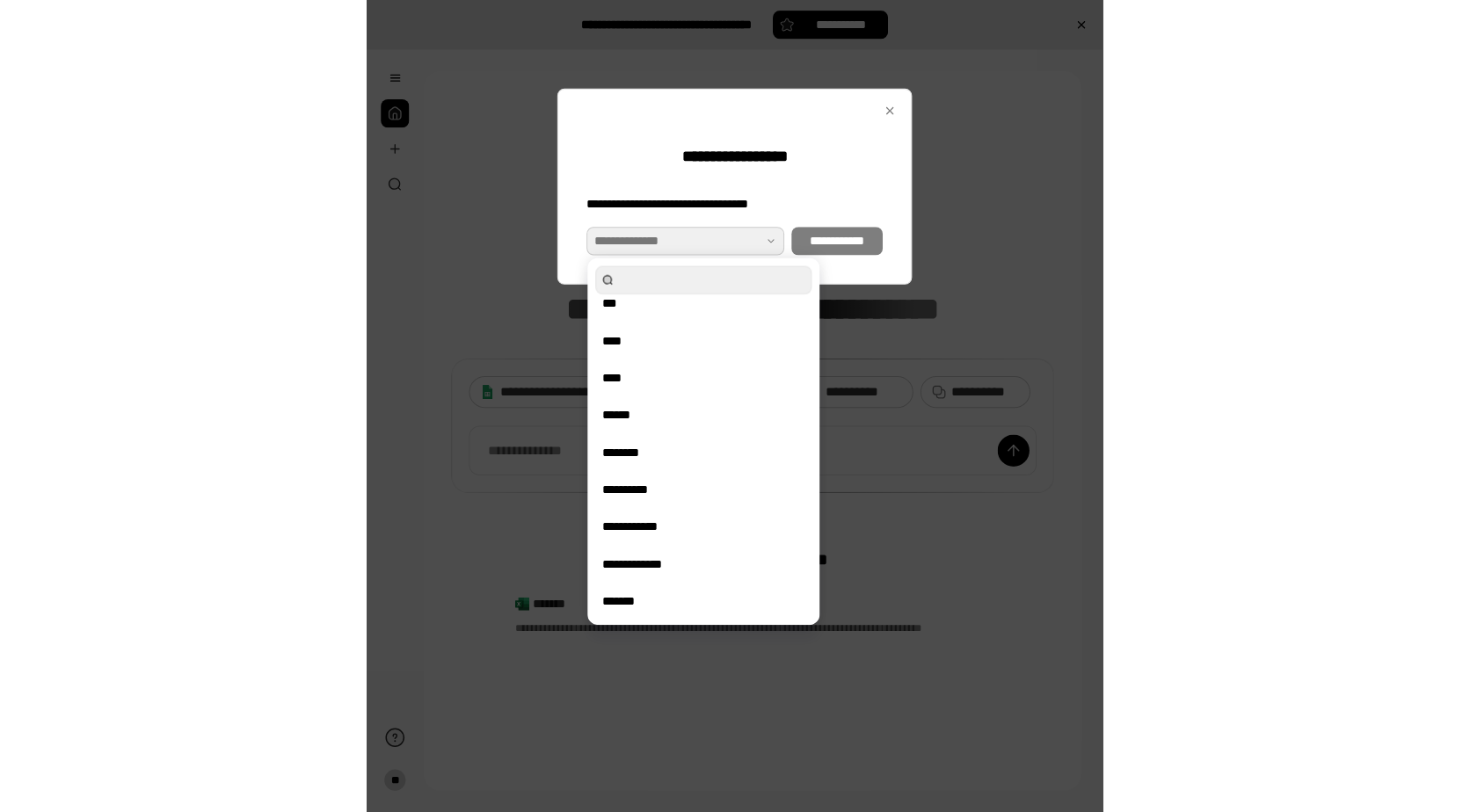 scroll, scrollTop: 16, scrollLeft: 0, axis: vertical 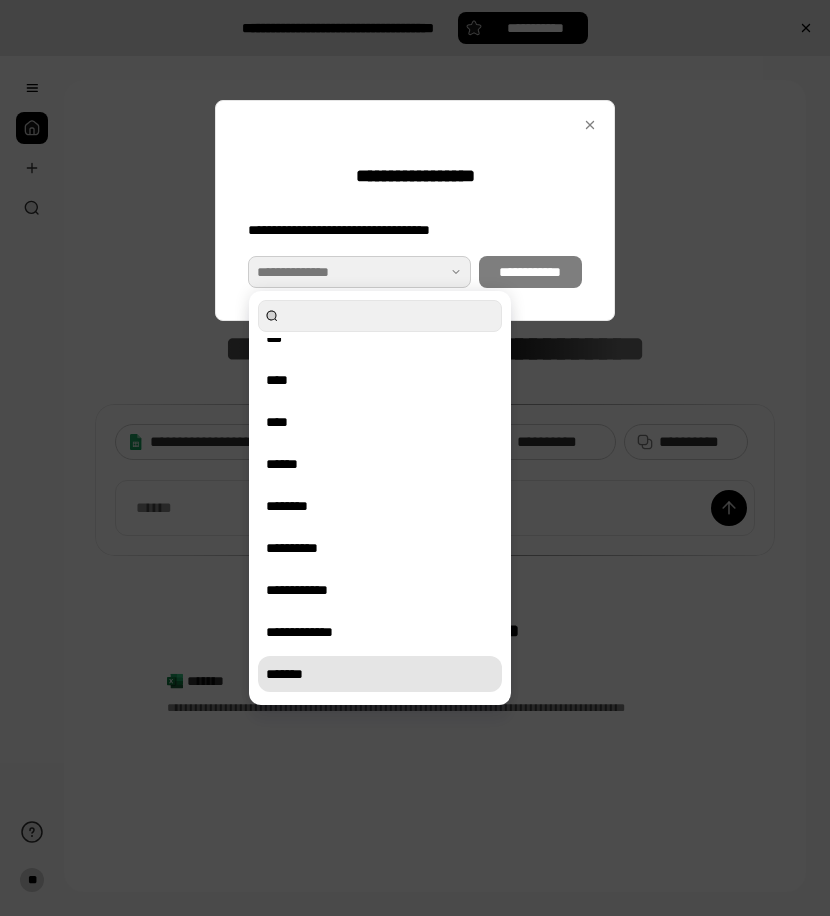 click on "*******" at bounding box center (380, 674) 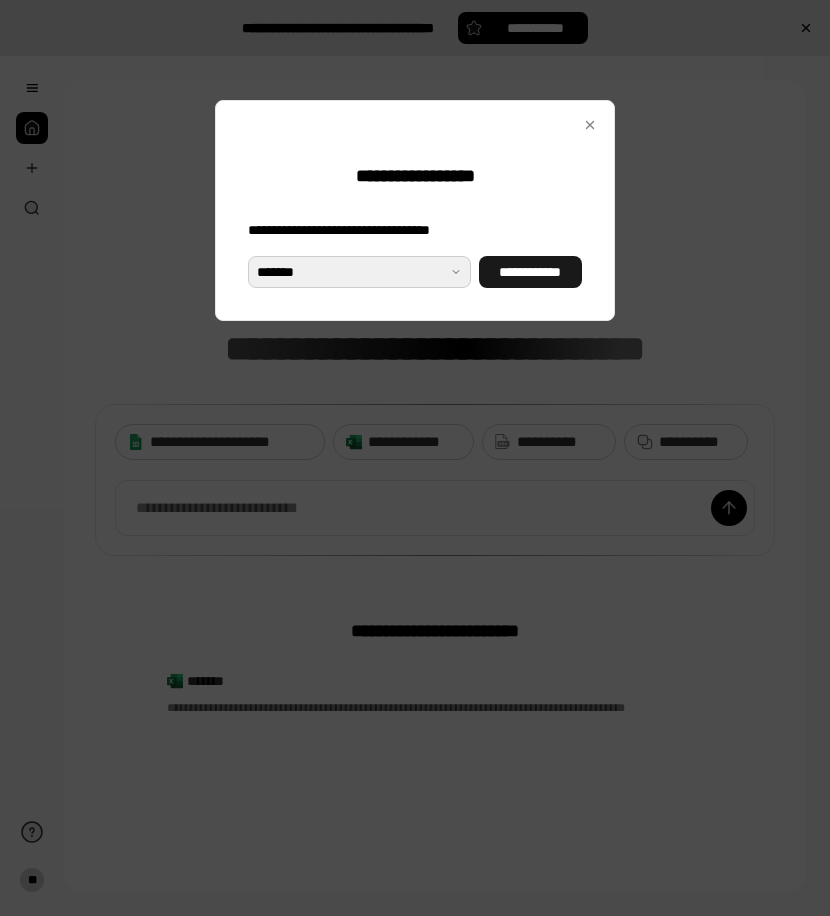 click on "**********" at bounding box center [530, 272] 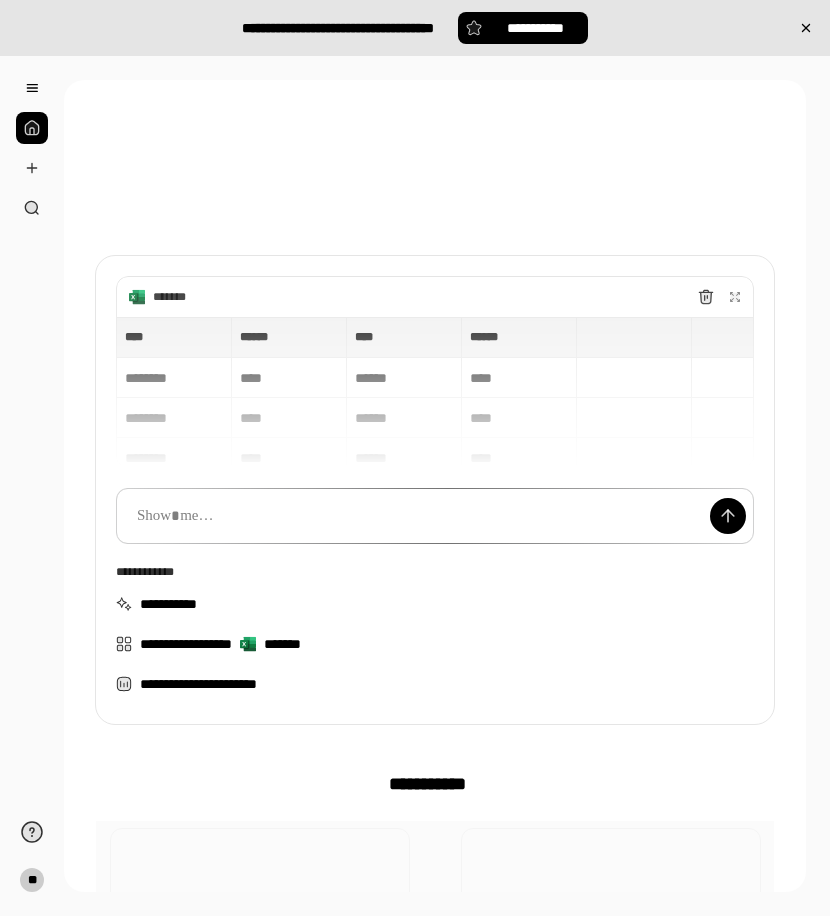 click at bounding box center [435, 516] 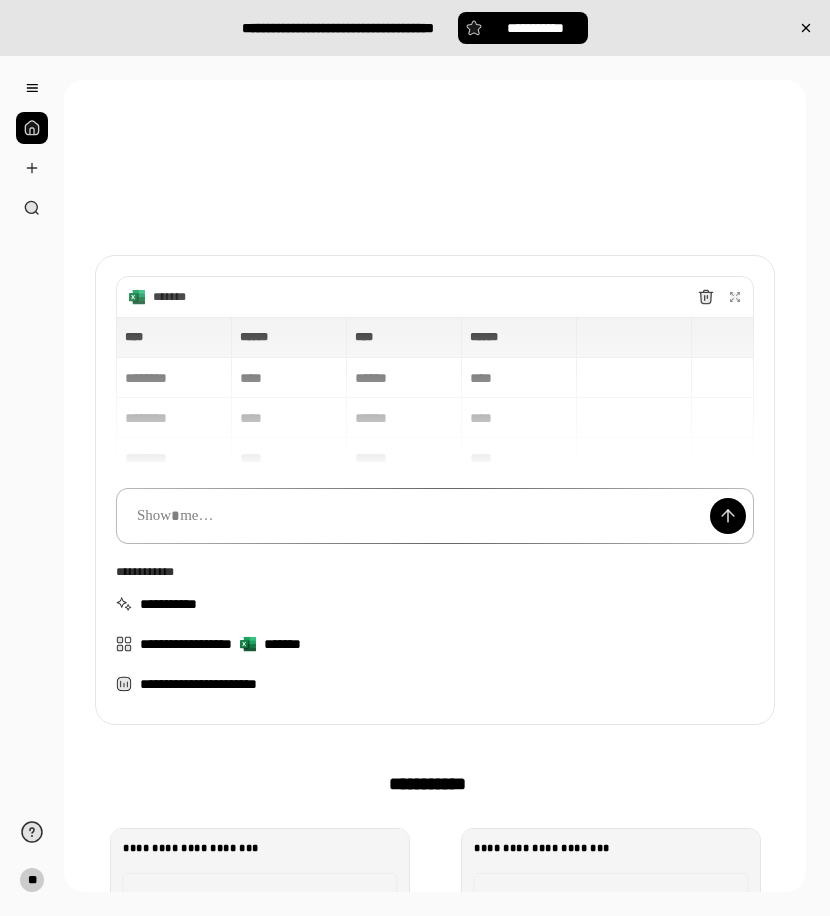 click at bounding box center (435, 516) 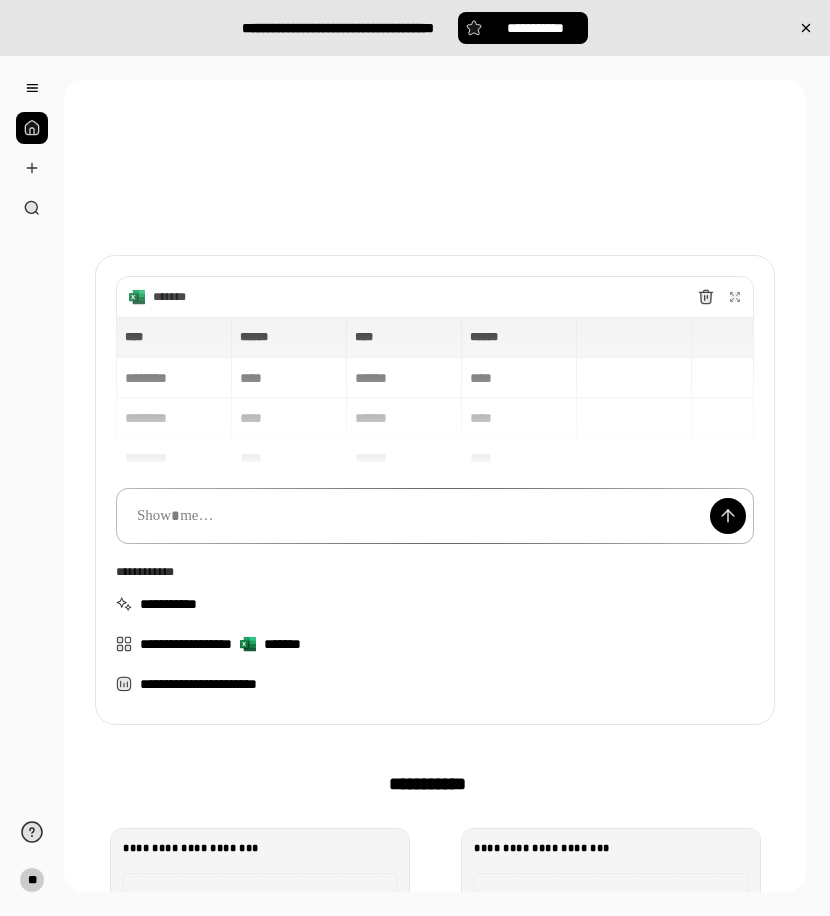 type 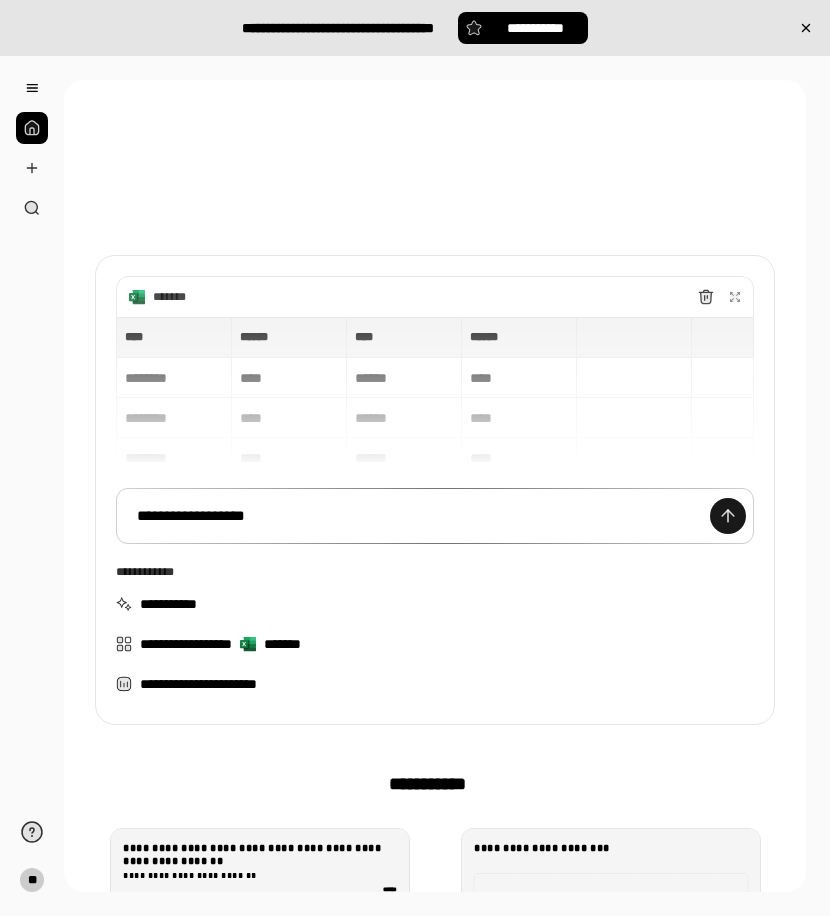 click at bounding box center [728, 516] 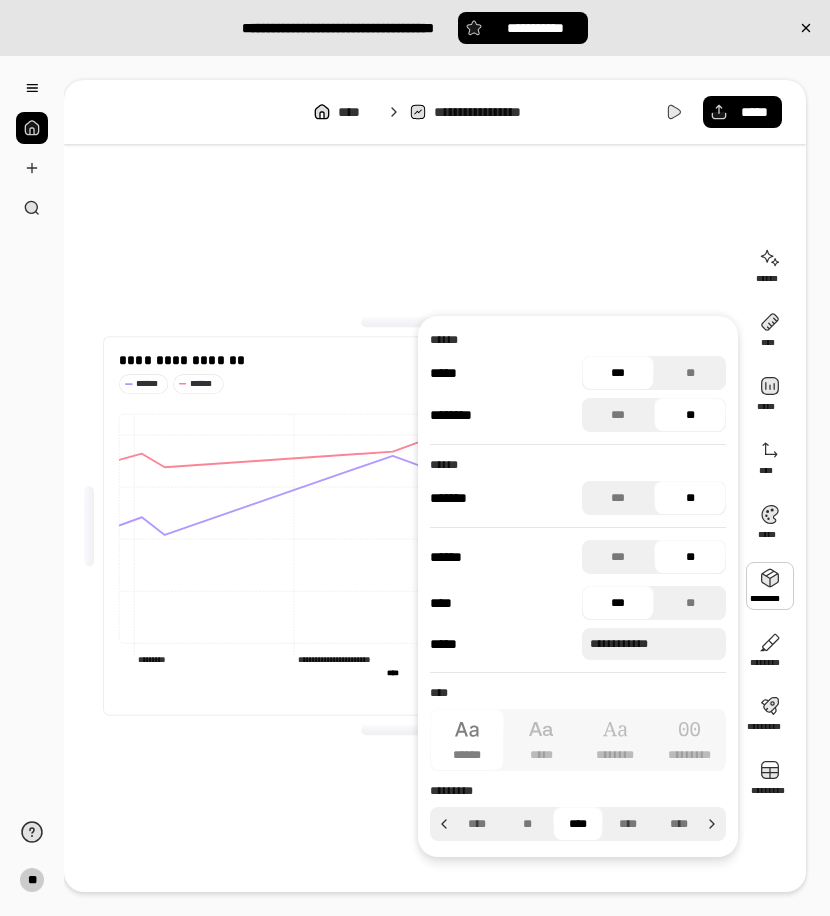 click on "**********" at bounding box center (401, 526) 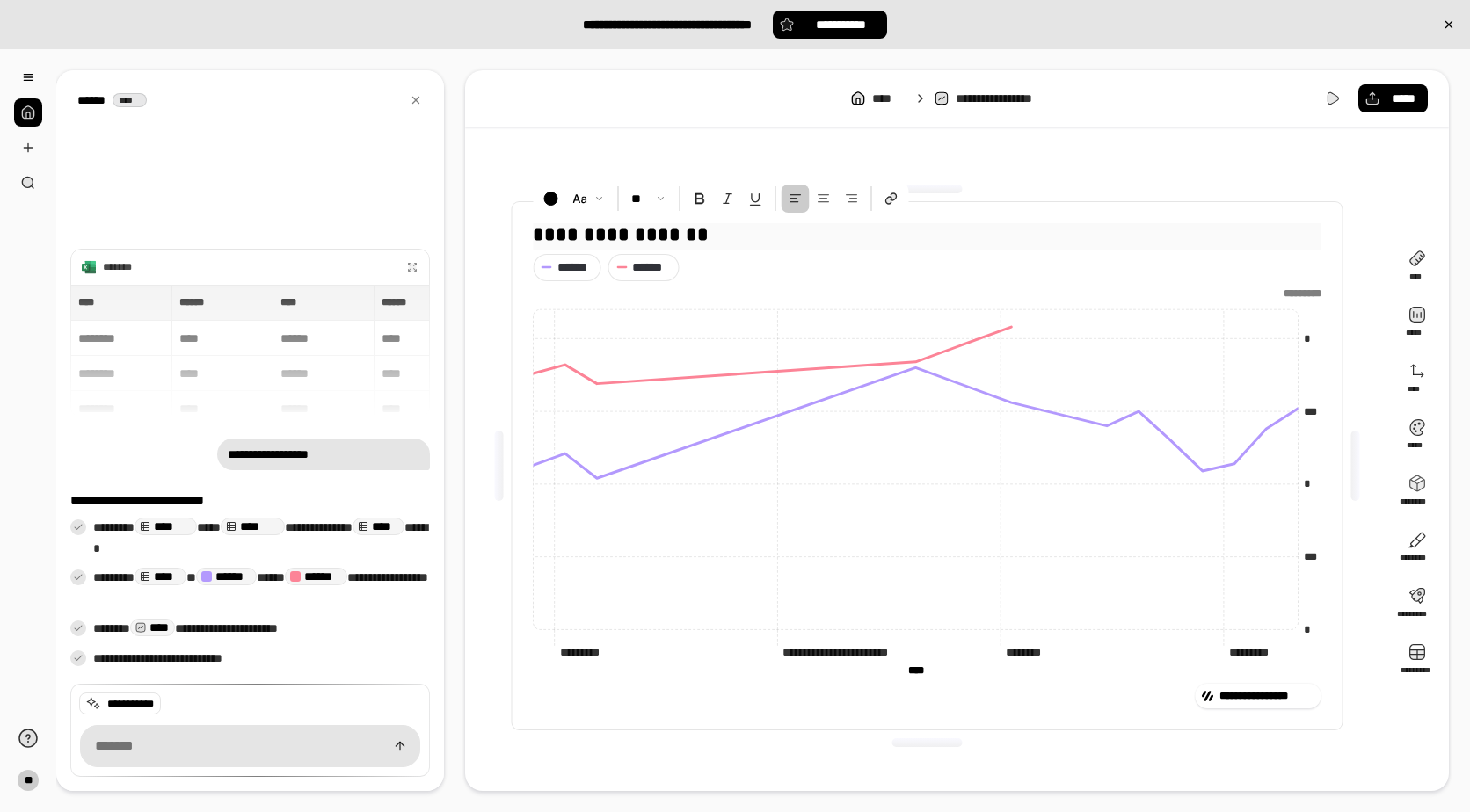 drag, startPoint x: 702, startPoint y: 236, endPoint x: 537, endPoint y: 237, distance: 165.003 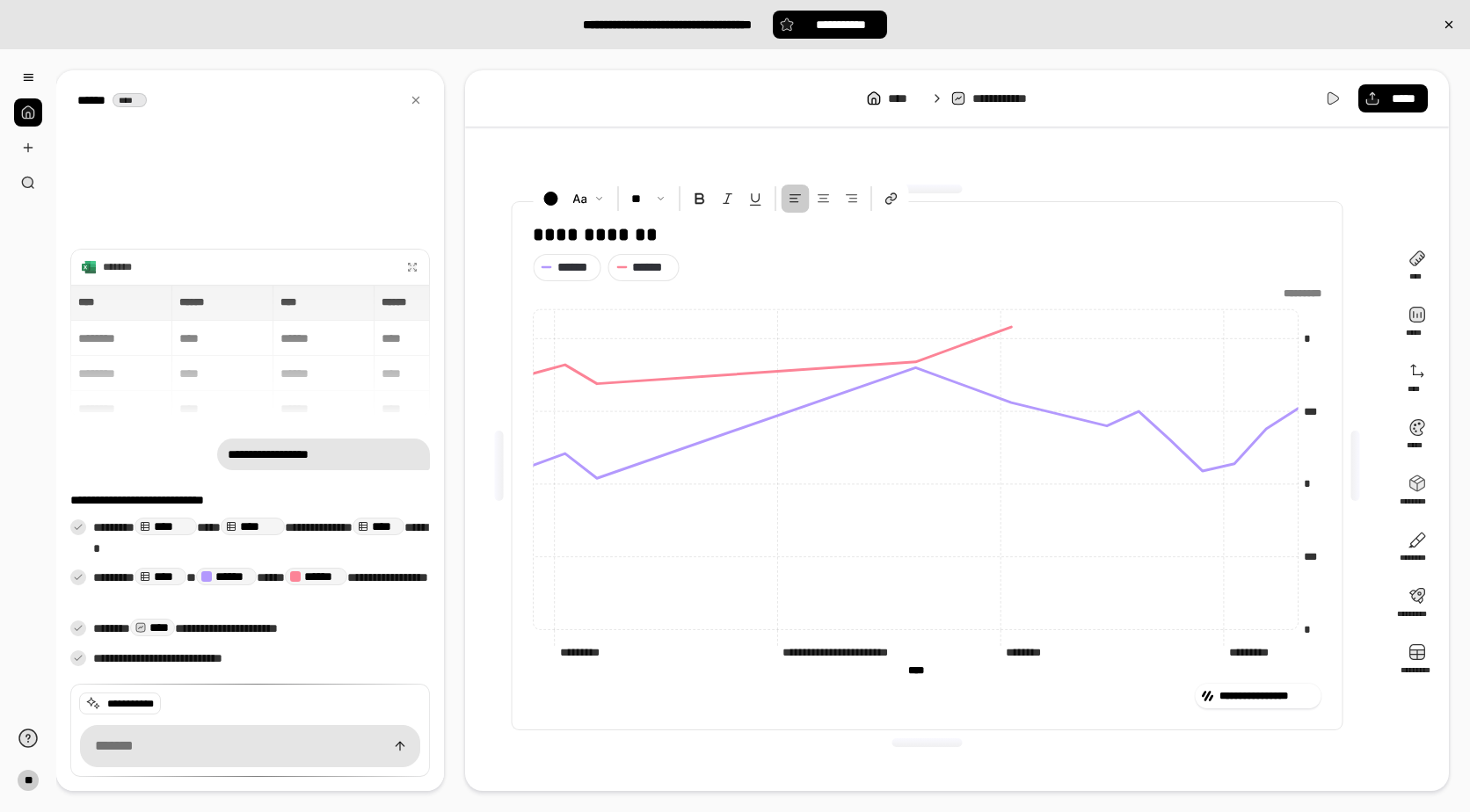 click on "**********" at bounding box center [927, 466] 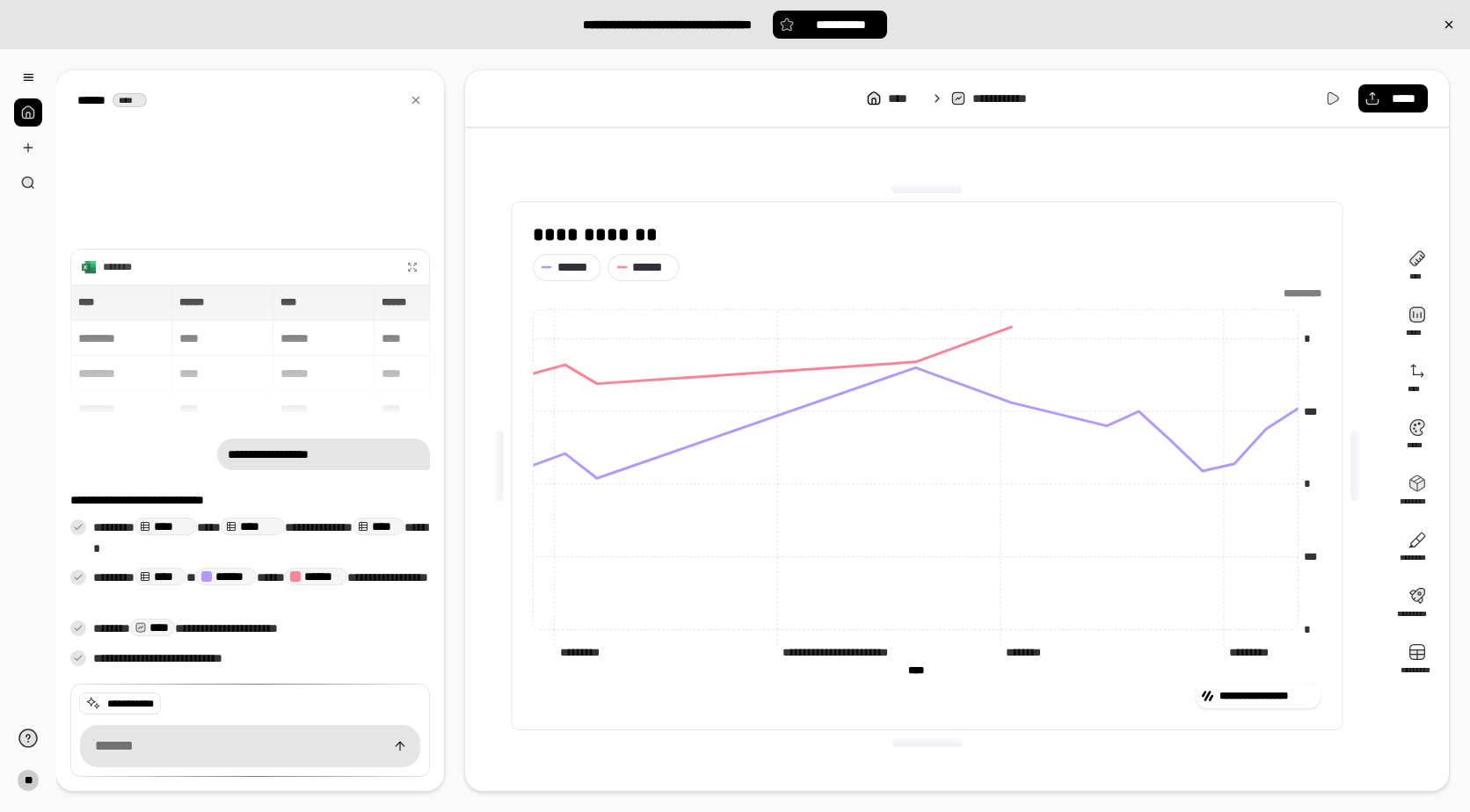 click on "**********" 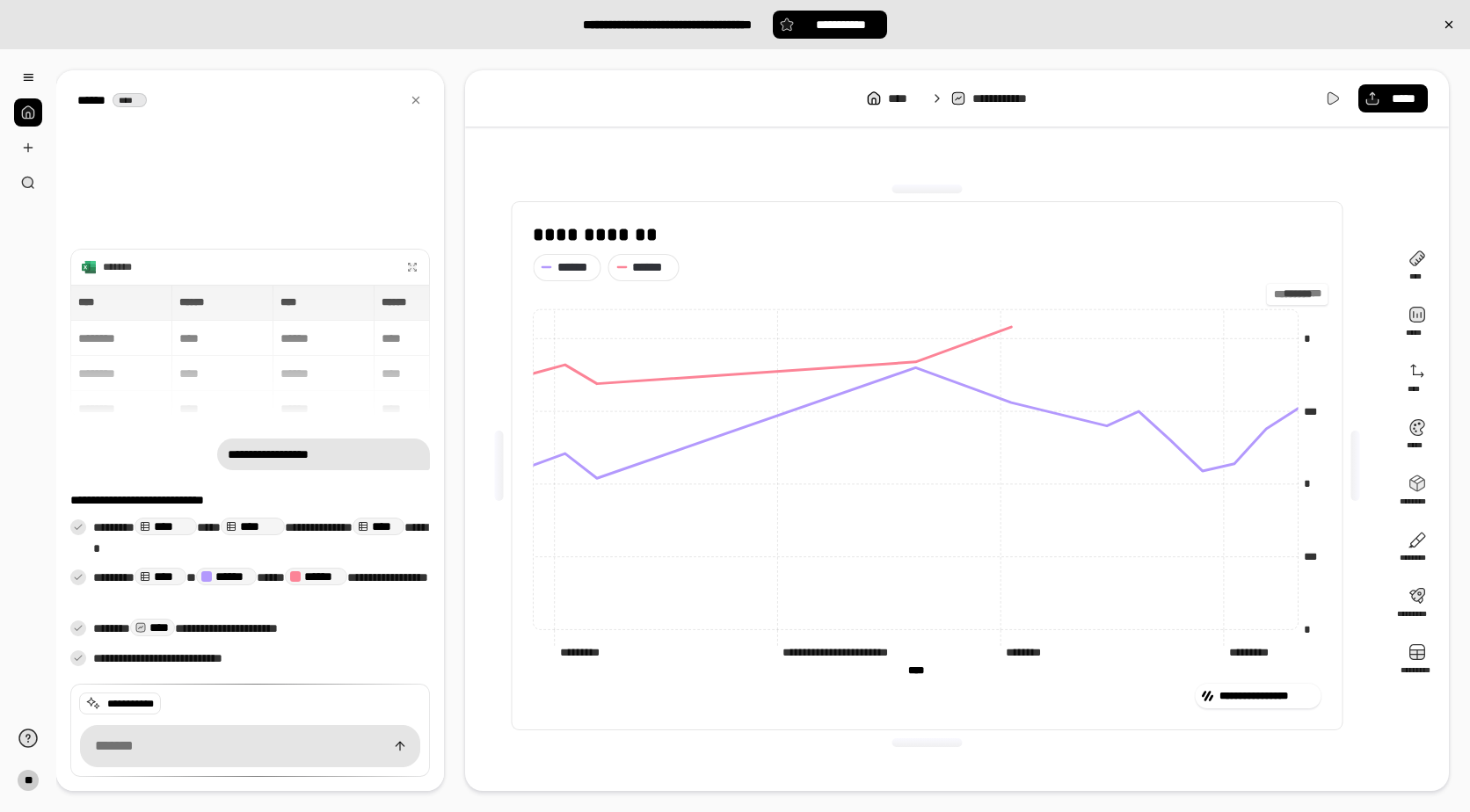 click on "*********" at bounding box center (1297, 294) 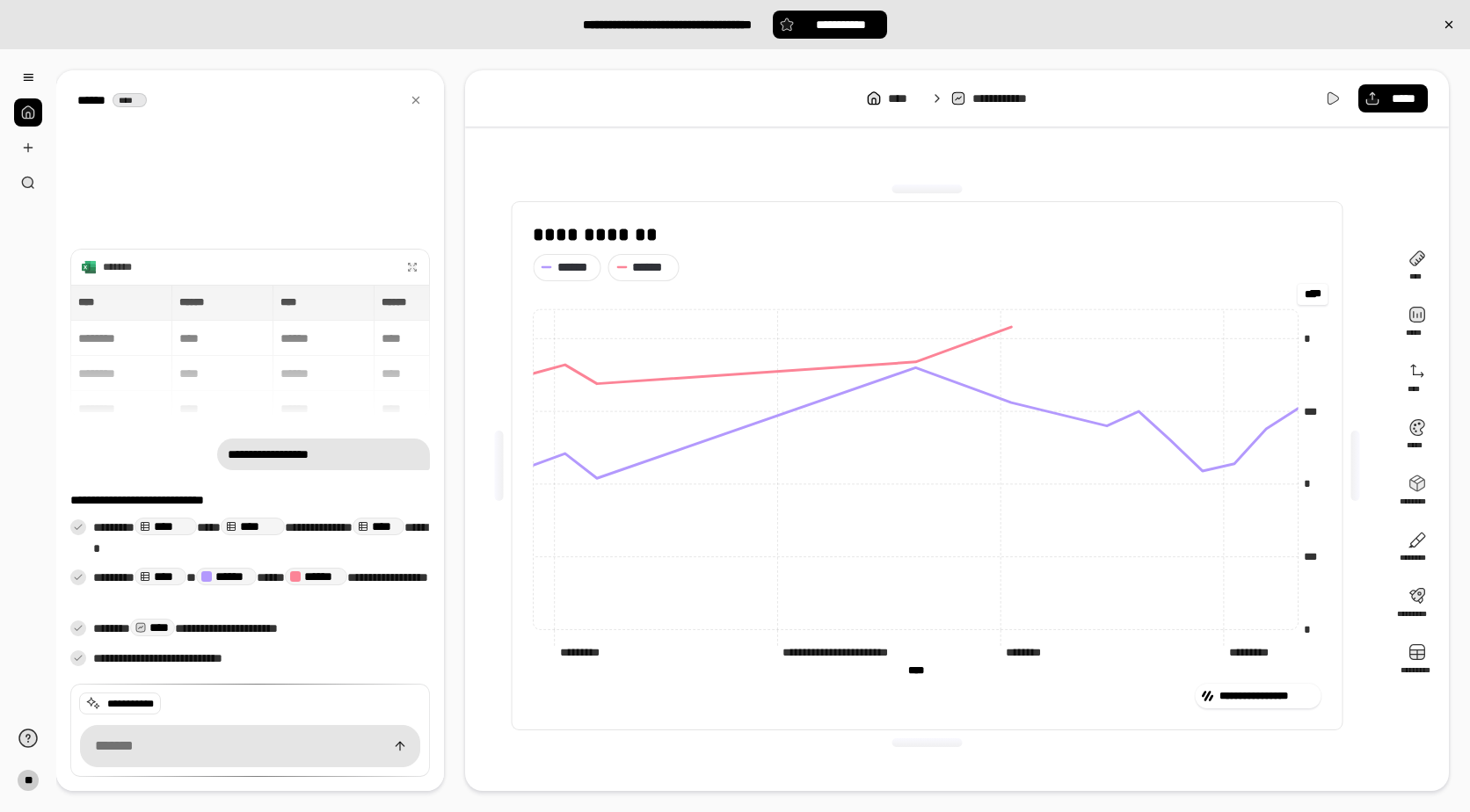 type on "***" 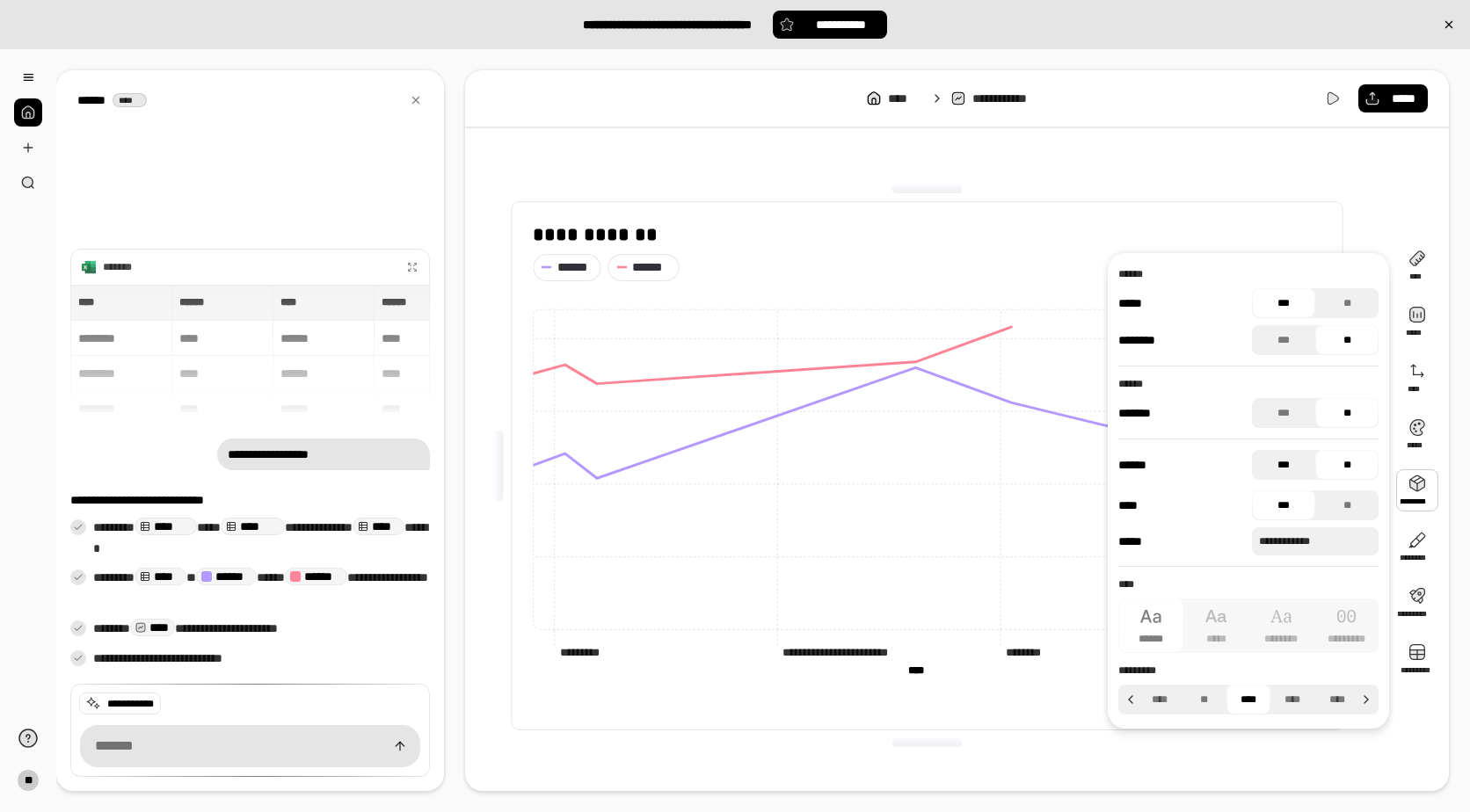click on "***" at bounding box center (1284, 465) 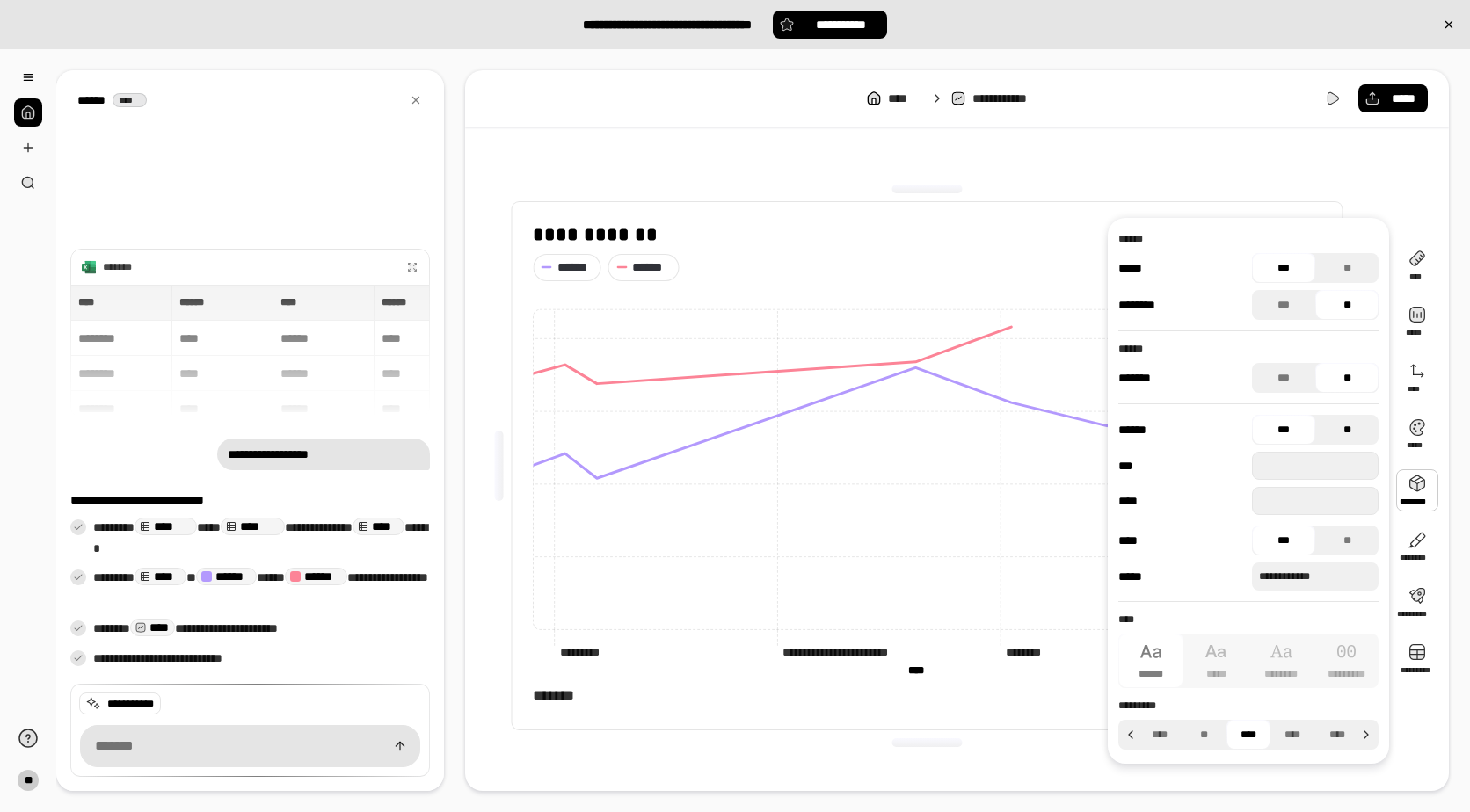 click on "**" at bounding box center [1347, 430] 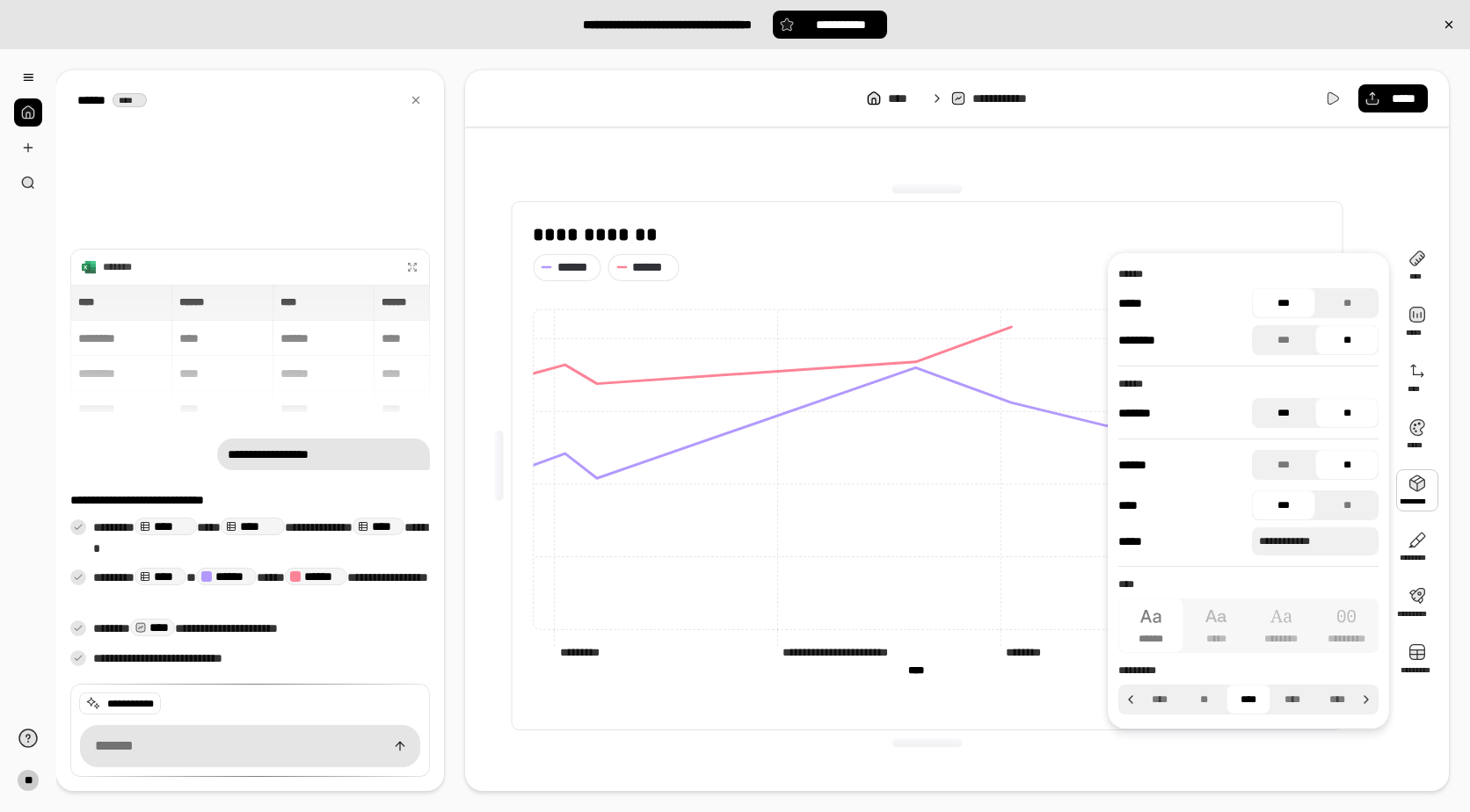 click on "***" at bounding box center (1284, 413) 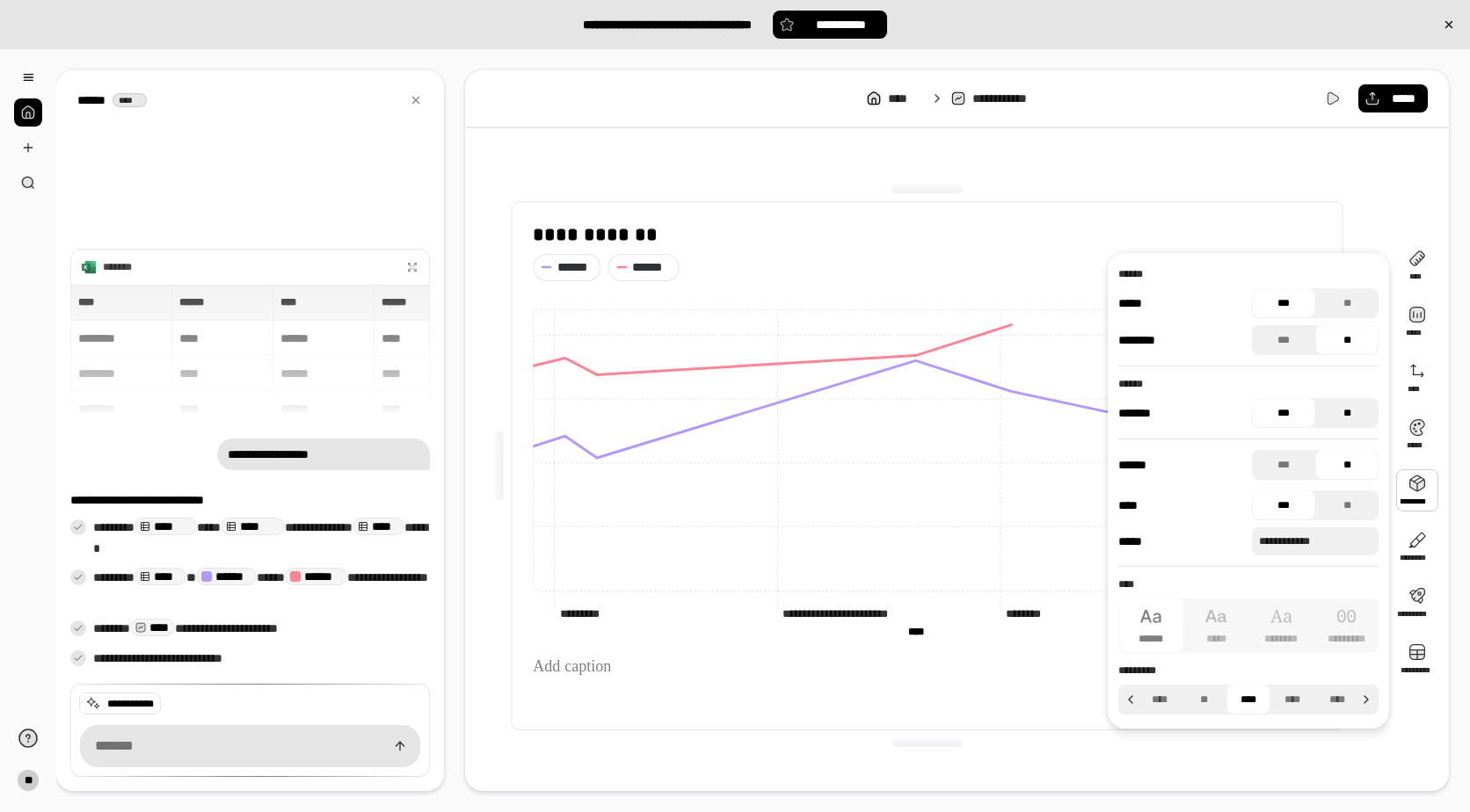 click on "**" at bounding box center [1347, 413] 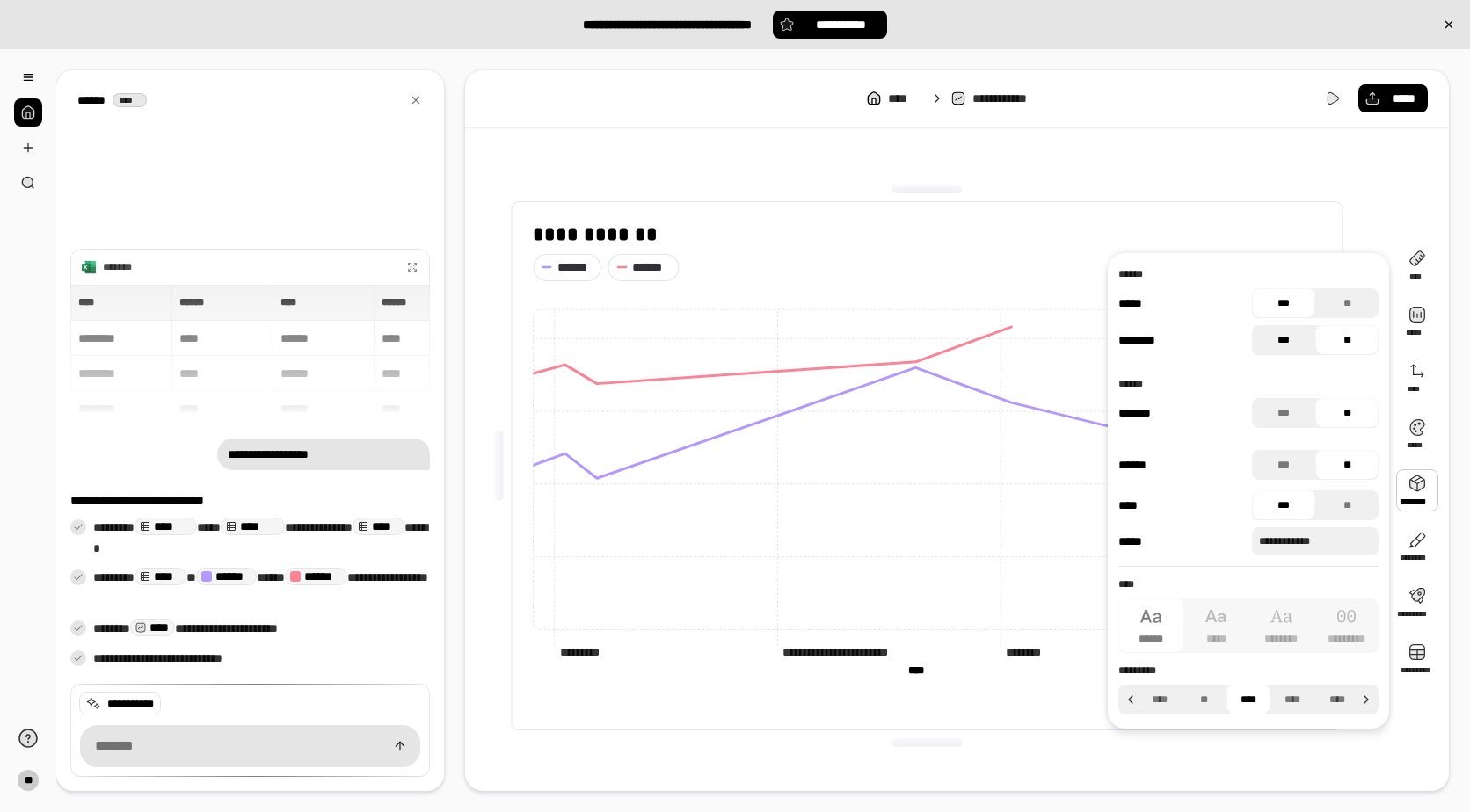 click on "***" at bounding box center (1284, 340) 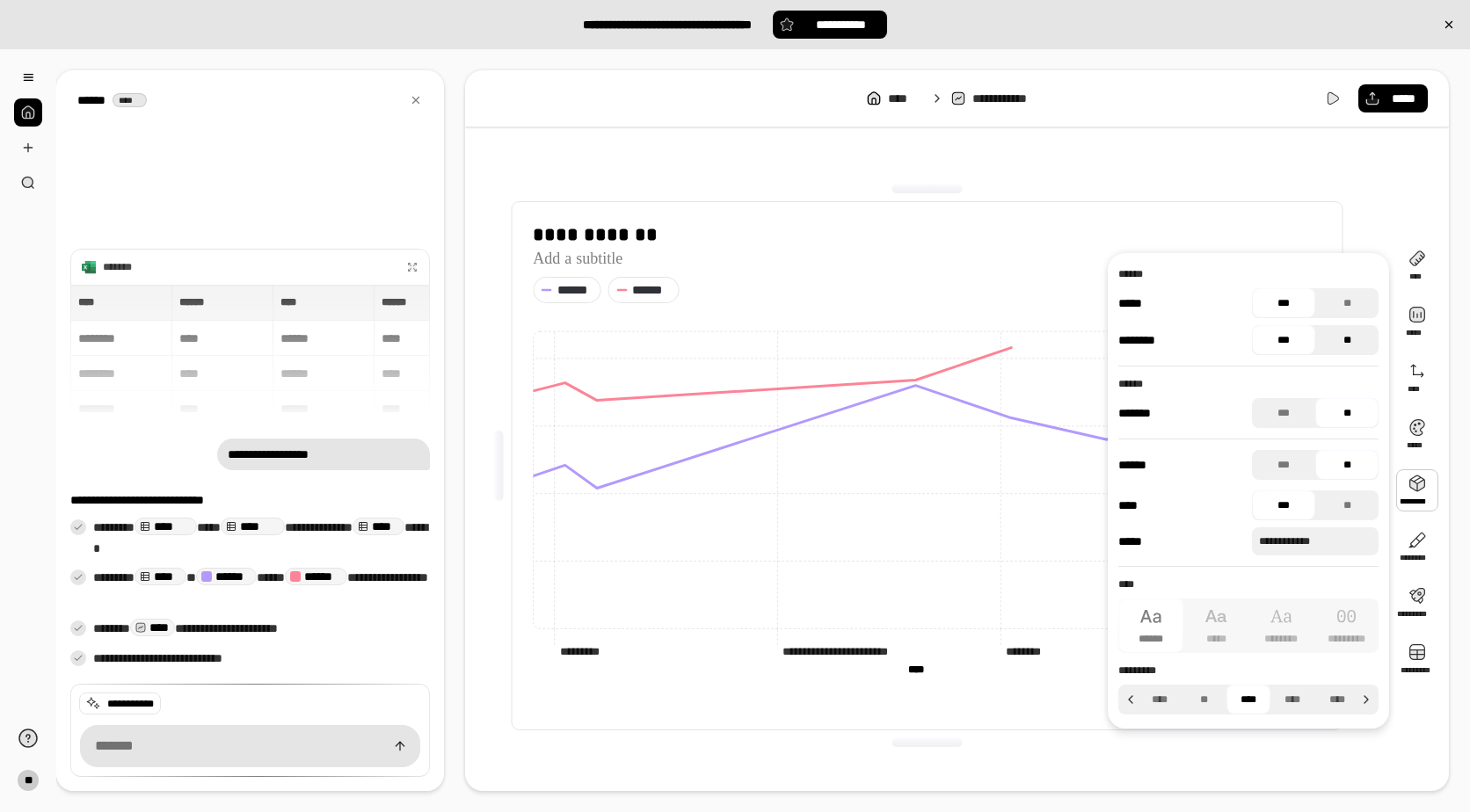 click on "**" at bounding box center [1347, 340] 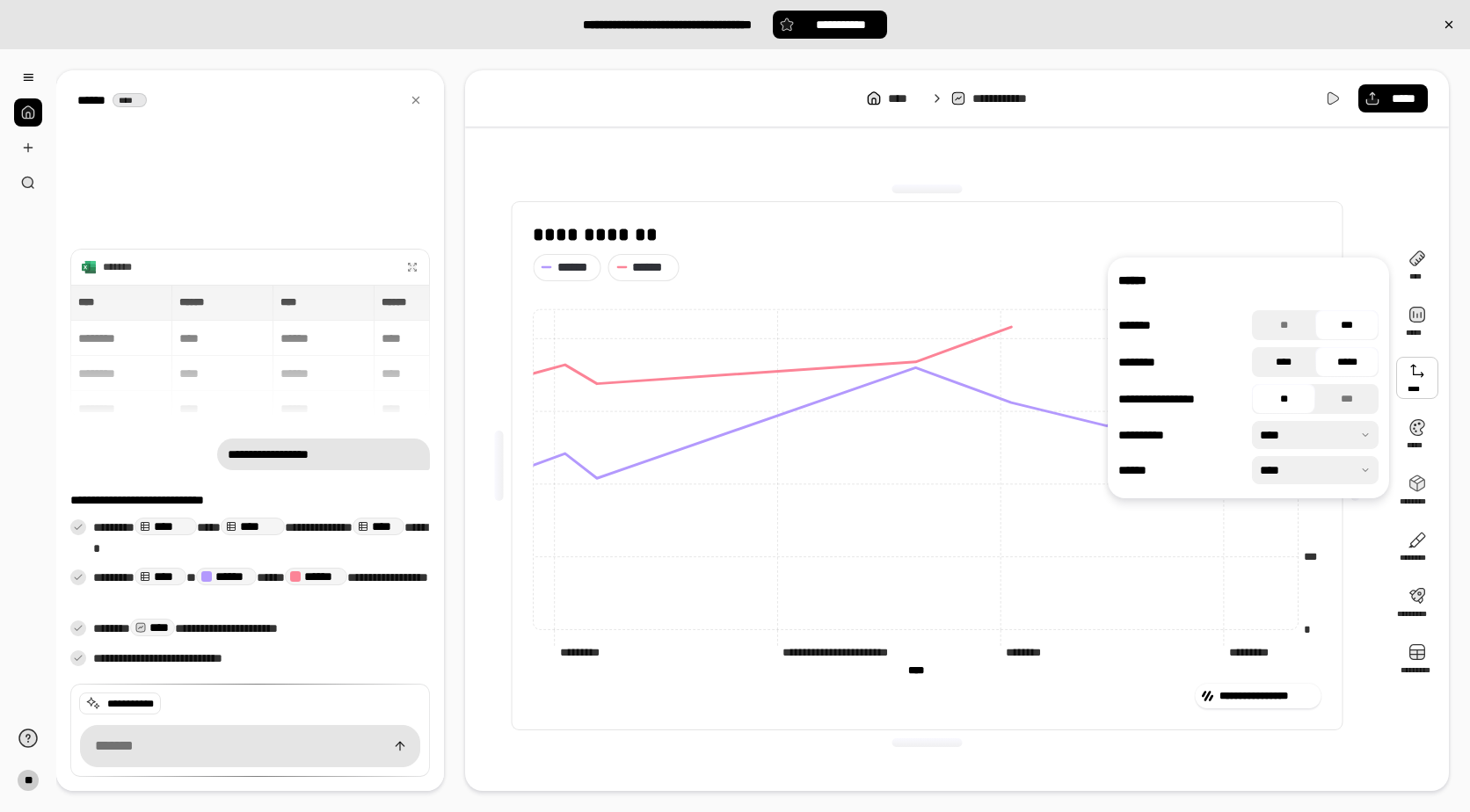 click on "****" at bounding box center (1284, 362) 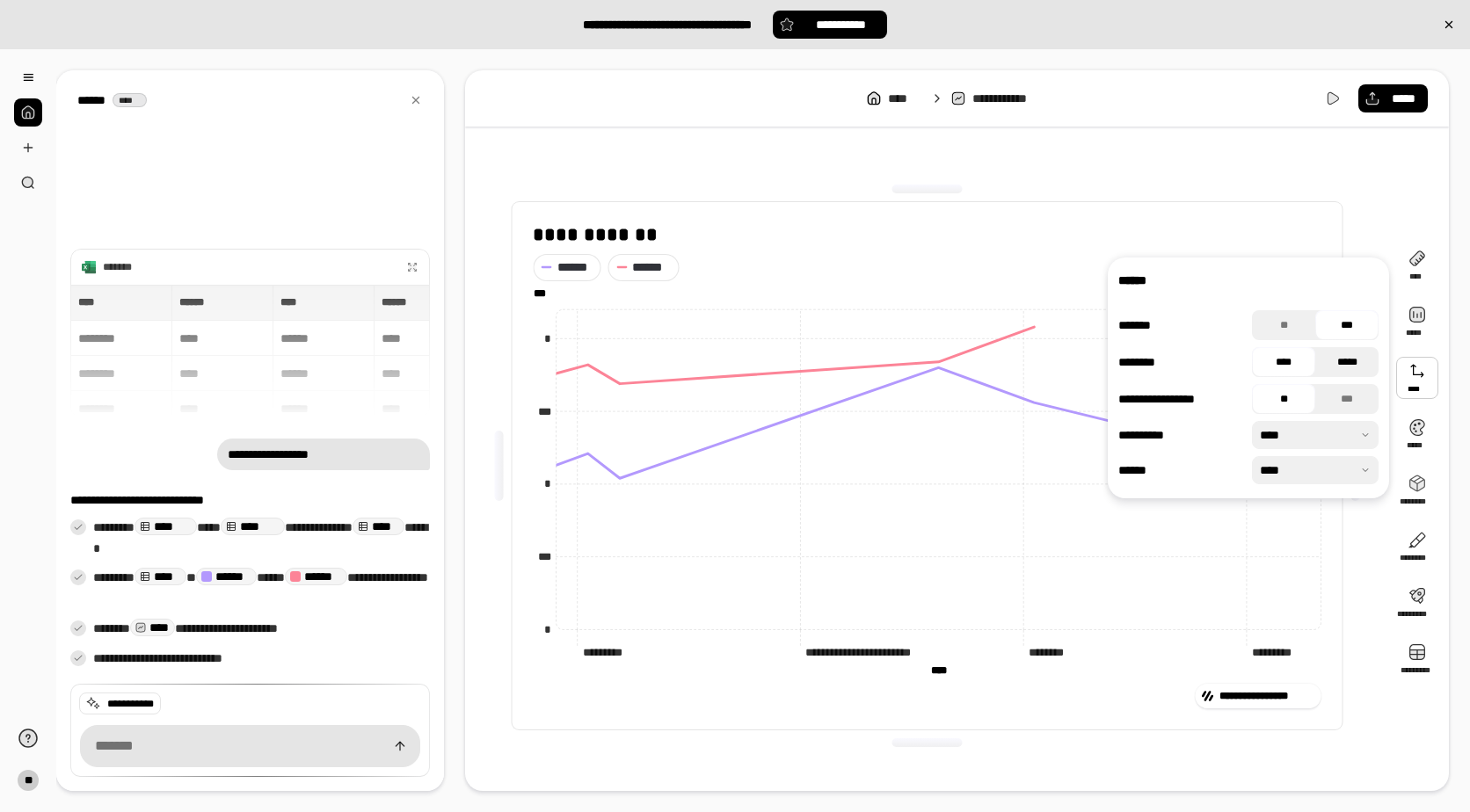 click on "*****" at bounding box center (1347, 362) 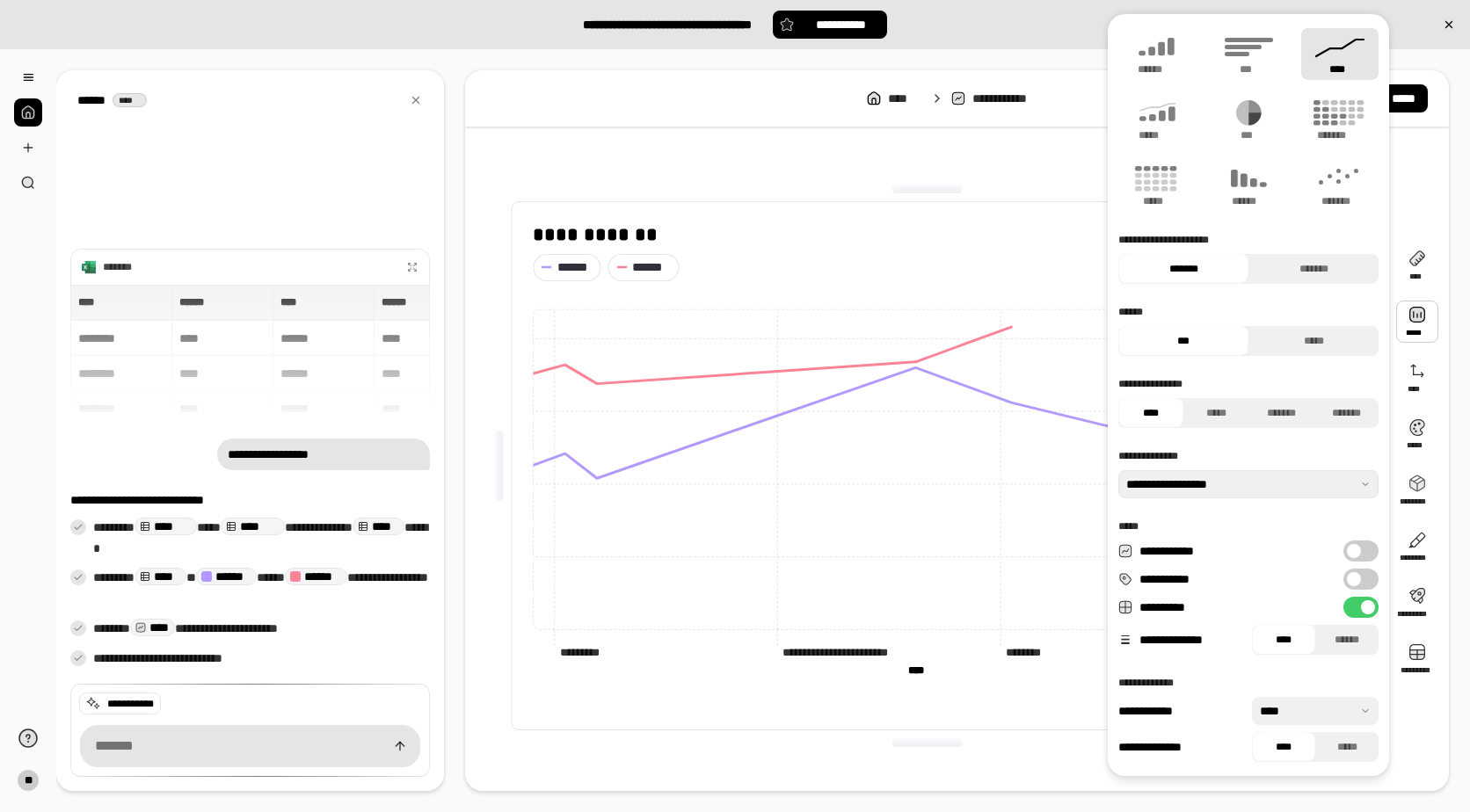 click at bounding box center [1368, 607] 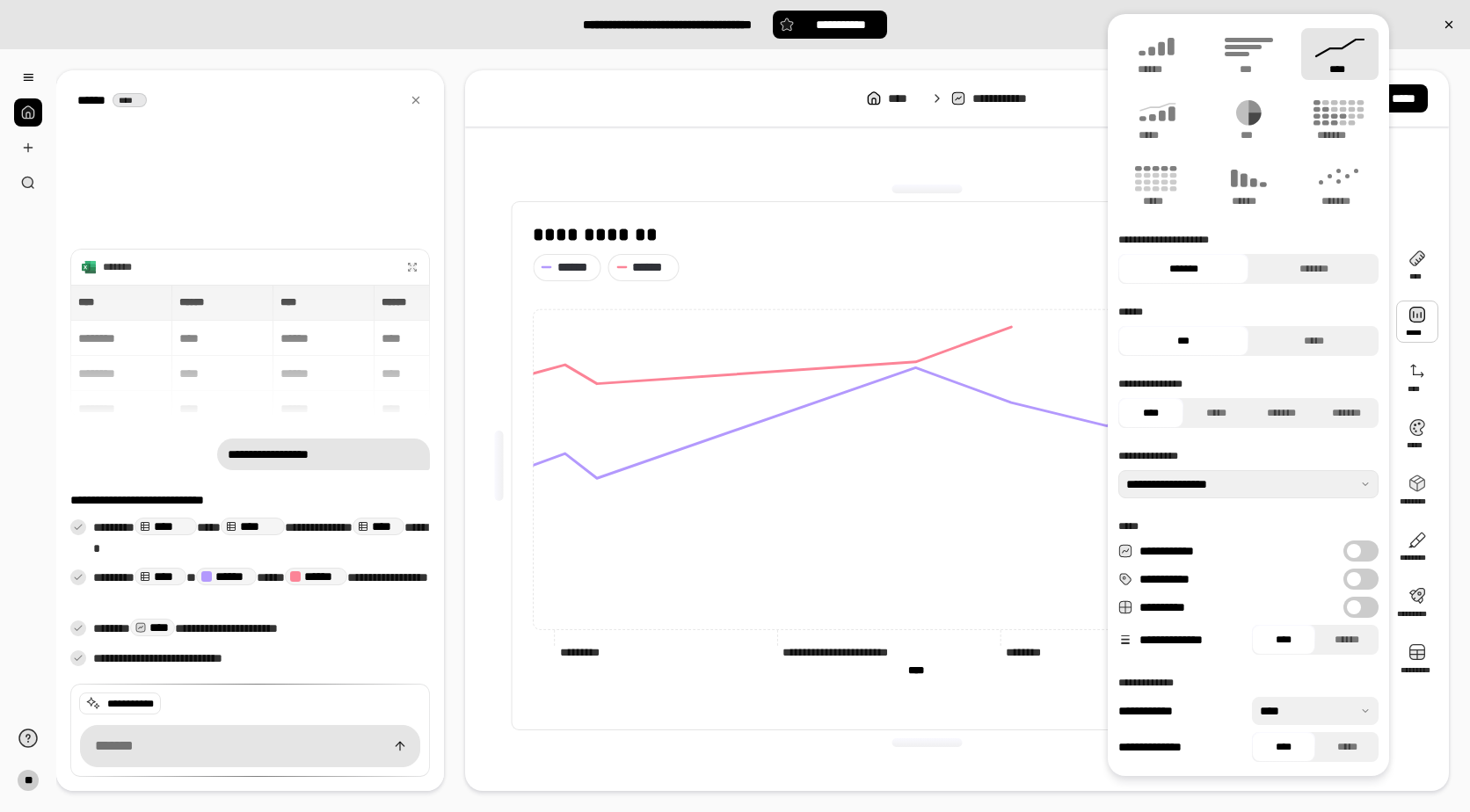 click at bounding box center [1354, 551] 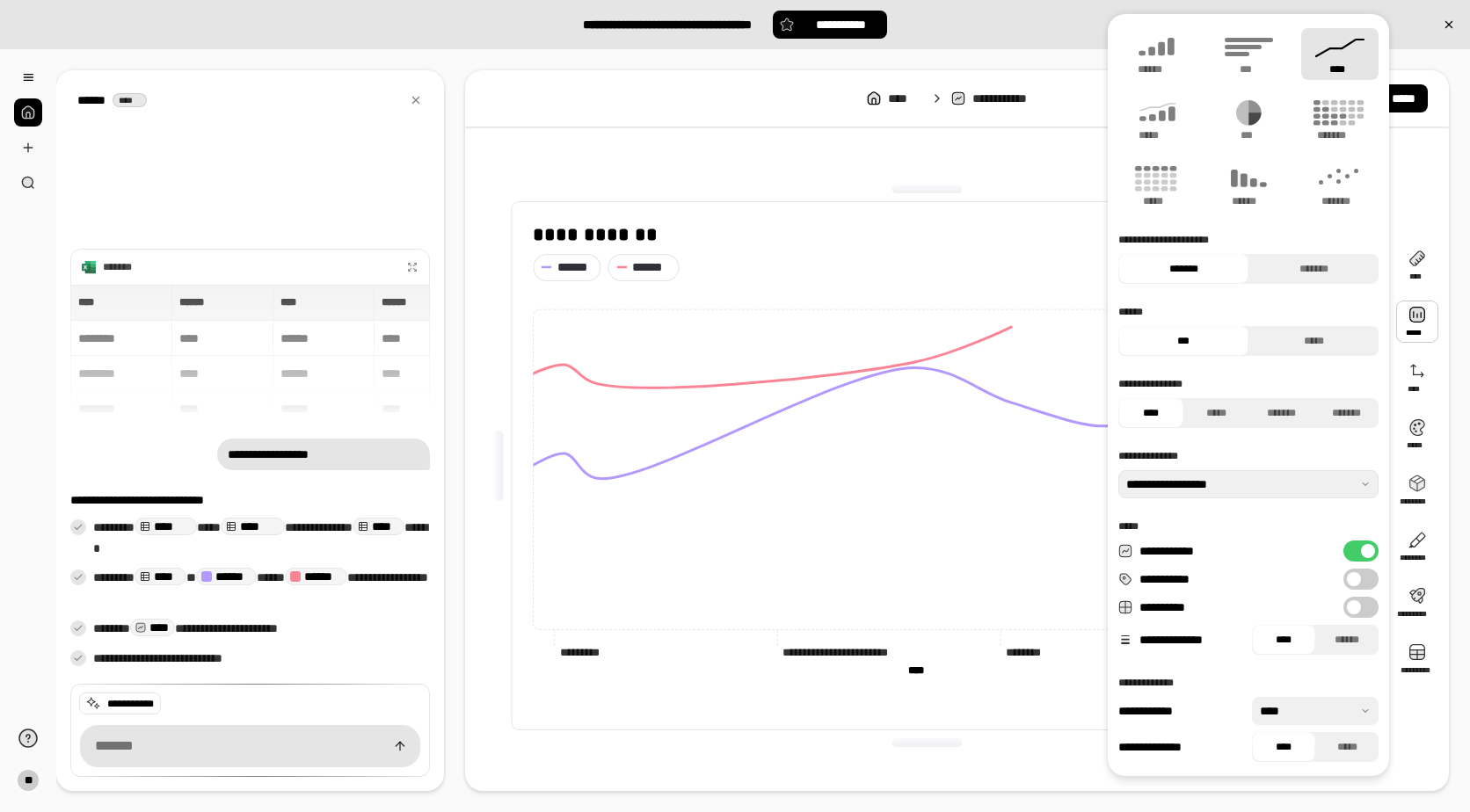 click on "**********" at bounding box center (1361, 551) 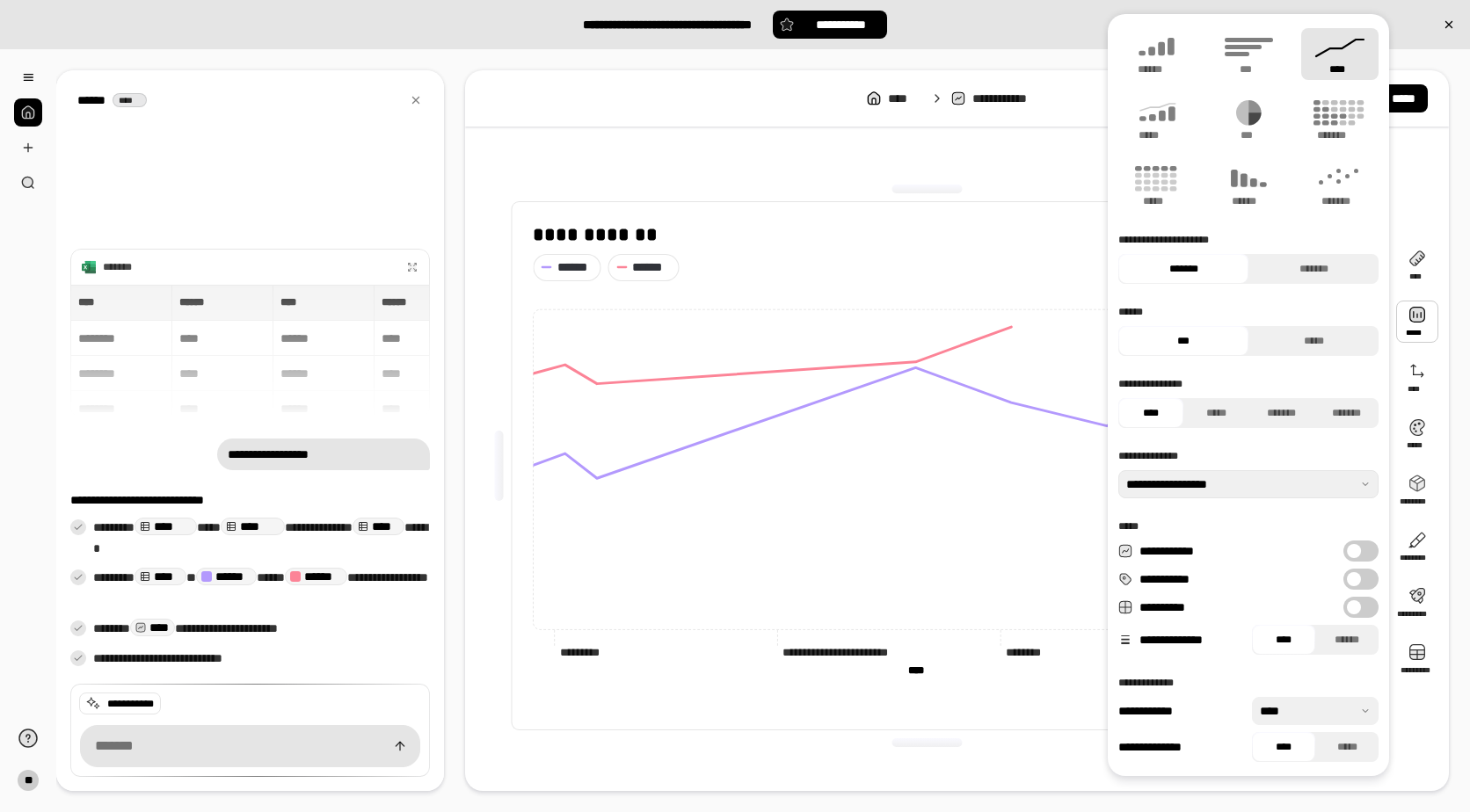 click at bounding box center (1354, 579) 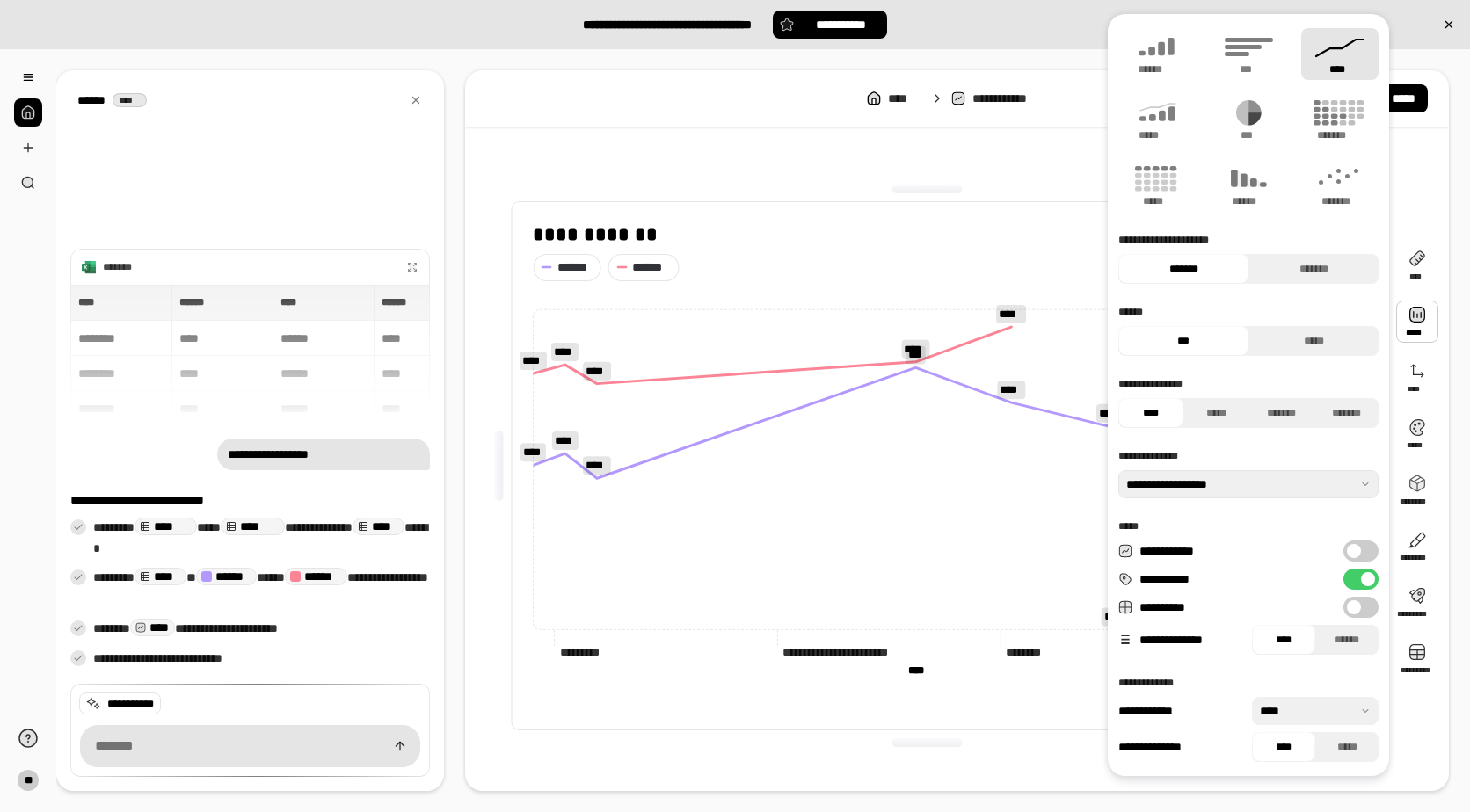 click on "**********" at bounding box center (1361, 579) 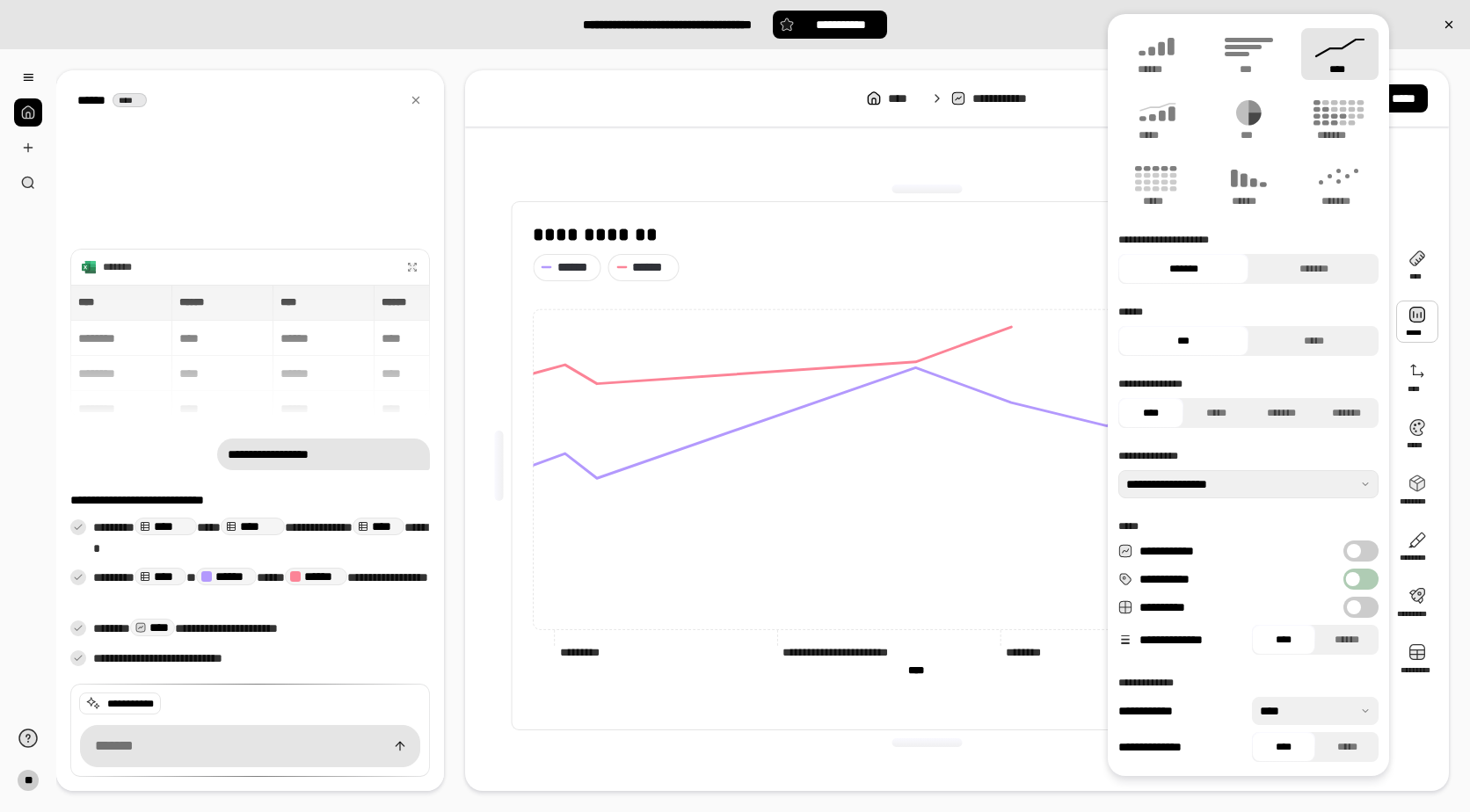 click at bounding box center [1353, 579] 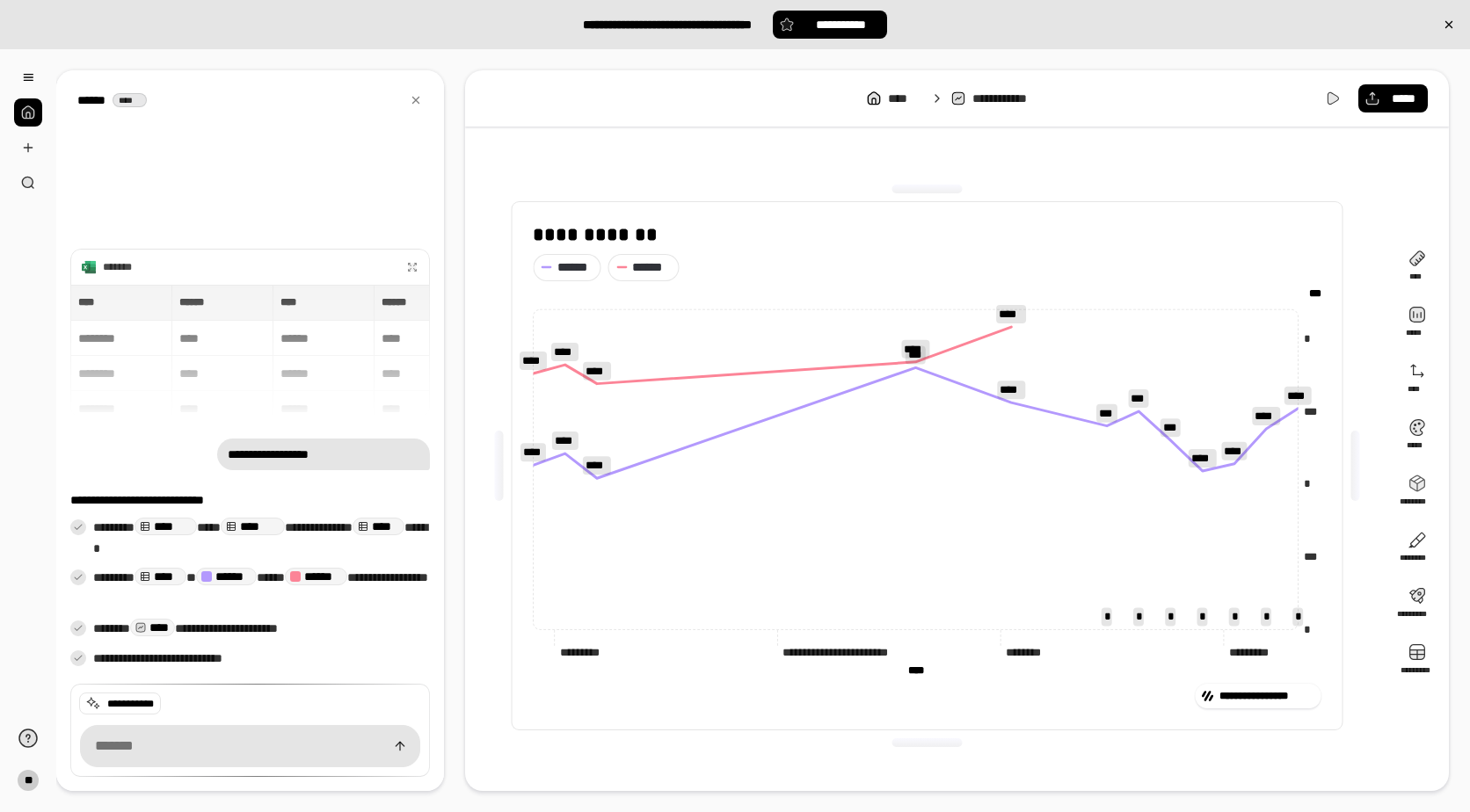 click on "**********" at bounding box center [927, 696] 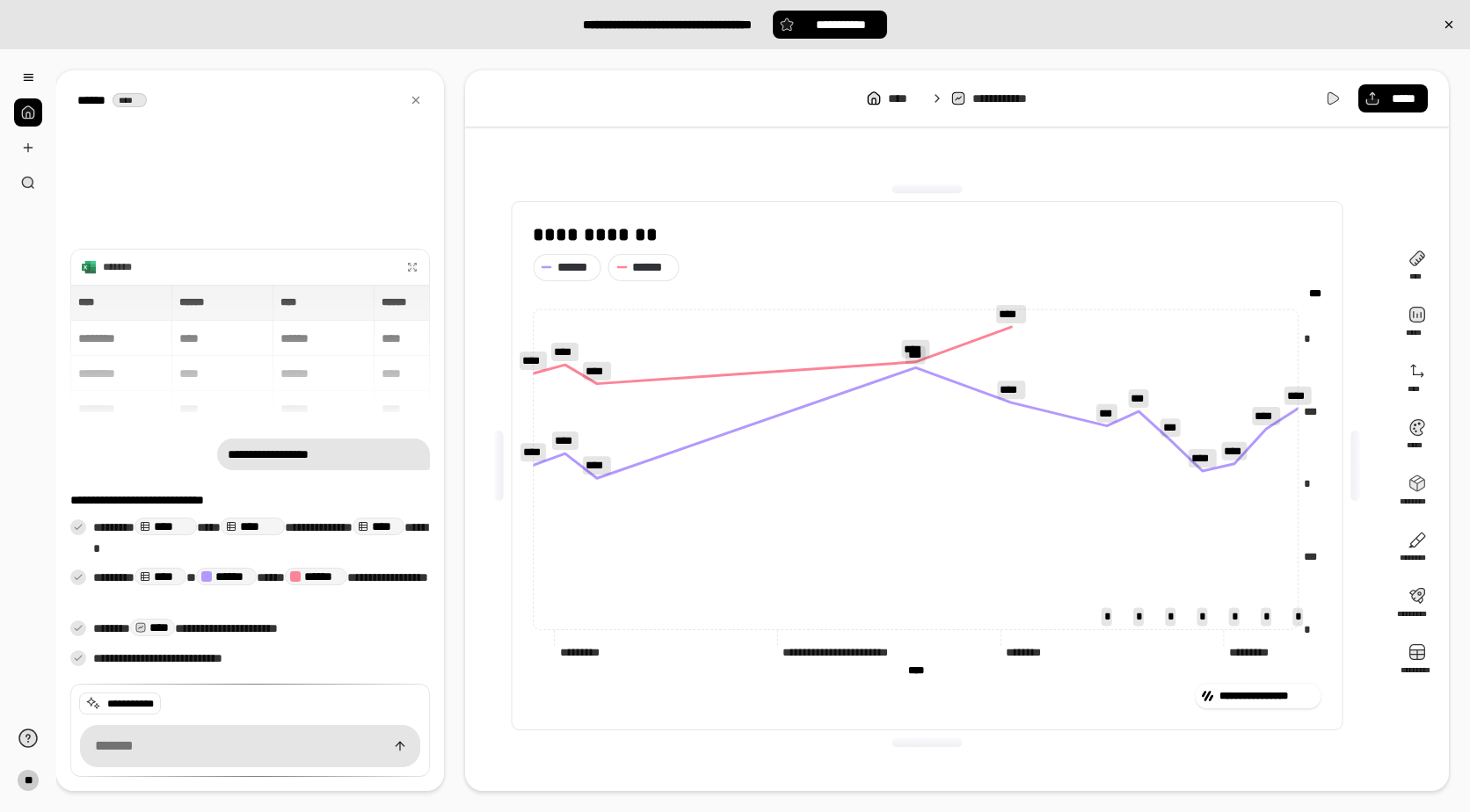 click on "**********" at bounding box center [927, 466] 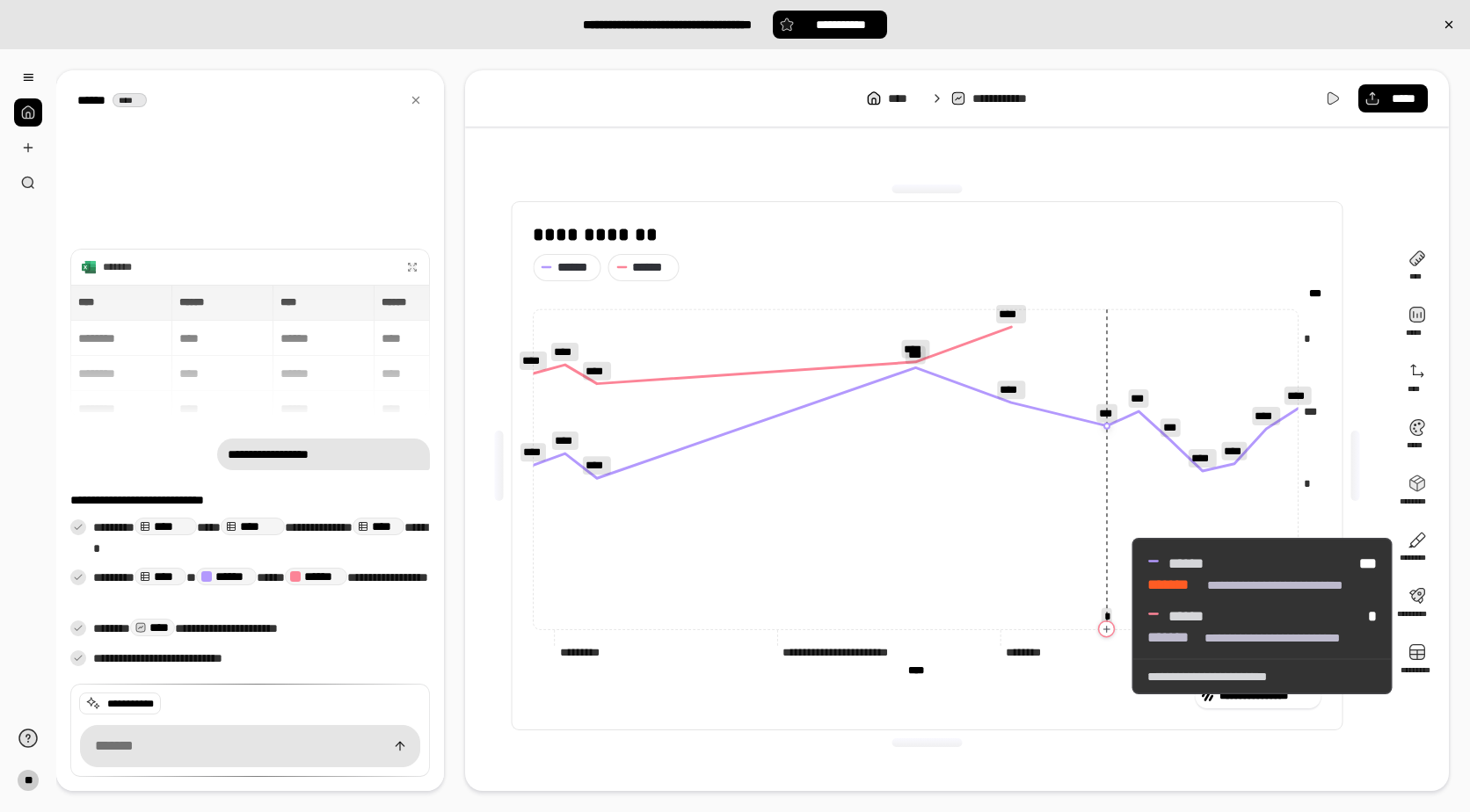 click 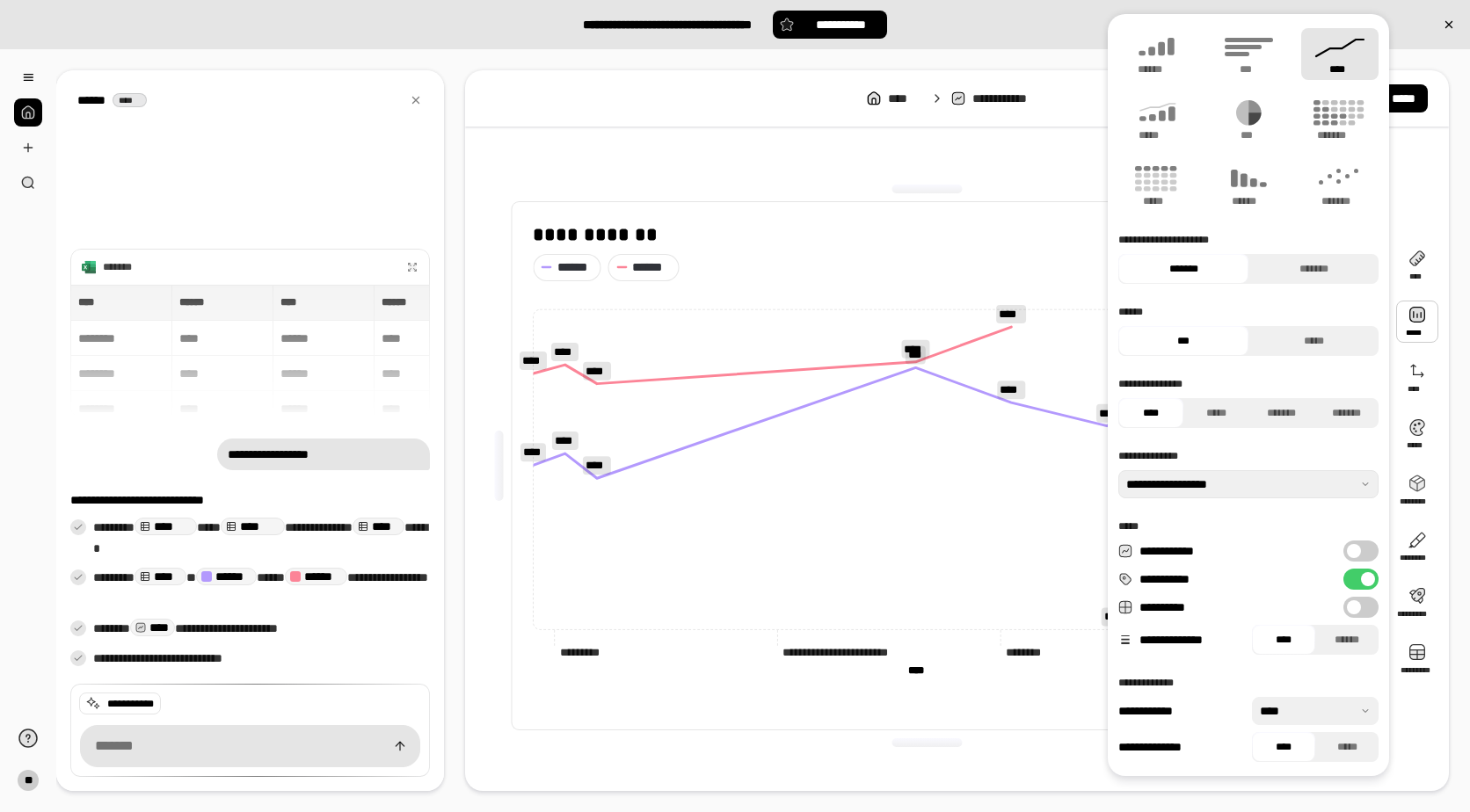 click on "**********" at bounding box center [1361, 579] 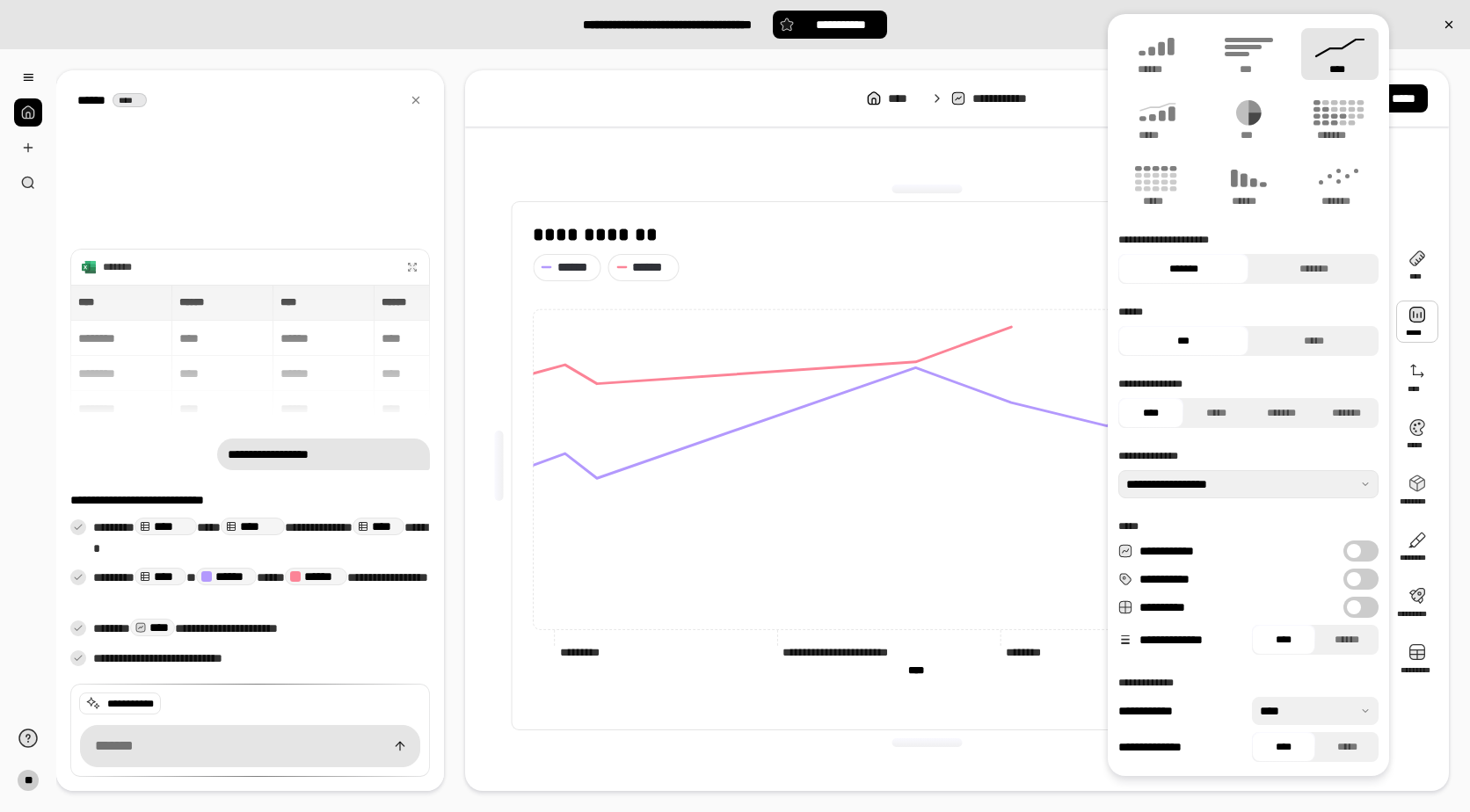 click at bounding box center [1354, 579] 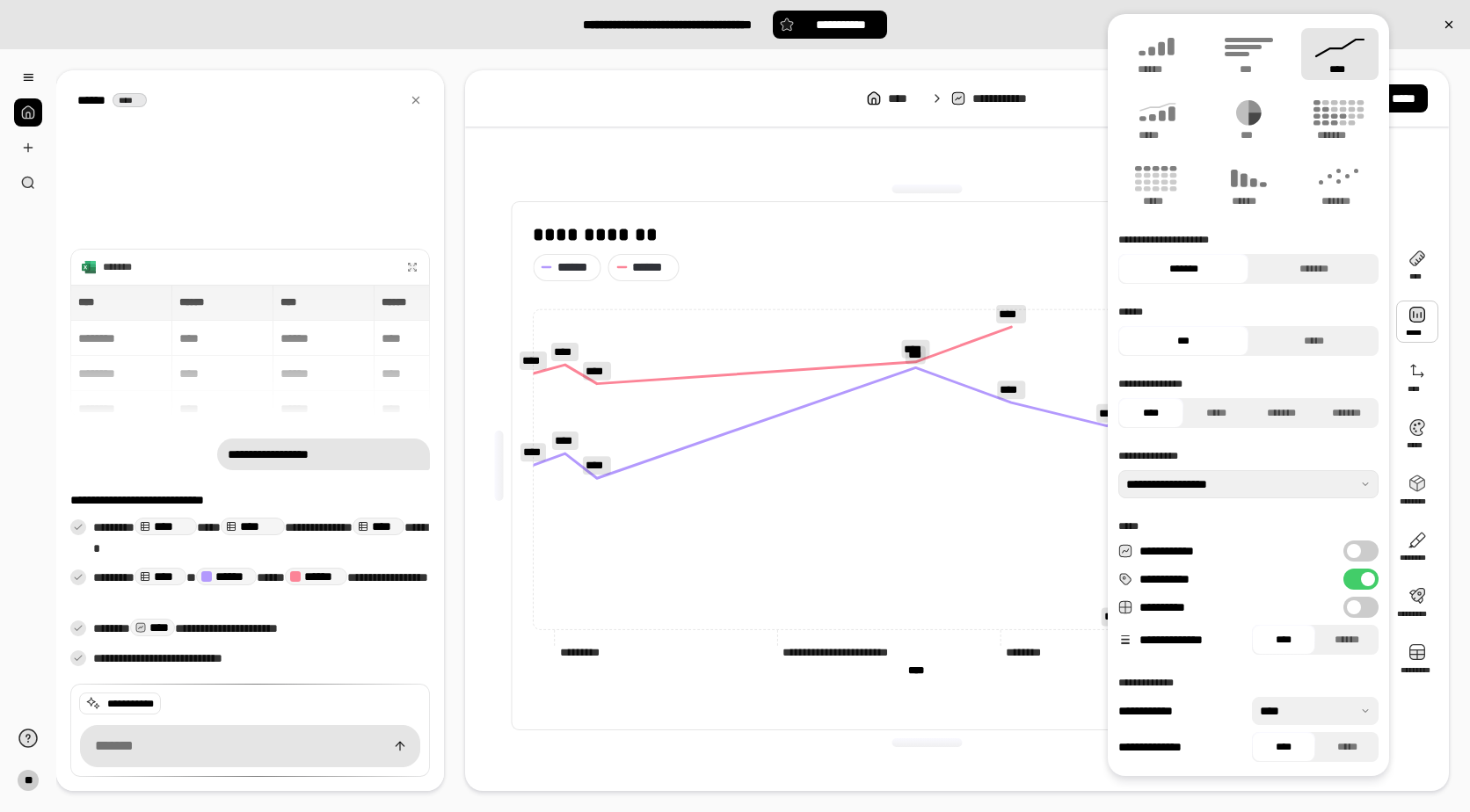 click at bounding box center (927, 743) 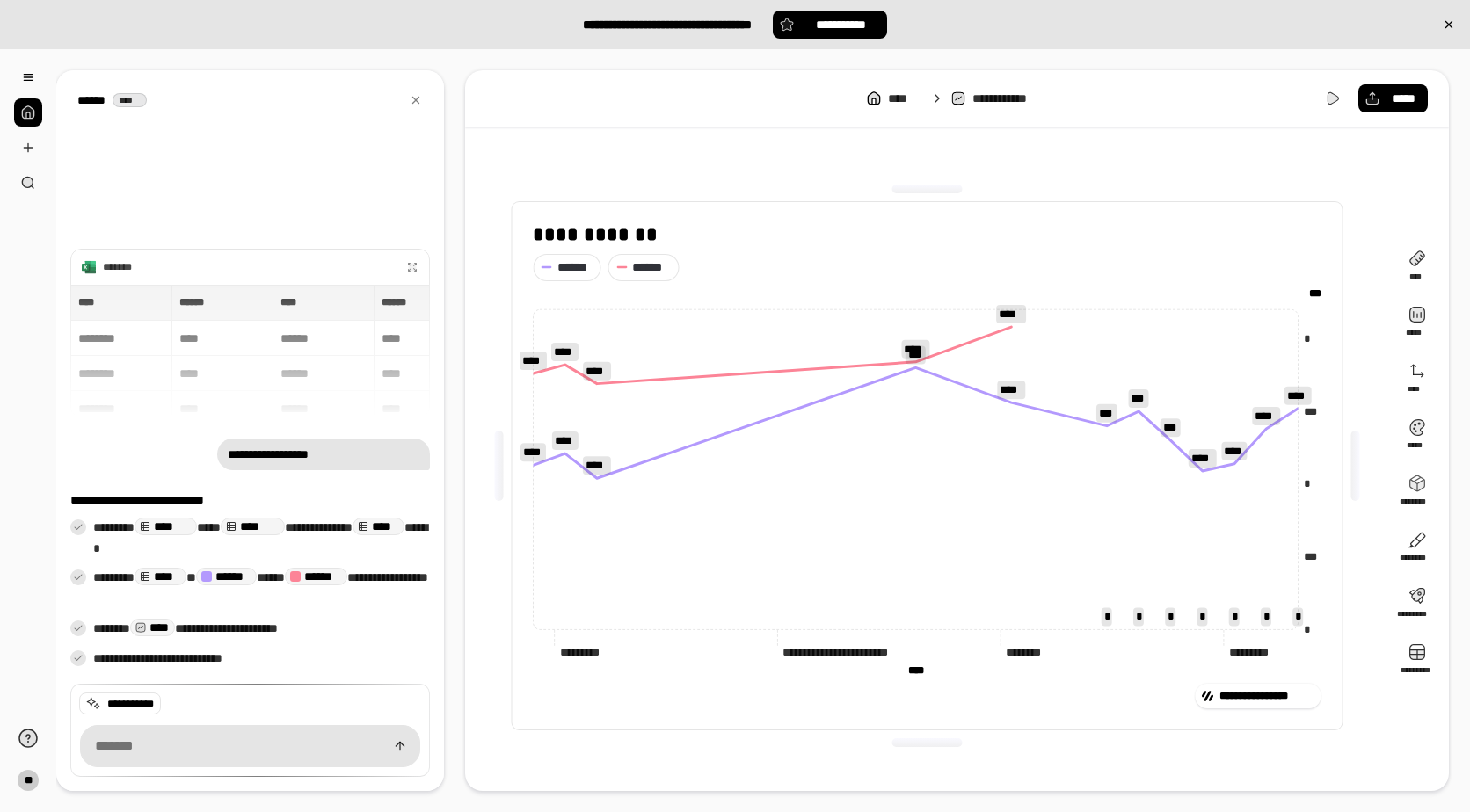 click on "**********" at bounding box center [927, 692] 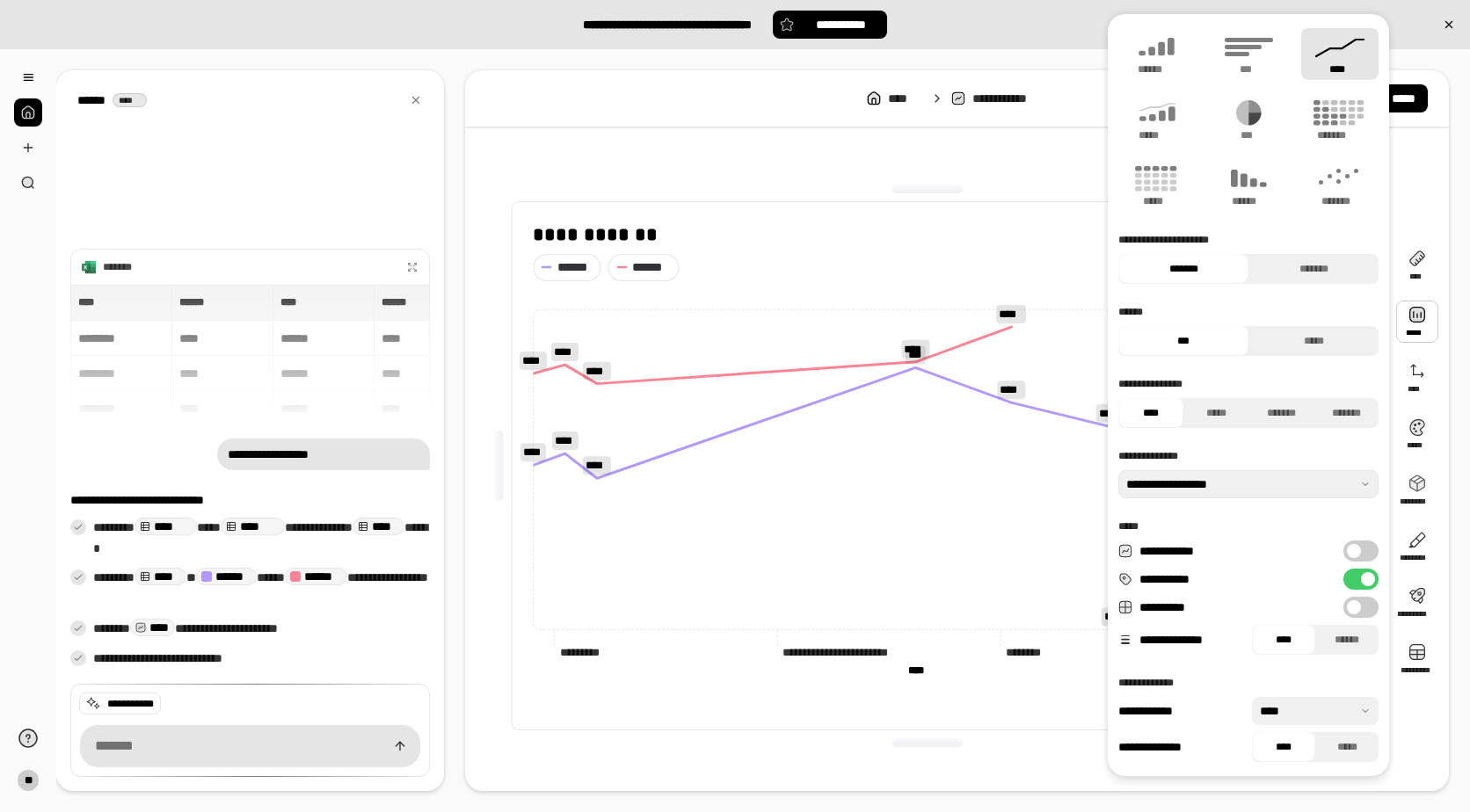 click on "**********" at bounding box center (1361, 579) 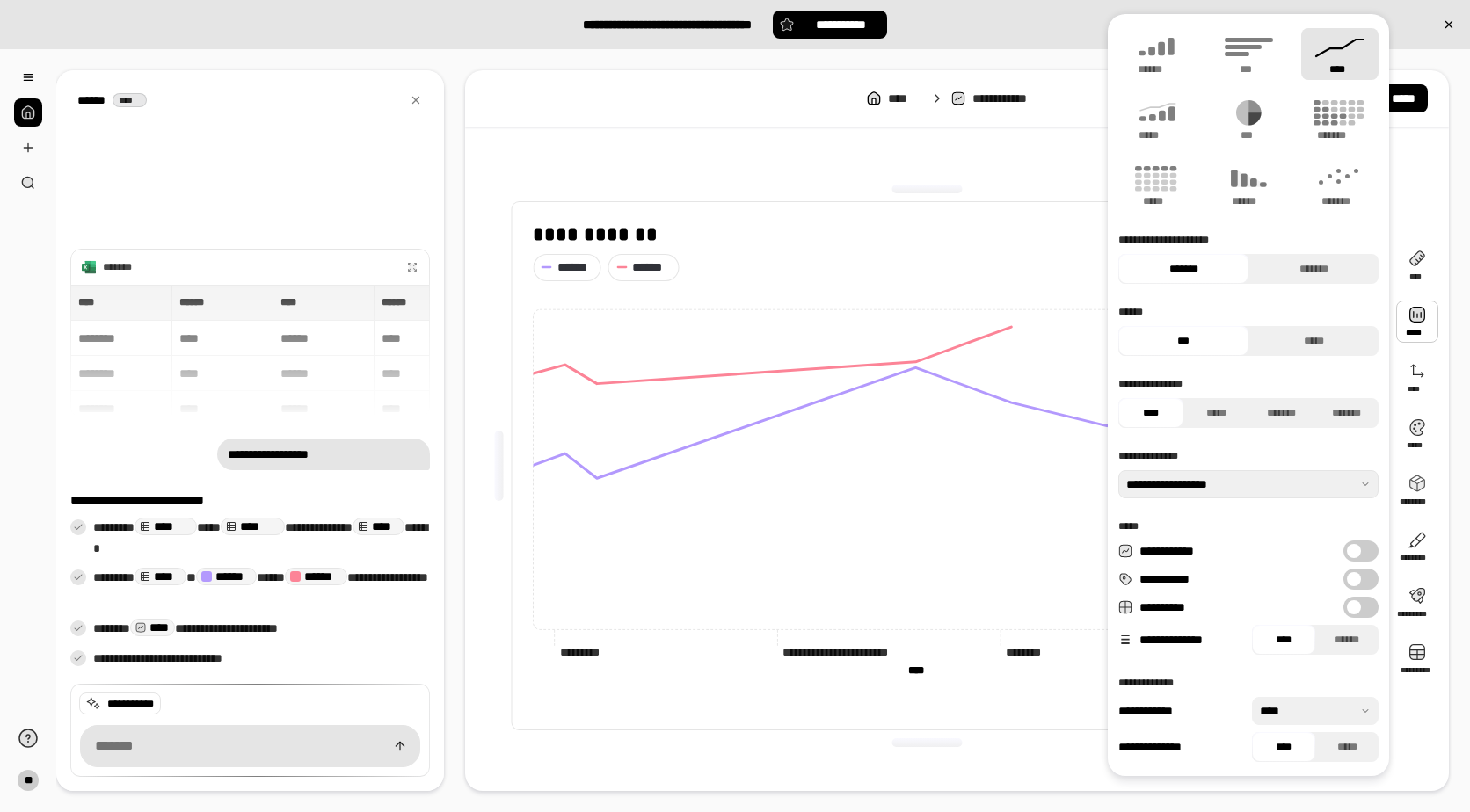 click on "**********" at bounding box center (927, 466) 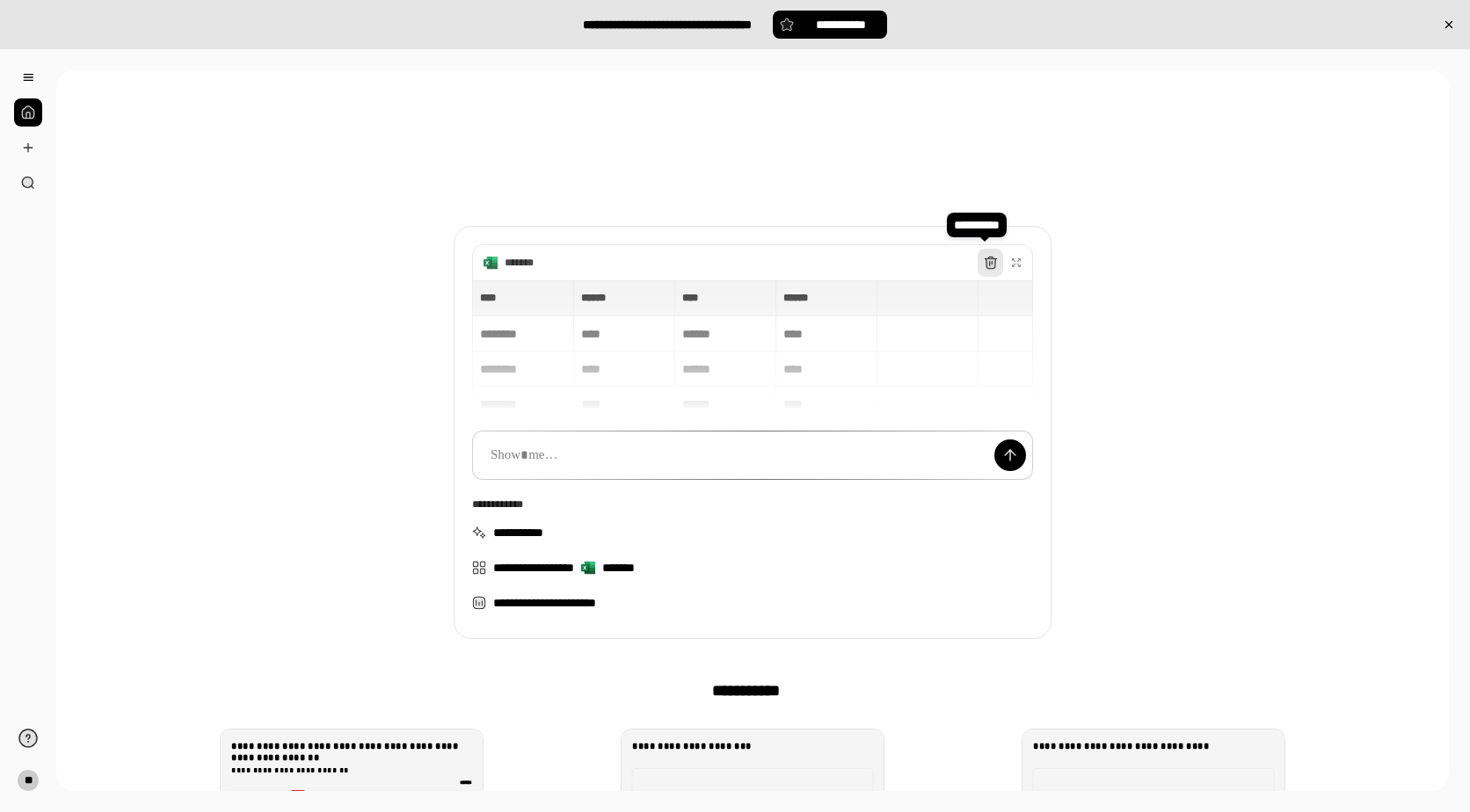 click 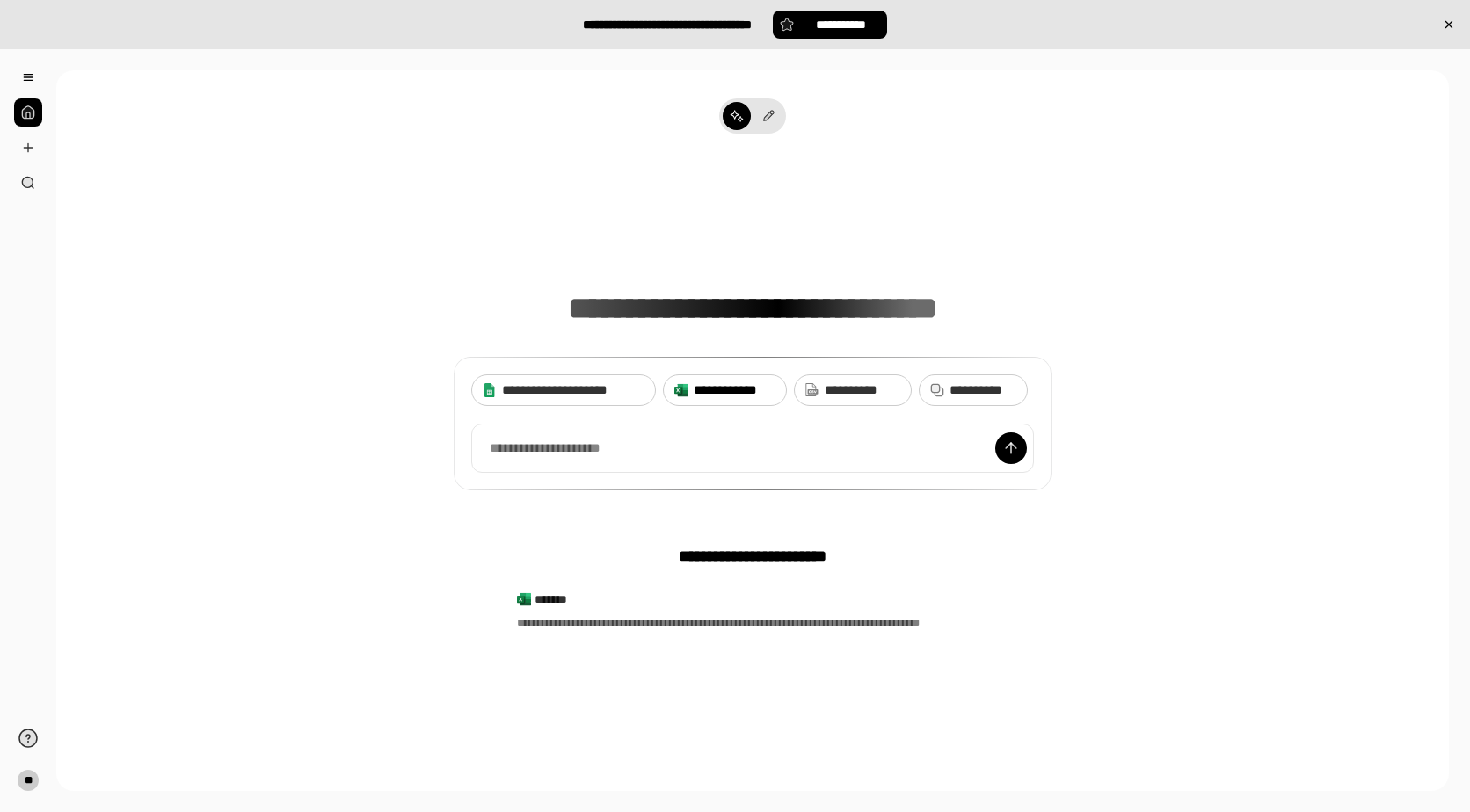 click on "**********" at bounding box center (734, 390) 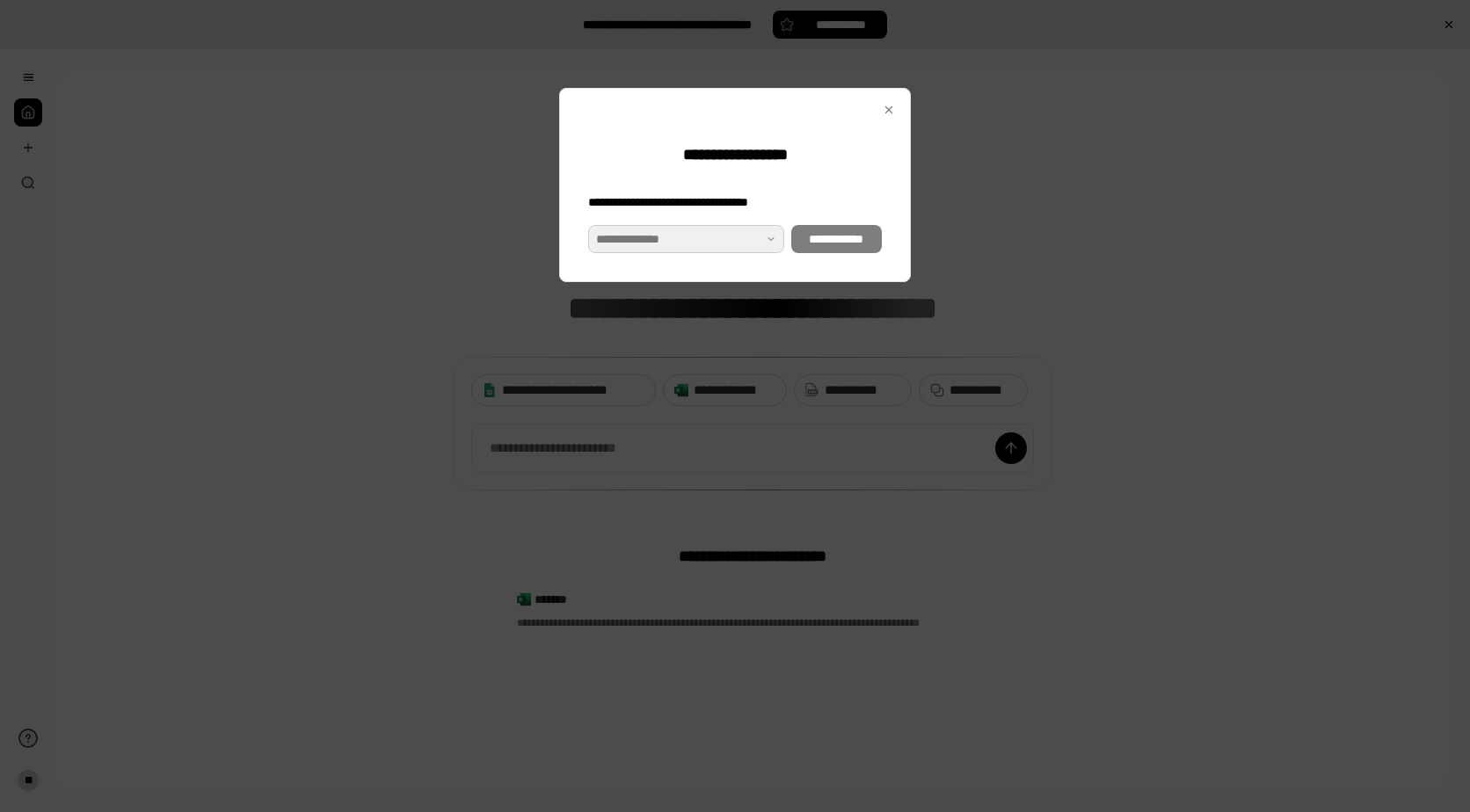 click at bounding box center (686, 239) 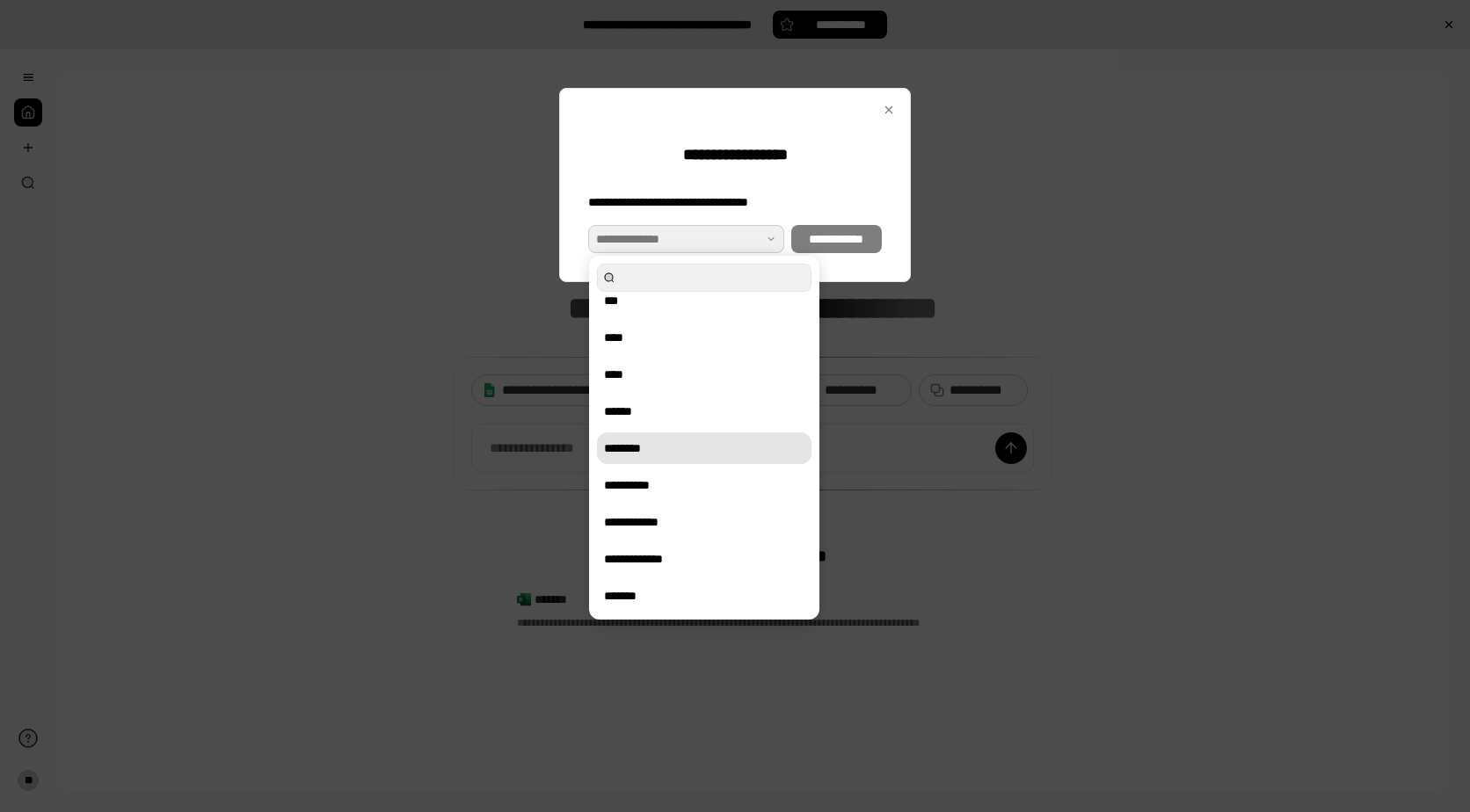 scroll, scrollTop: 16, scrollLeft: 0, axis: vertical 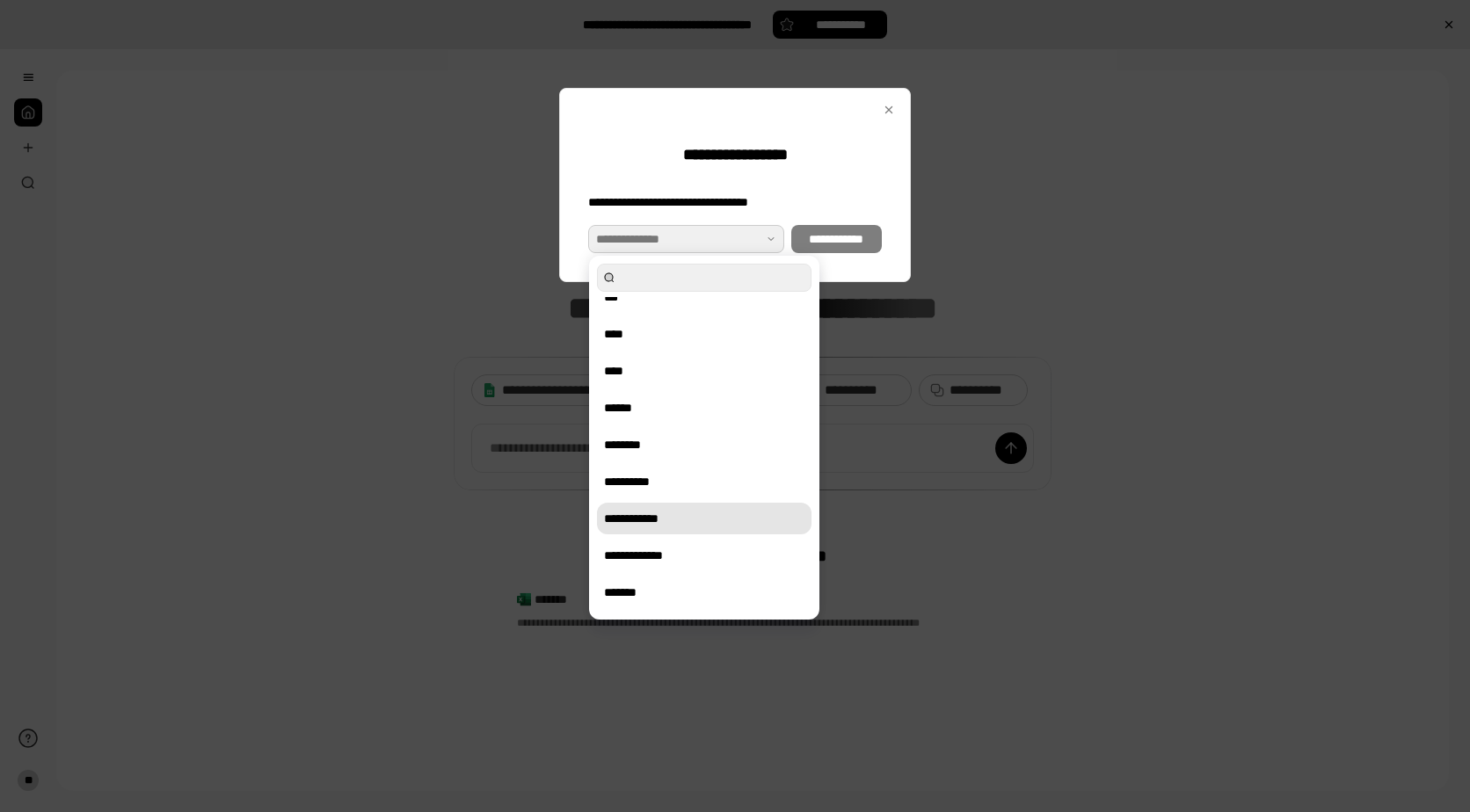 click on "**********" at bounding box center [704, 518] 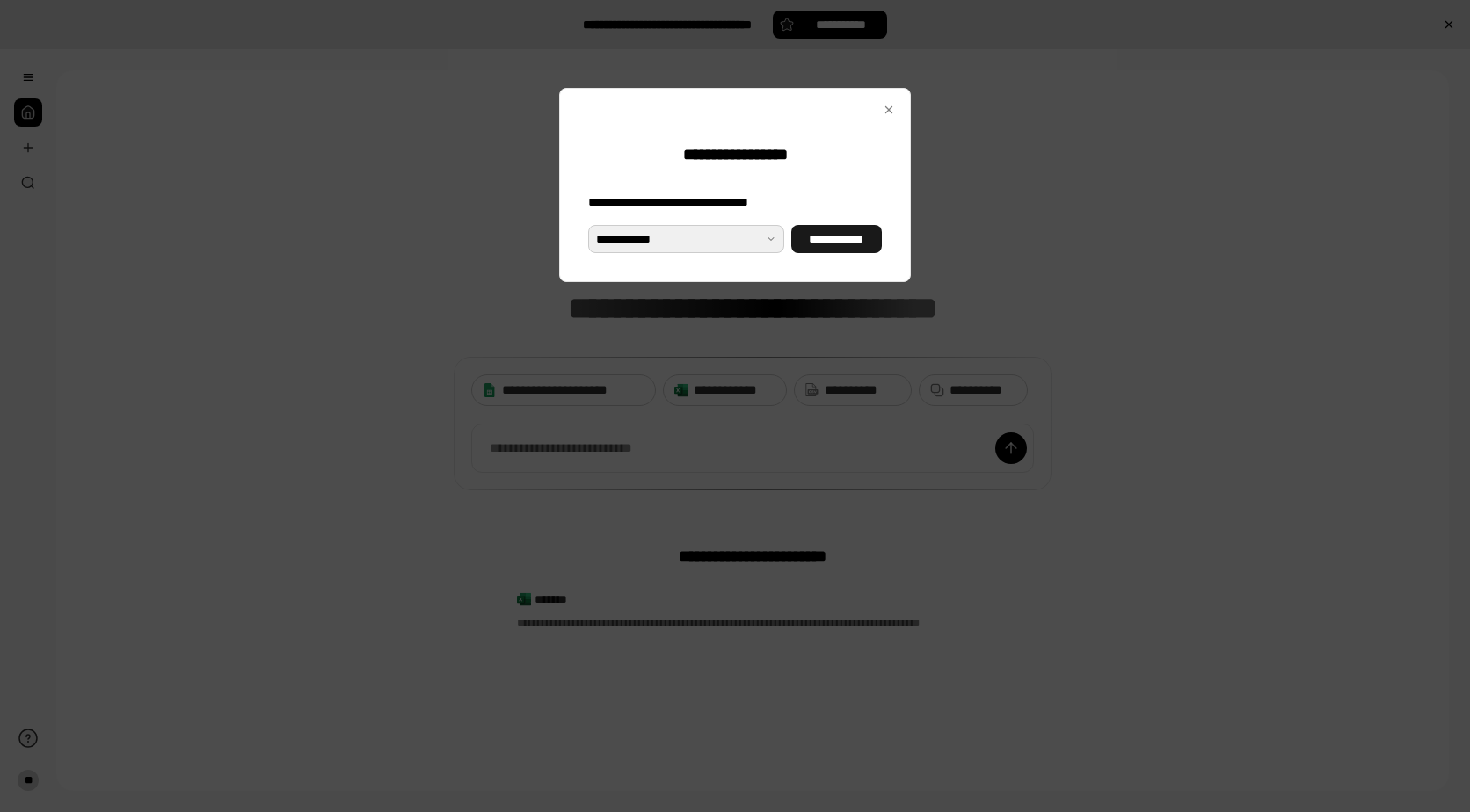 click on "**********" at bounding box center [836, 239] 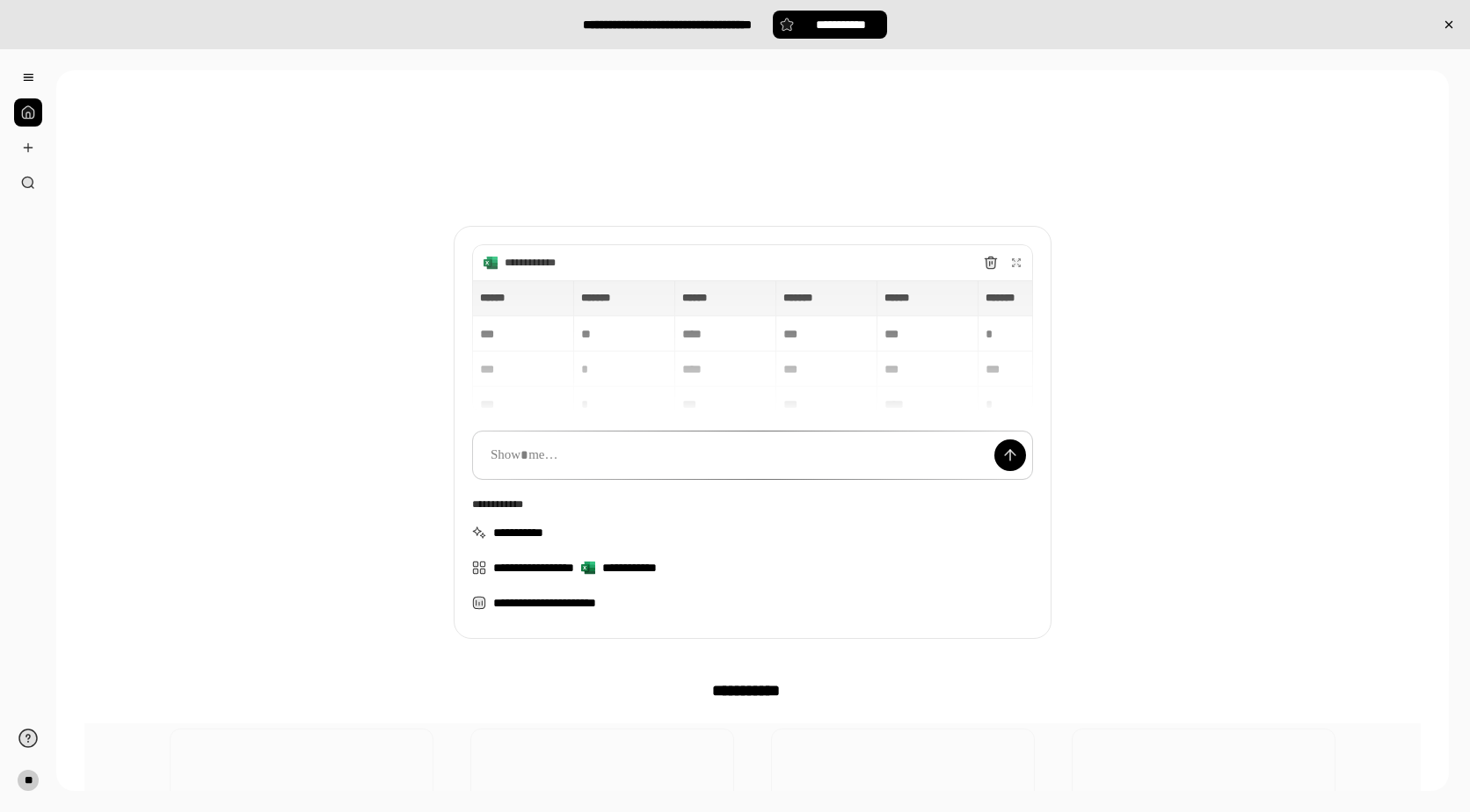 type 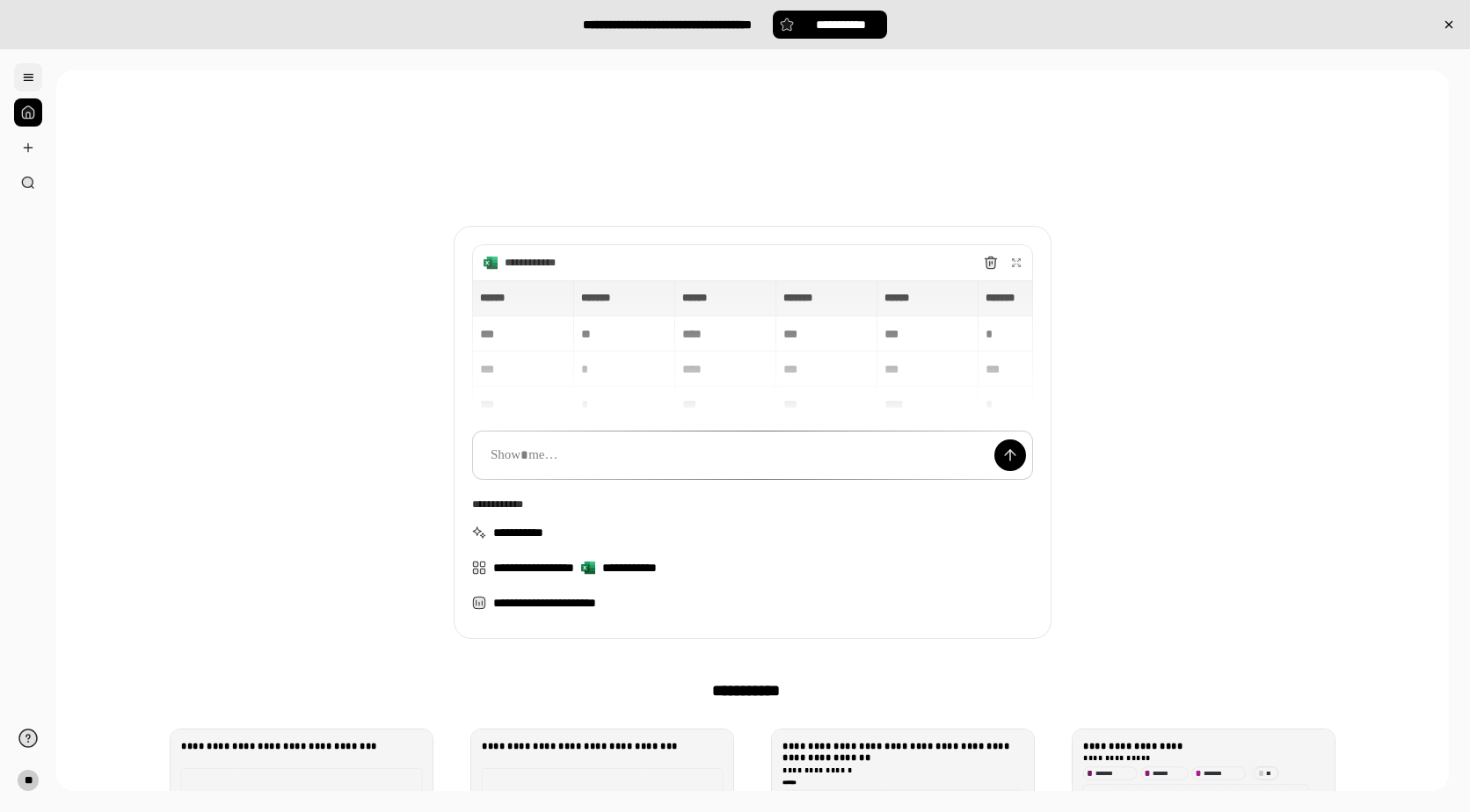 click at bounding box center (28, 77) 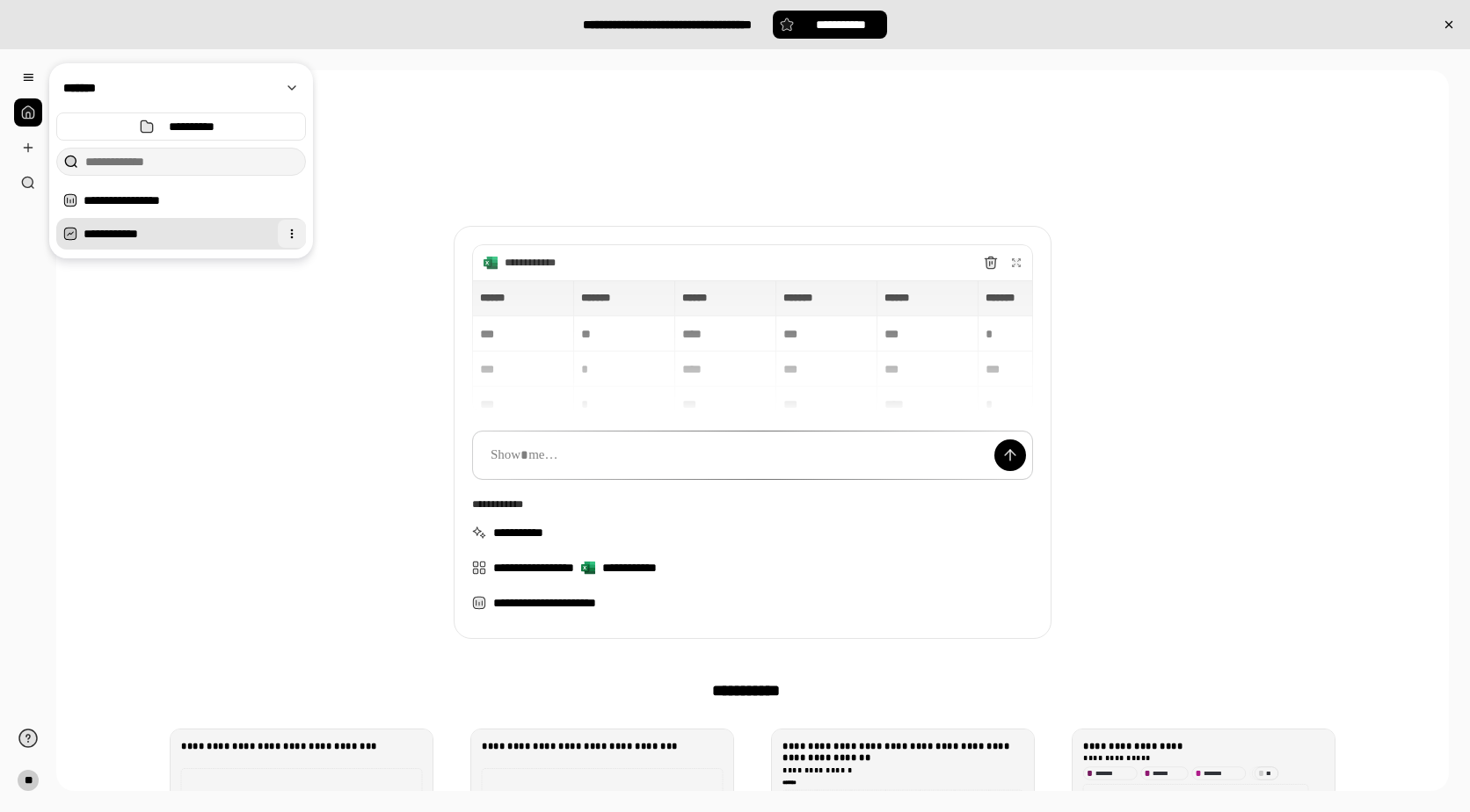 click at bounding box center [292, 234] 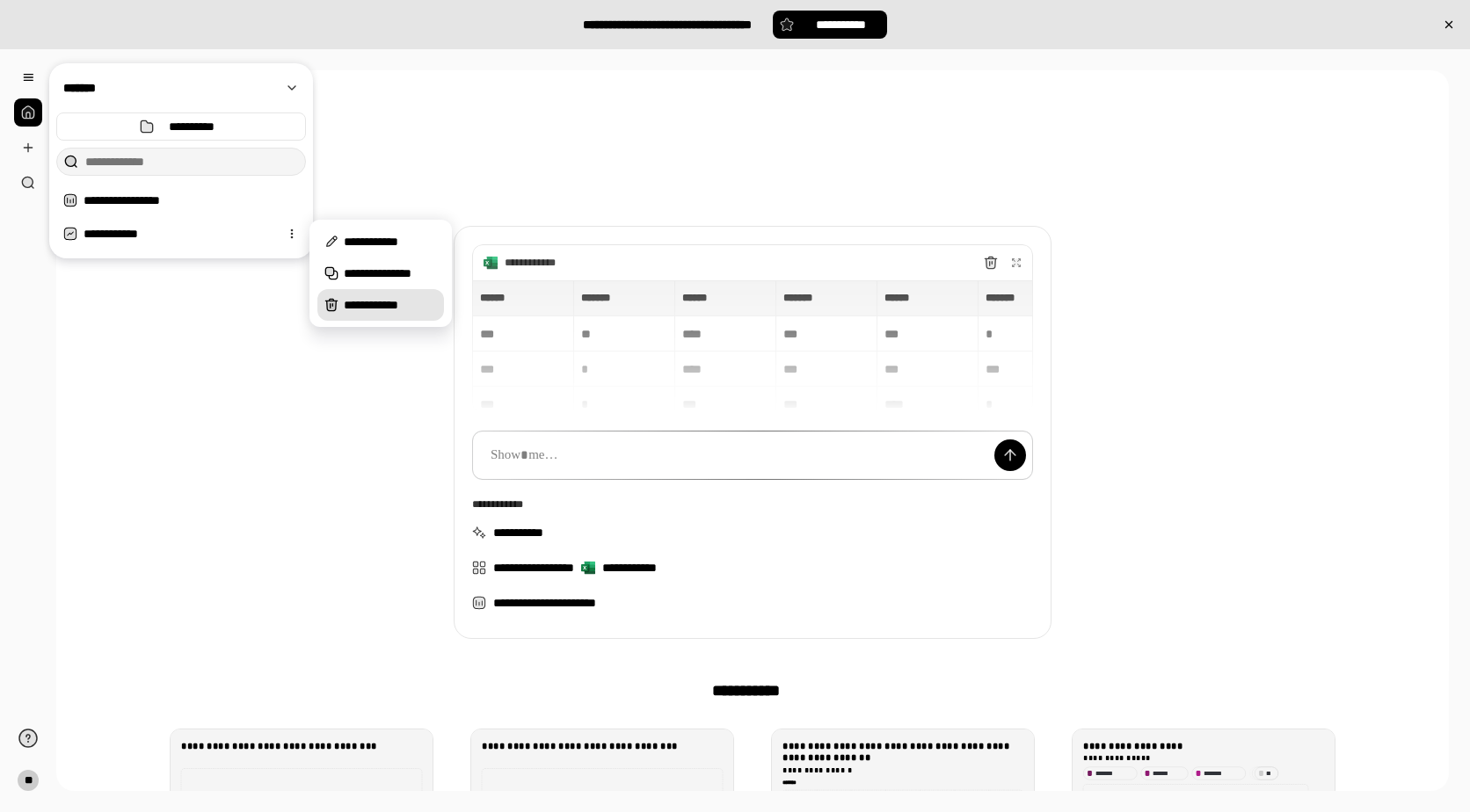 click on "**********" at bounding box center (390, 305) 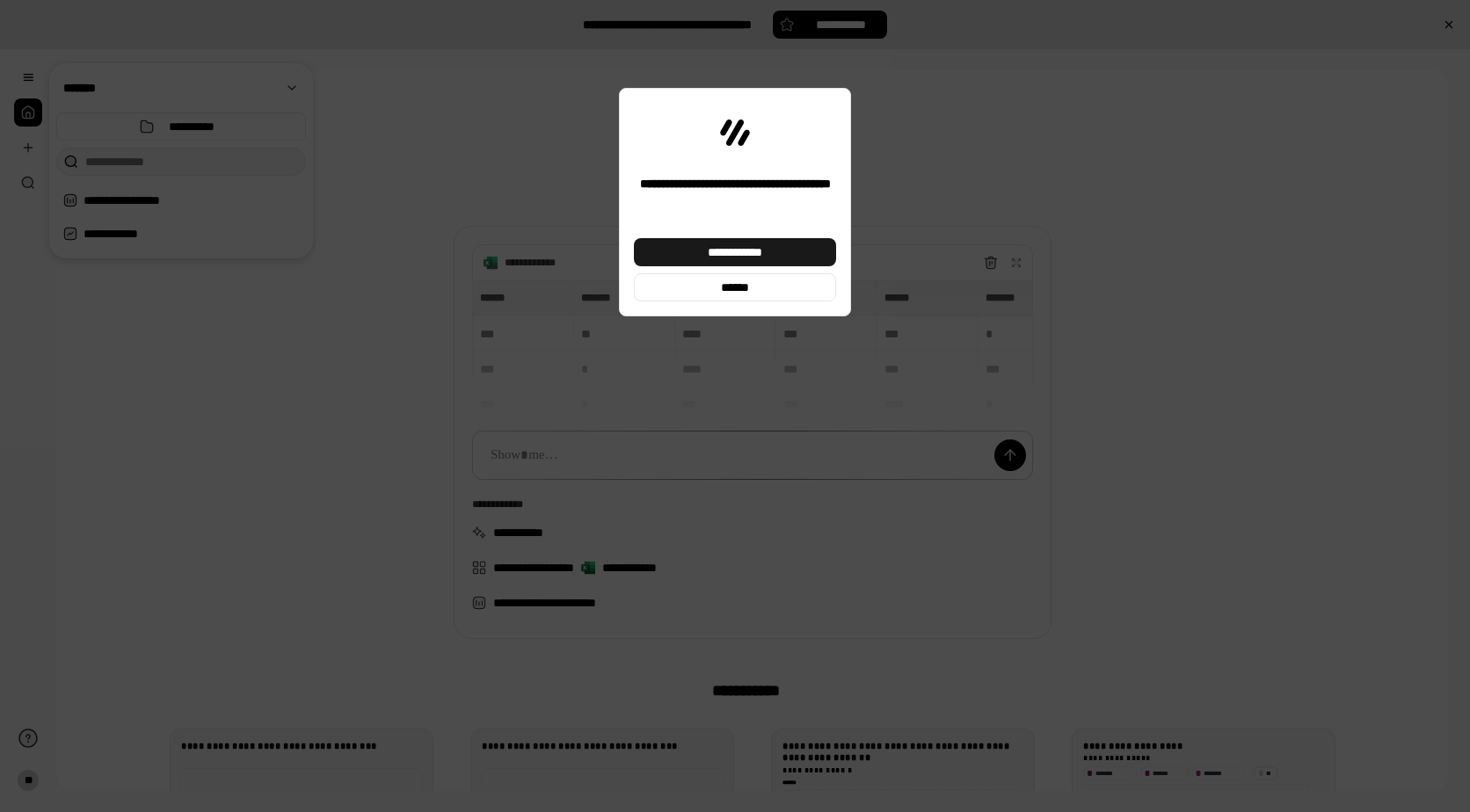 click on "**********" at bounding box center (735, 252) 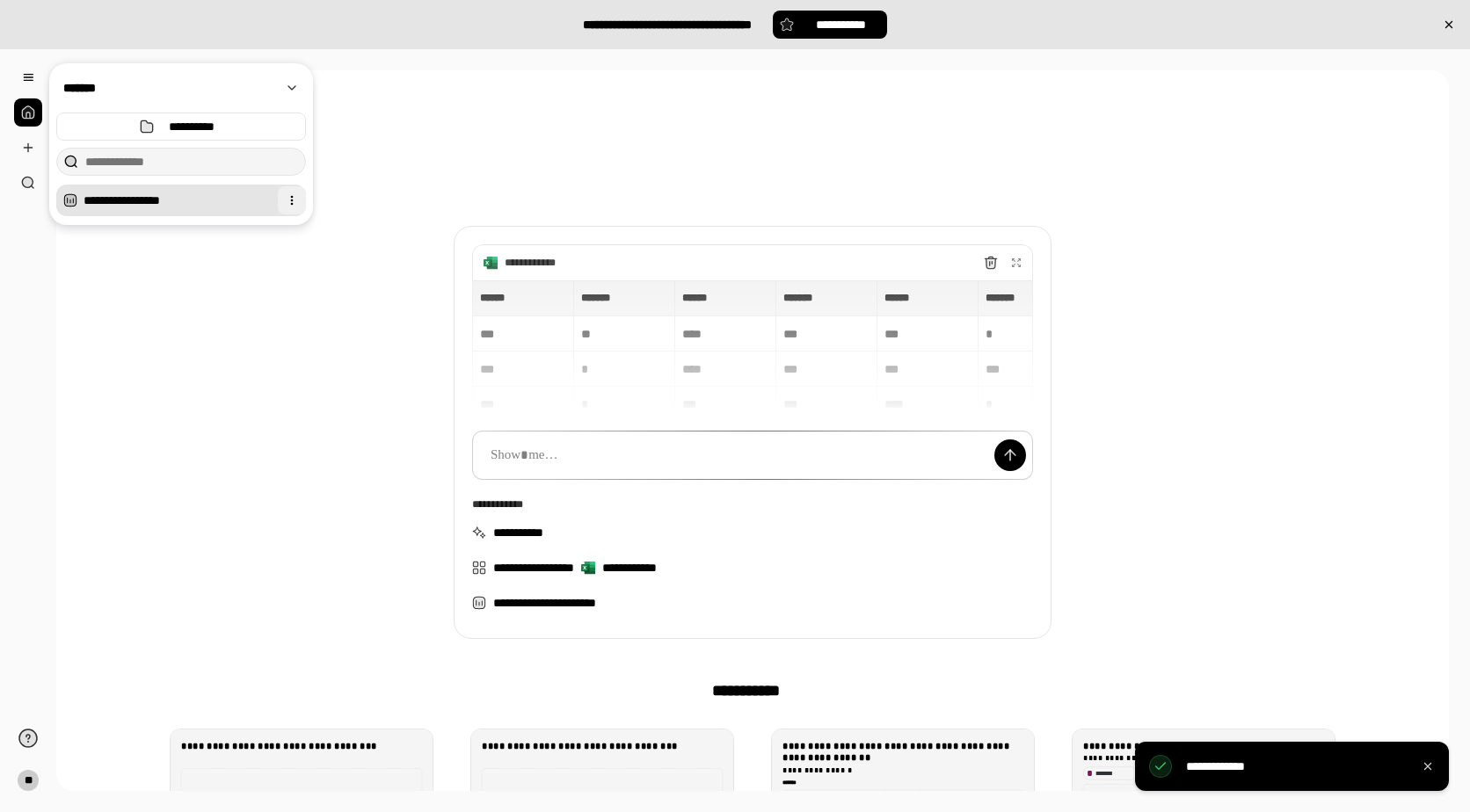 click at bounding box center (292, 200) 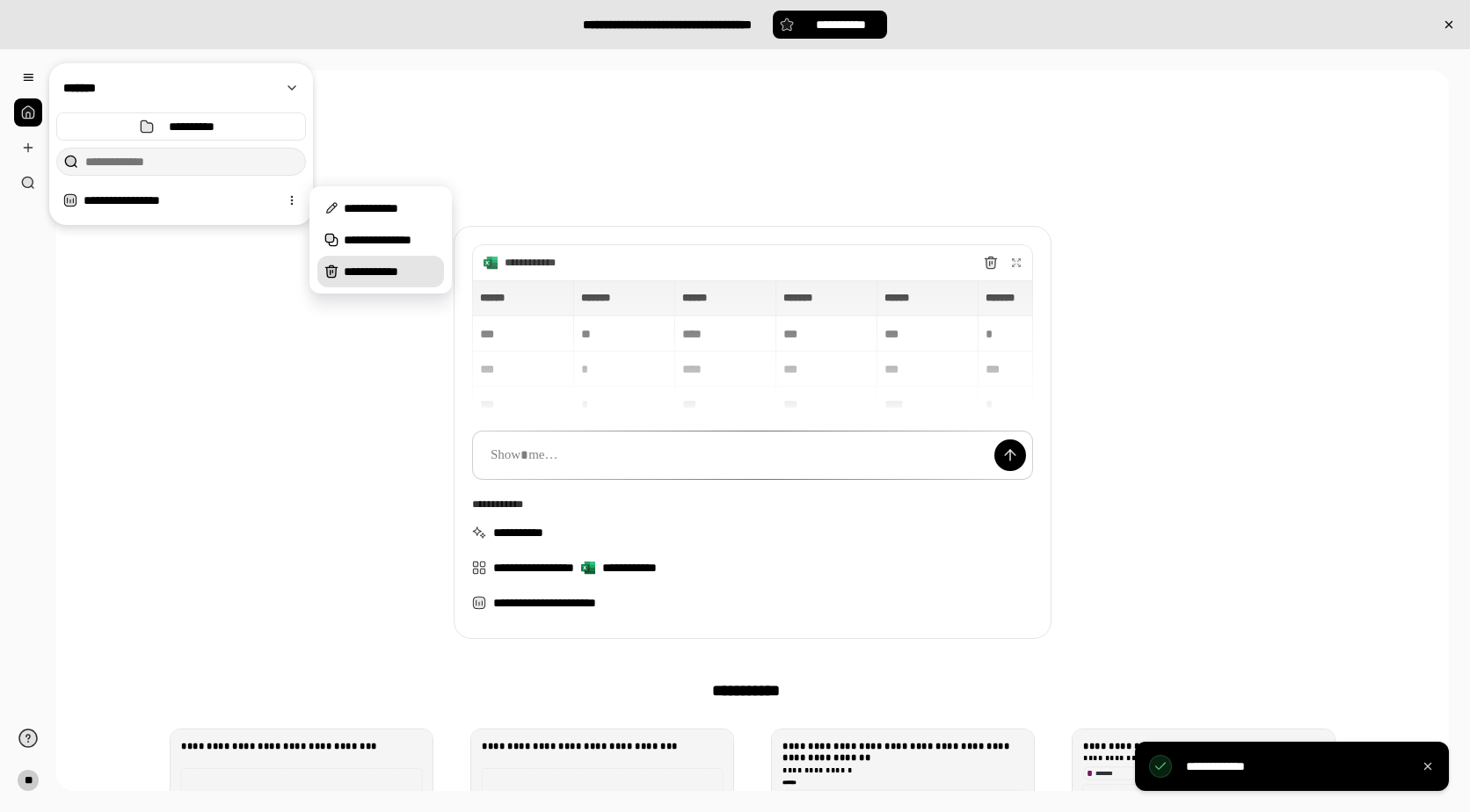 click on "**********" at bounding box center (390, 272) 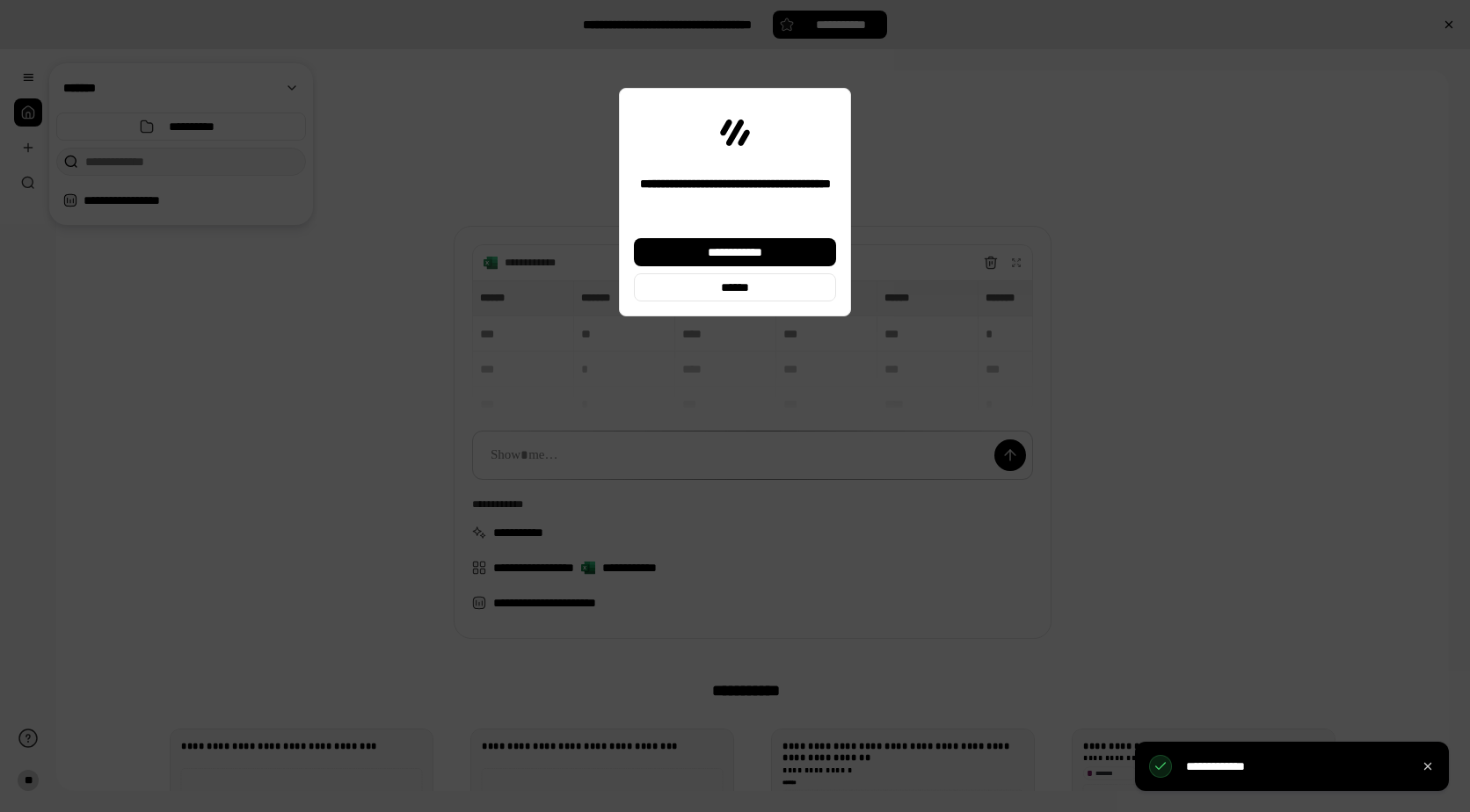 click on "**********" at bounding box center (735, 270) 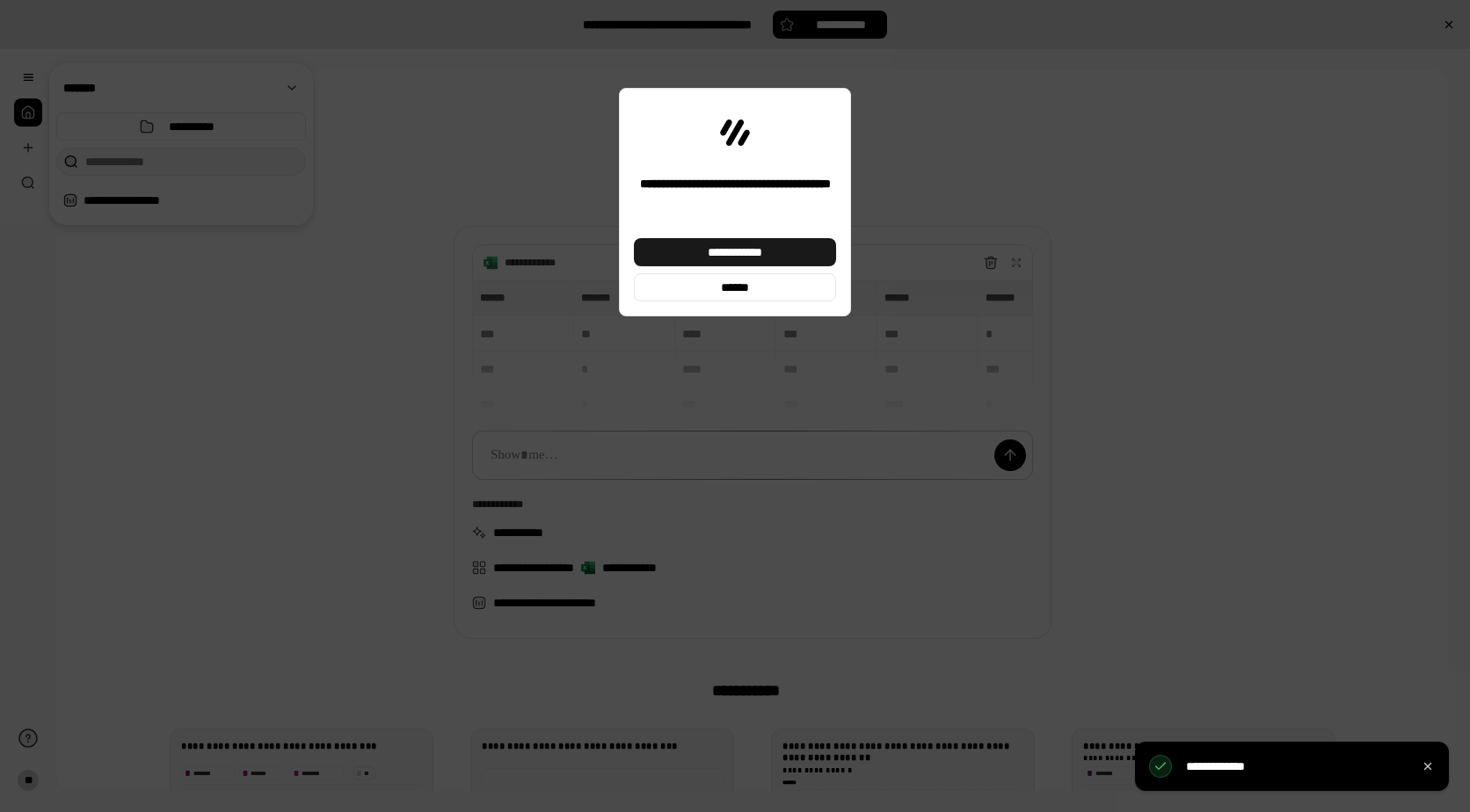 click on "**********" at bounding box center (735, 252) 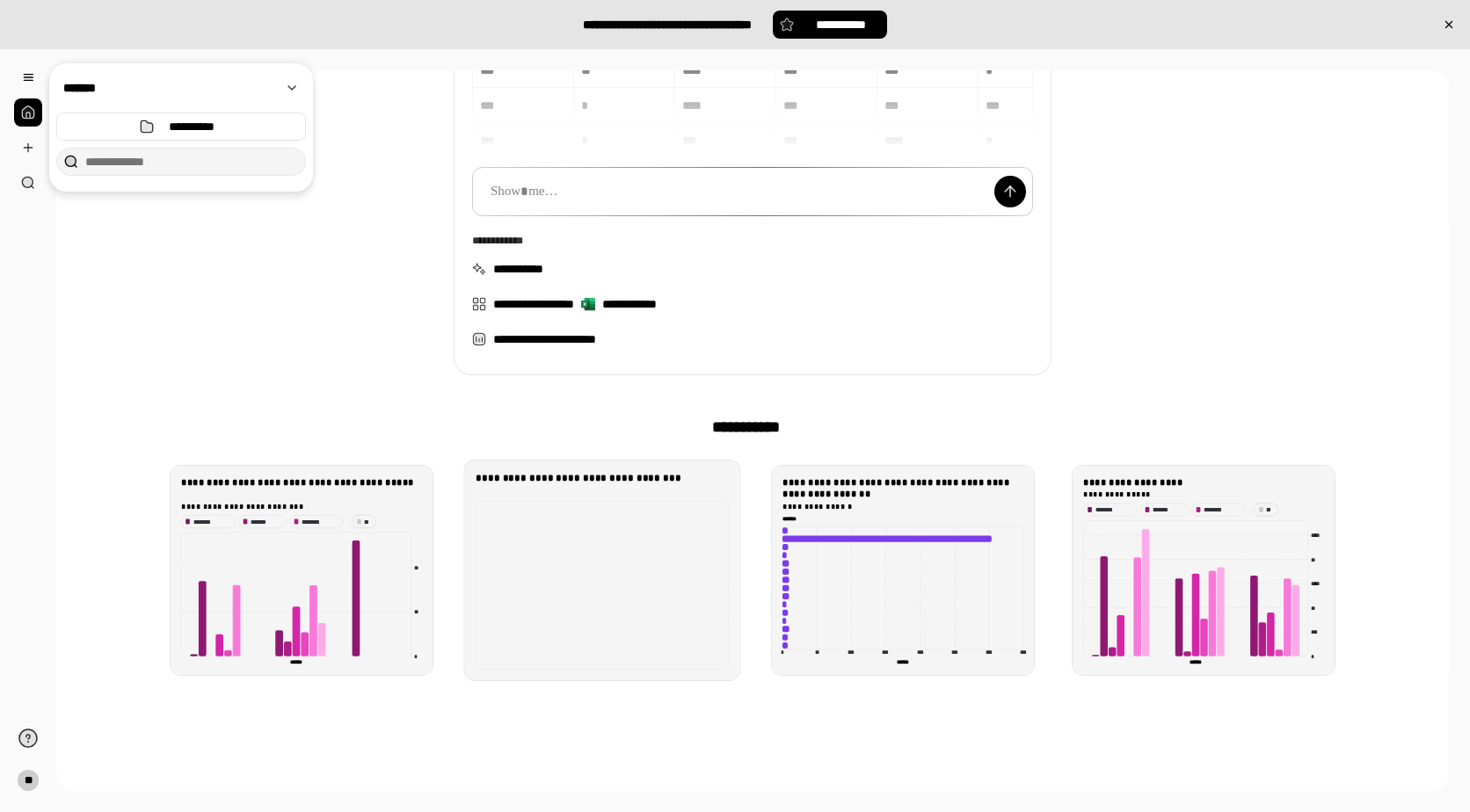 scroll, scrollTop: 0, scrollLeft: 0, axis: both 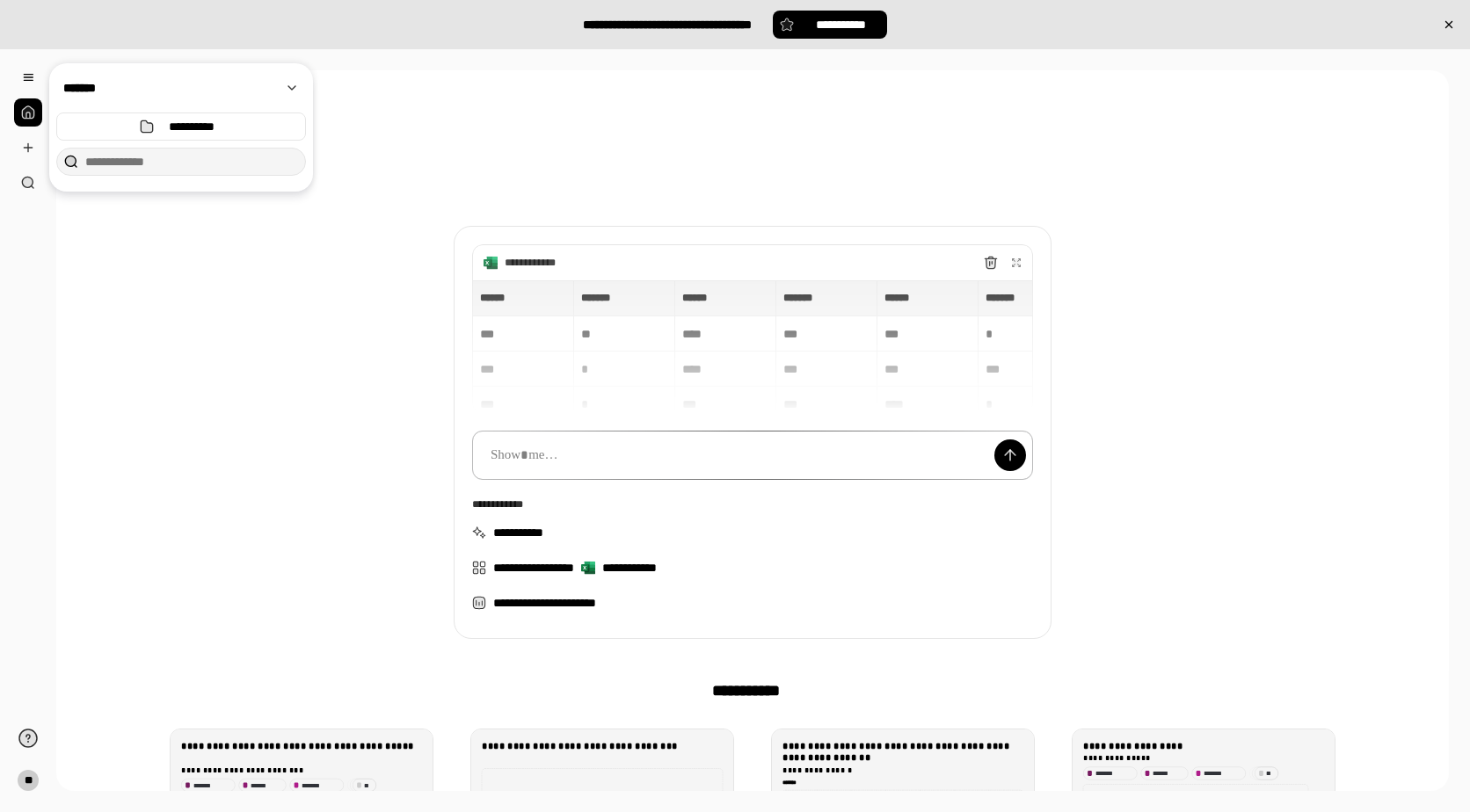 click at bounding box center (753, 455) 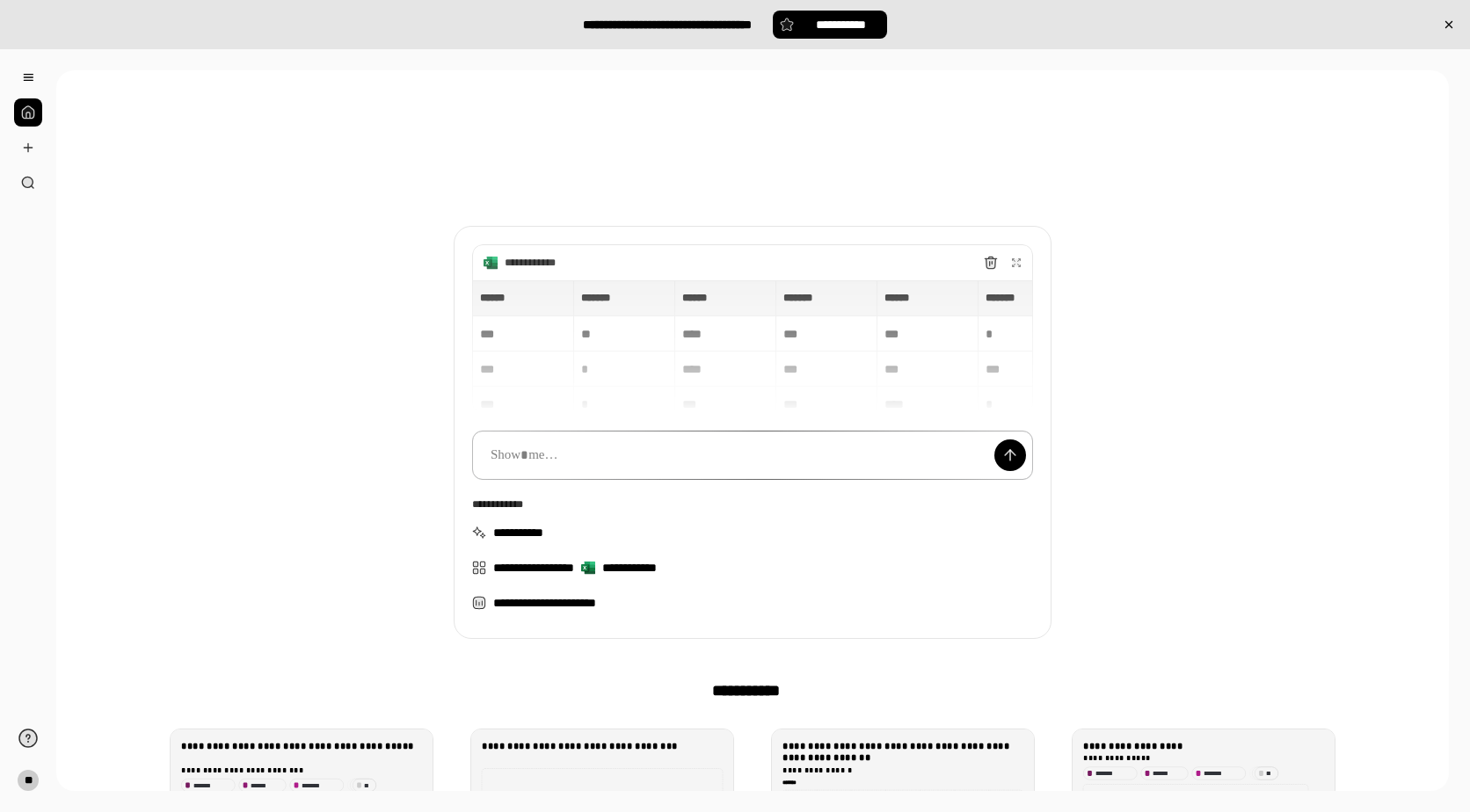 type 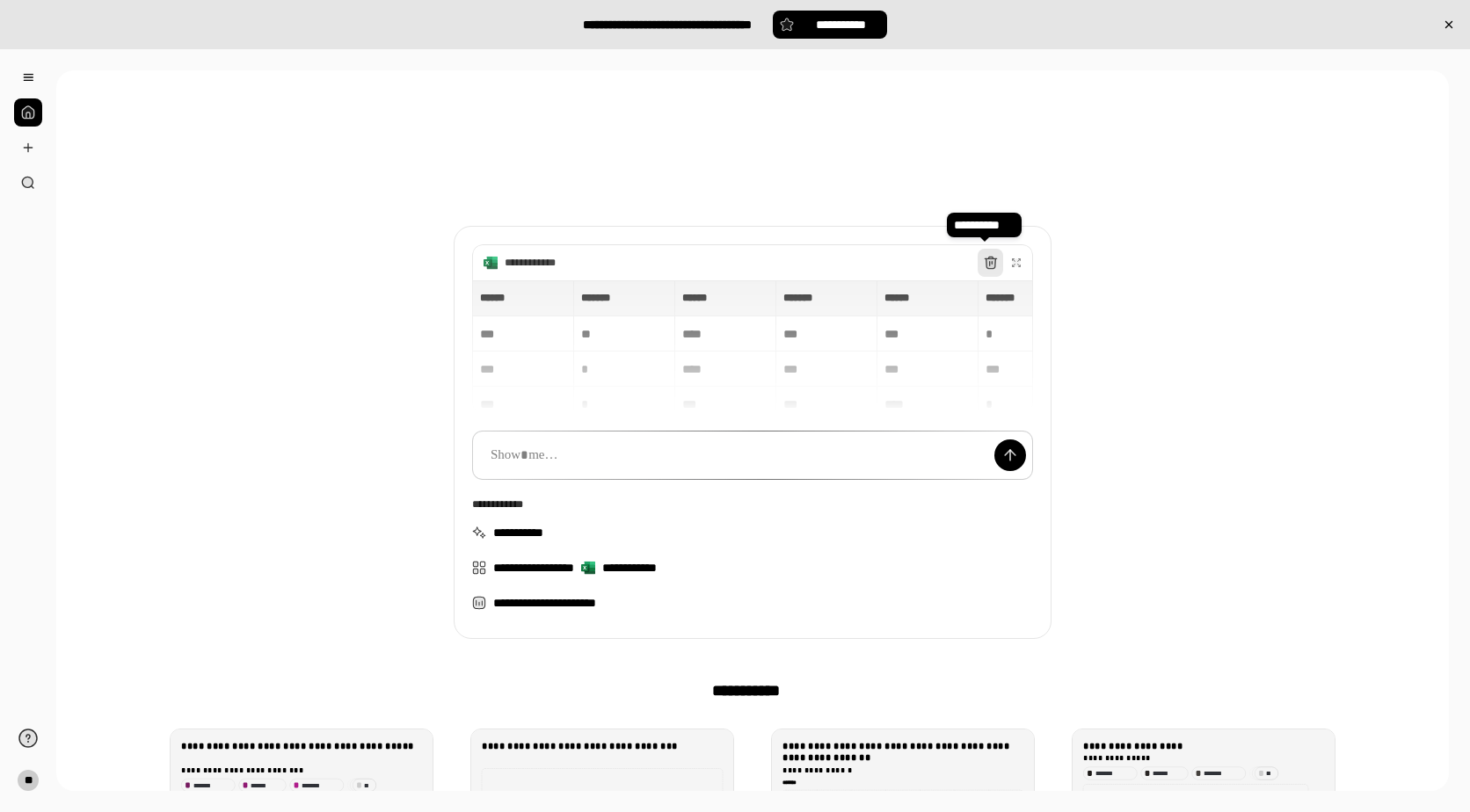 click 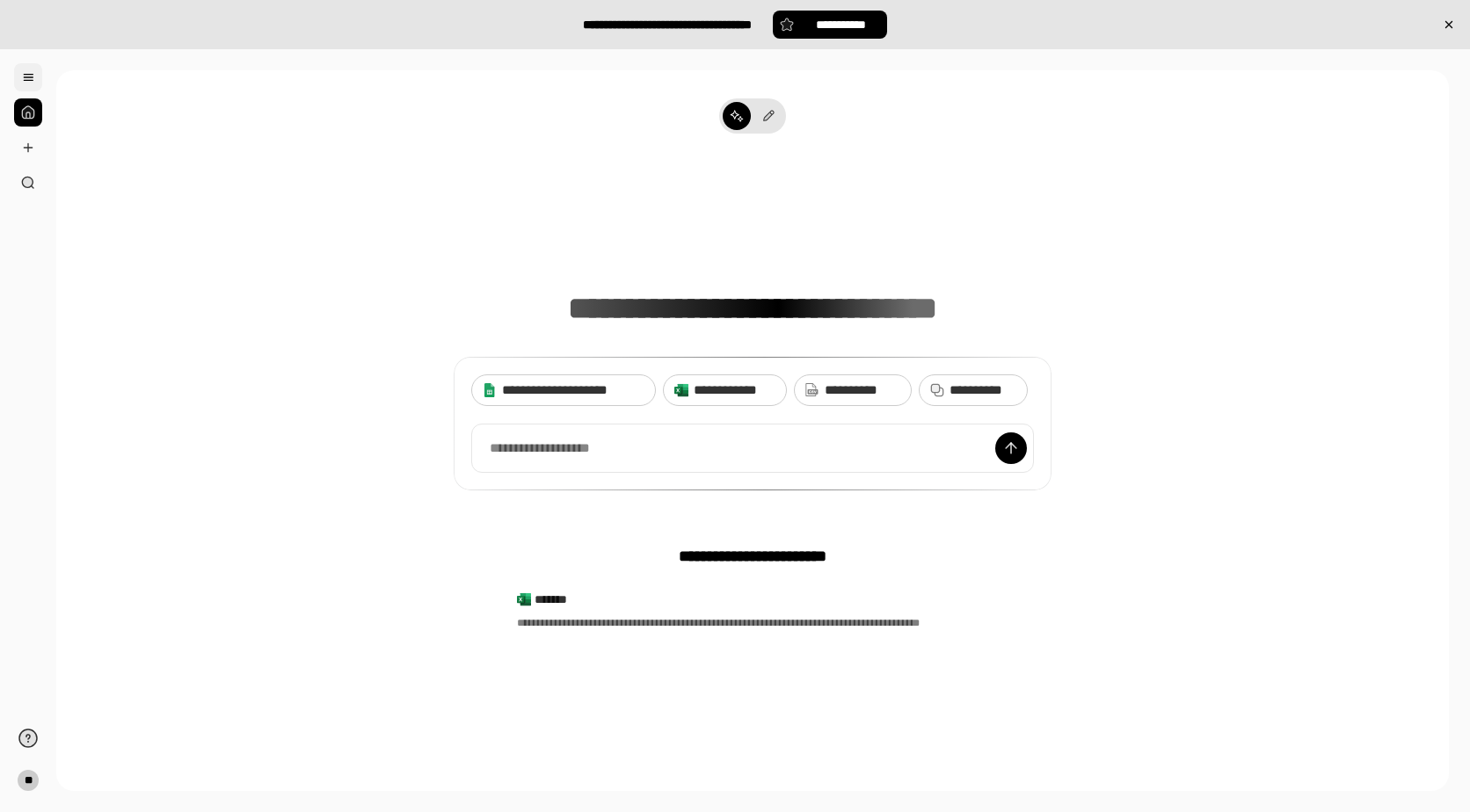click at bounding box center [28, 77] 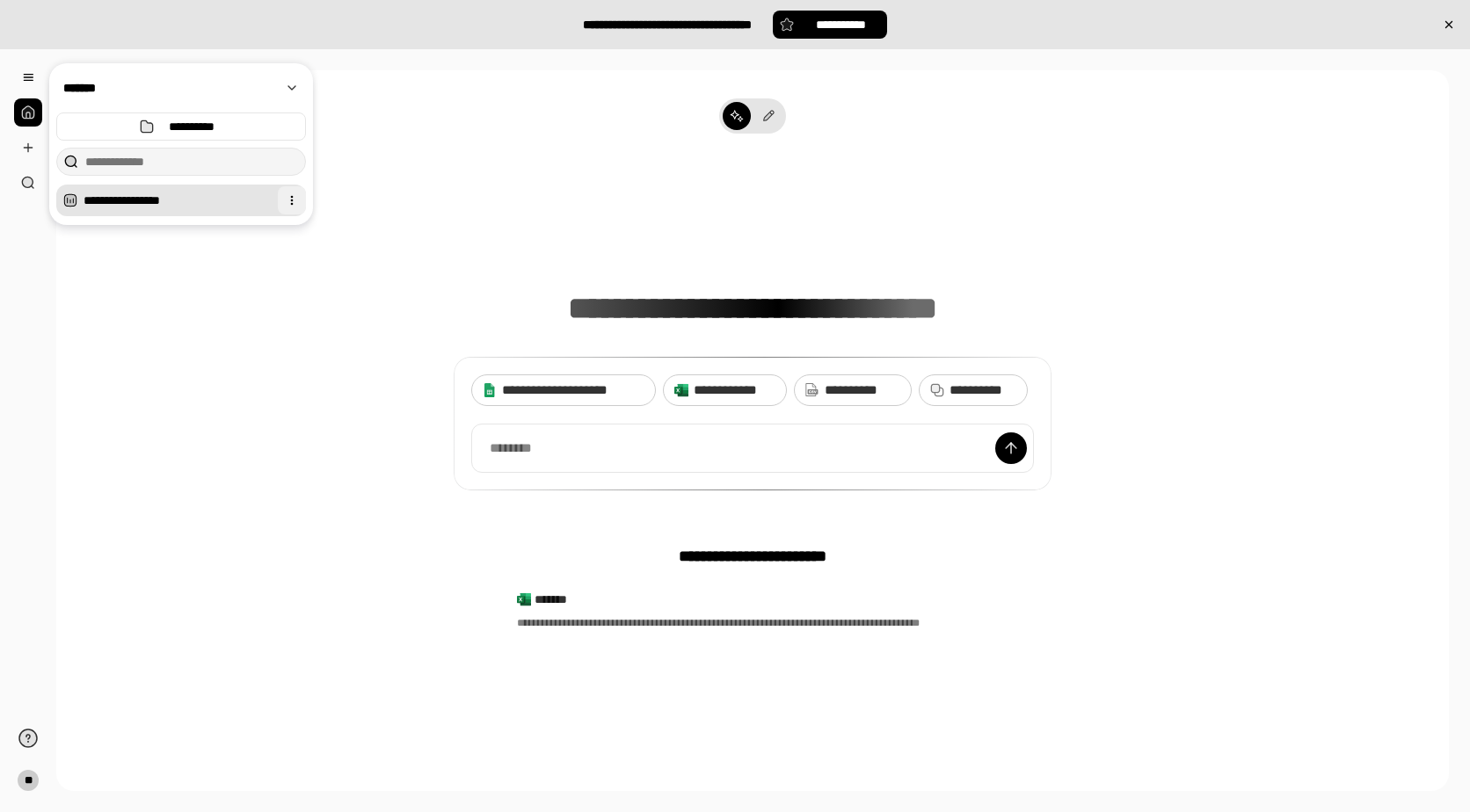 click at bounding box center (292, 200) 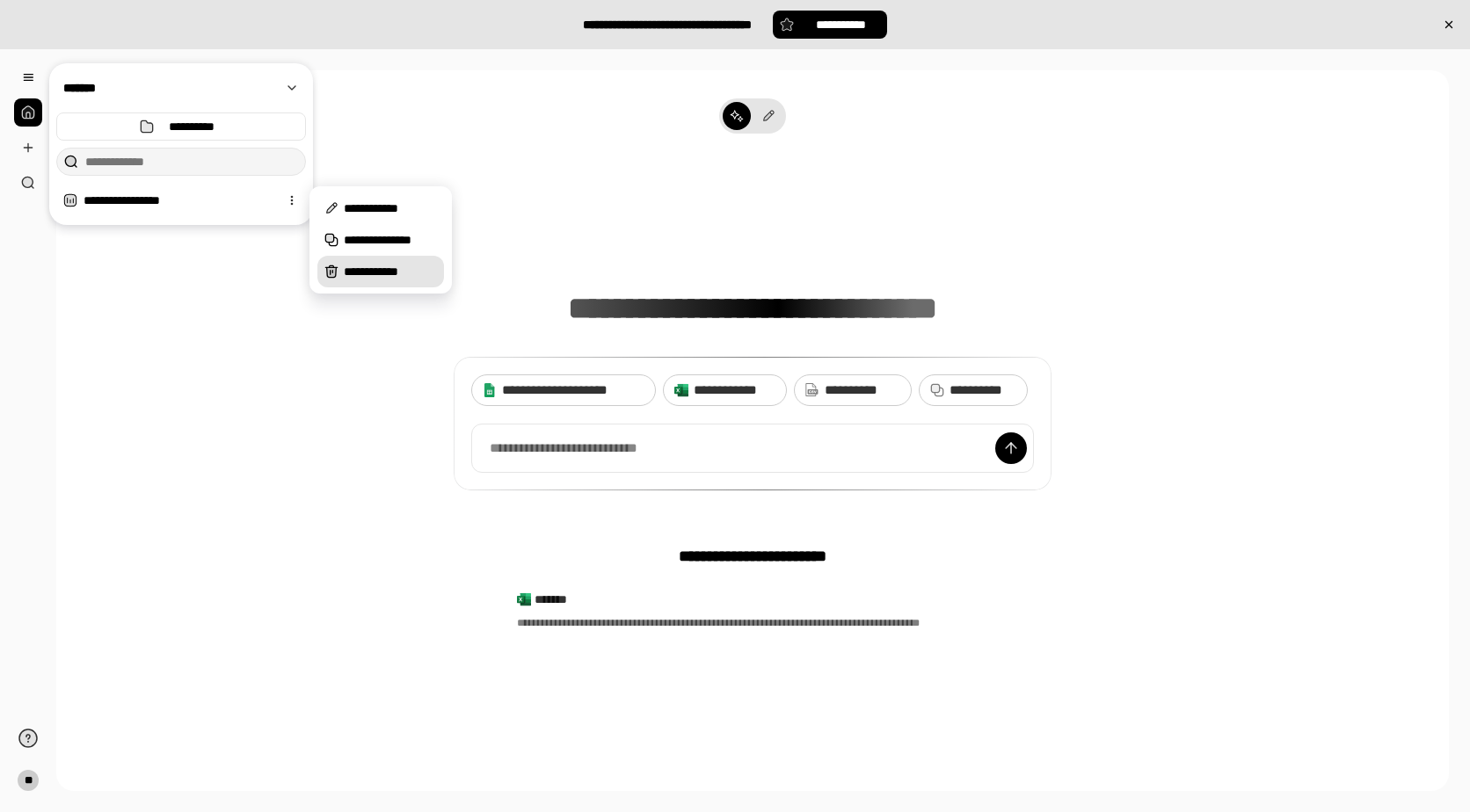 click on "**********" at bounding box center [390, 272] 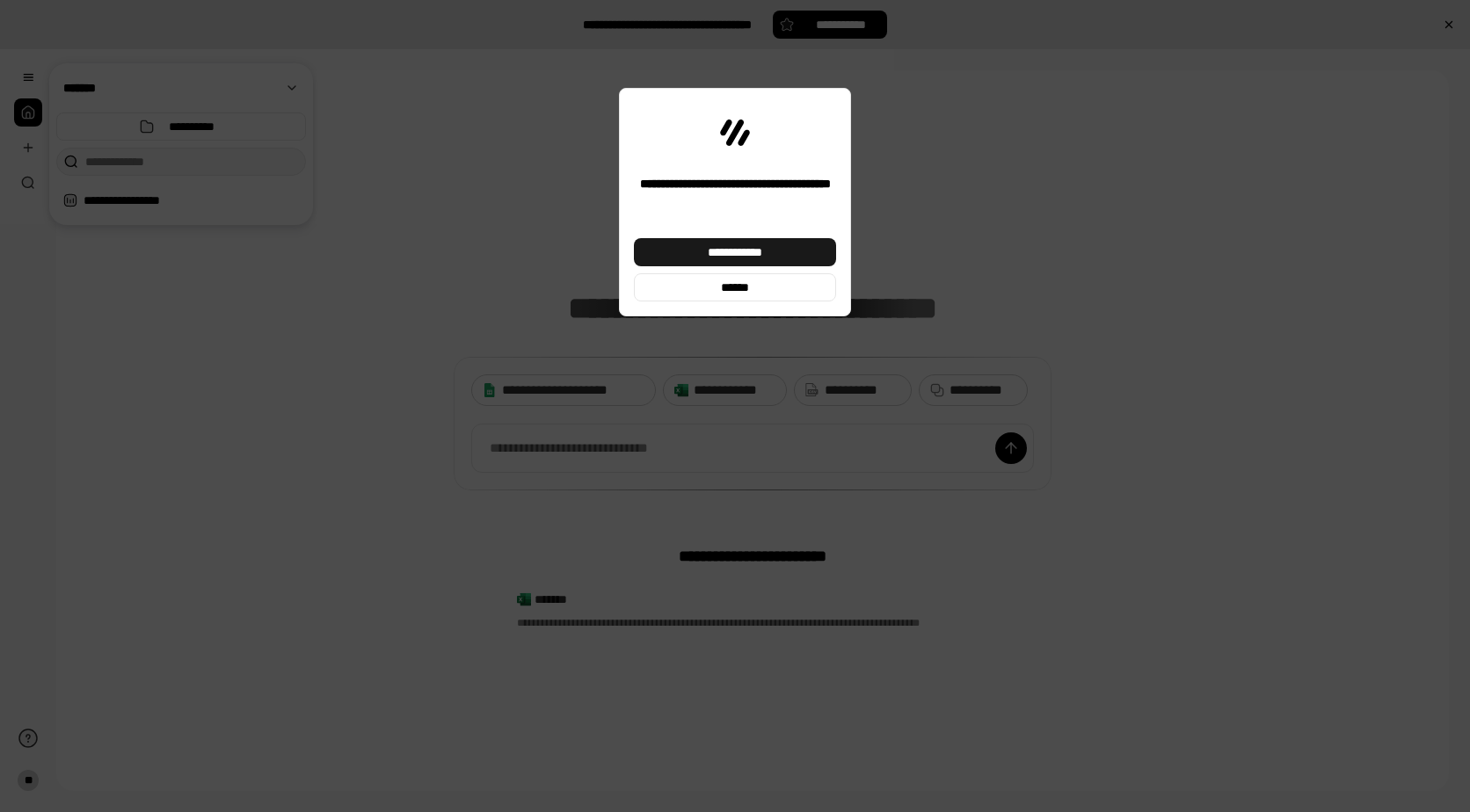 click on "**********" at bounding box center (735, 252) 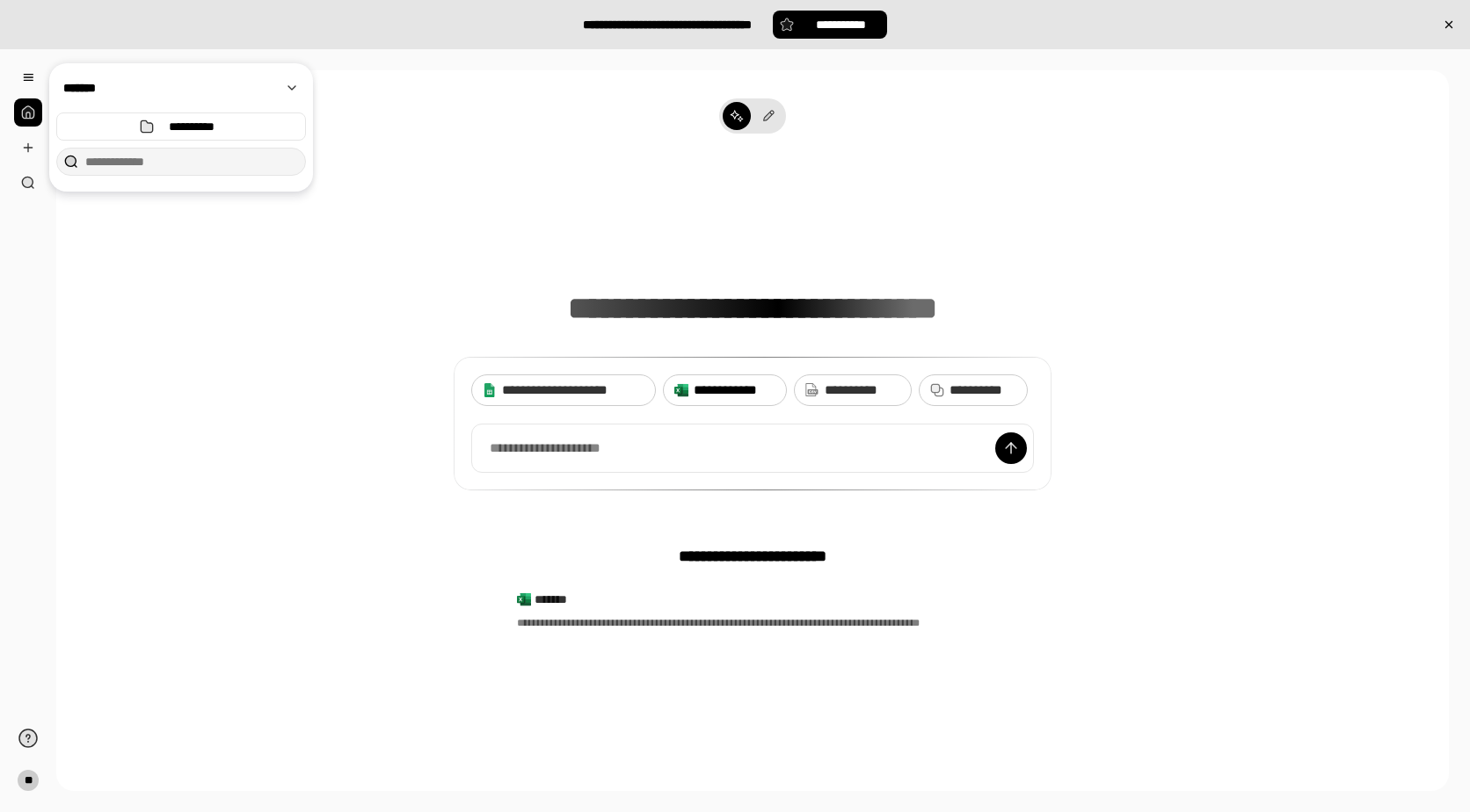 click on "**********" at bounding box center (734, 390) 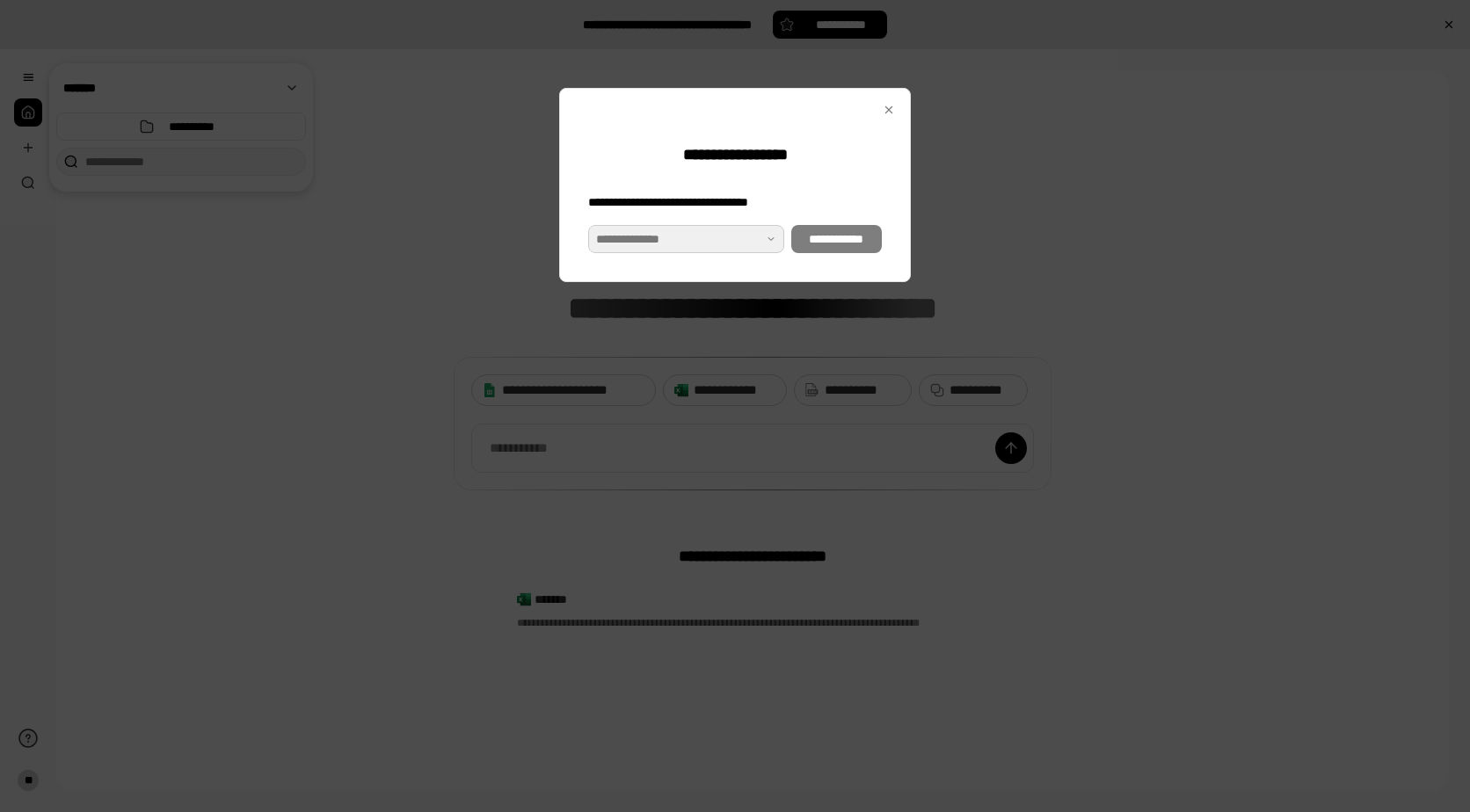 click at bounding box center [686, 239] 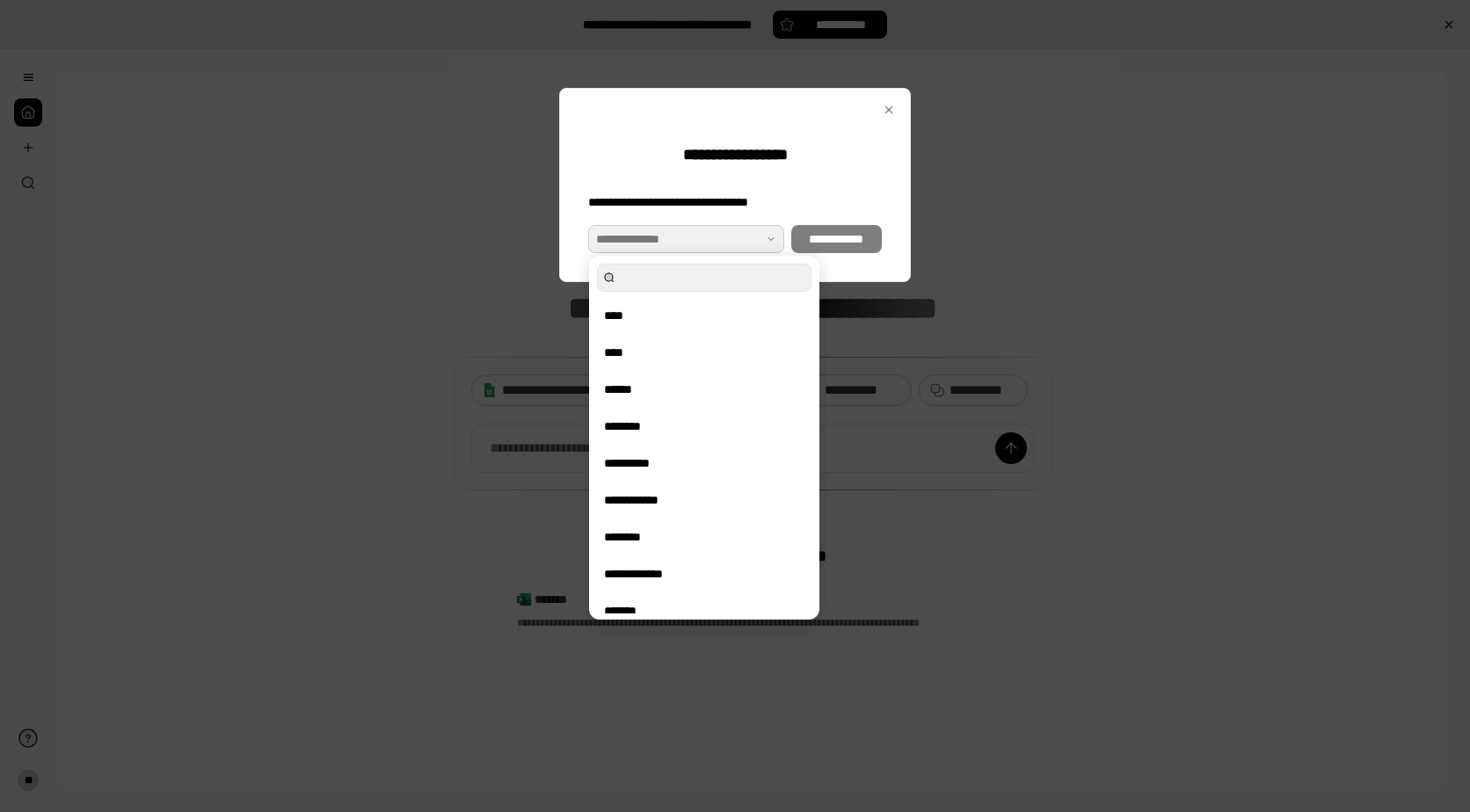 scroll, scrollTop: 53, scrollLeft: 0, axis: vertical 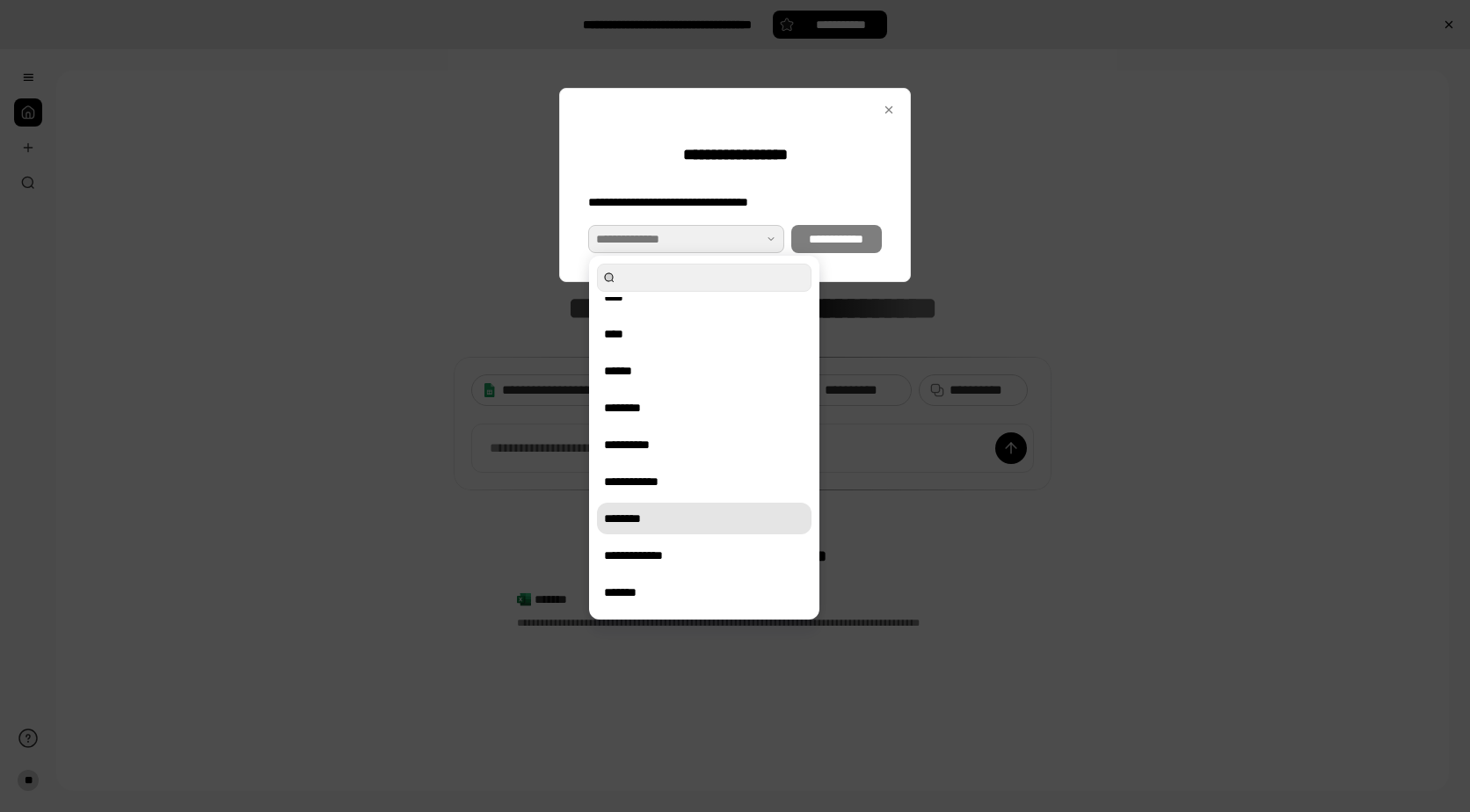 click on "********" at bounding box center [704, 518] 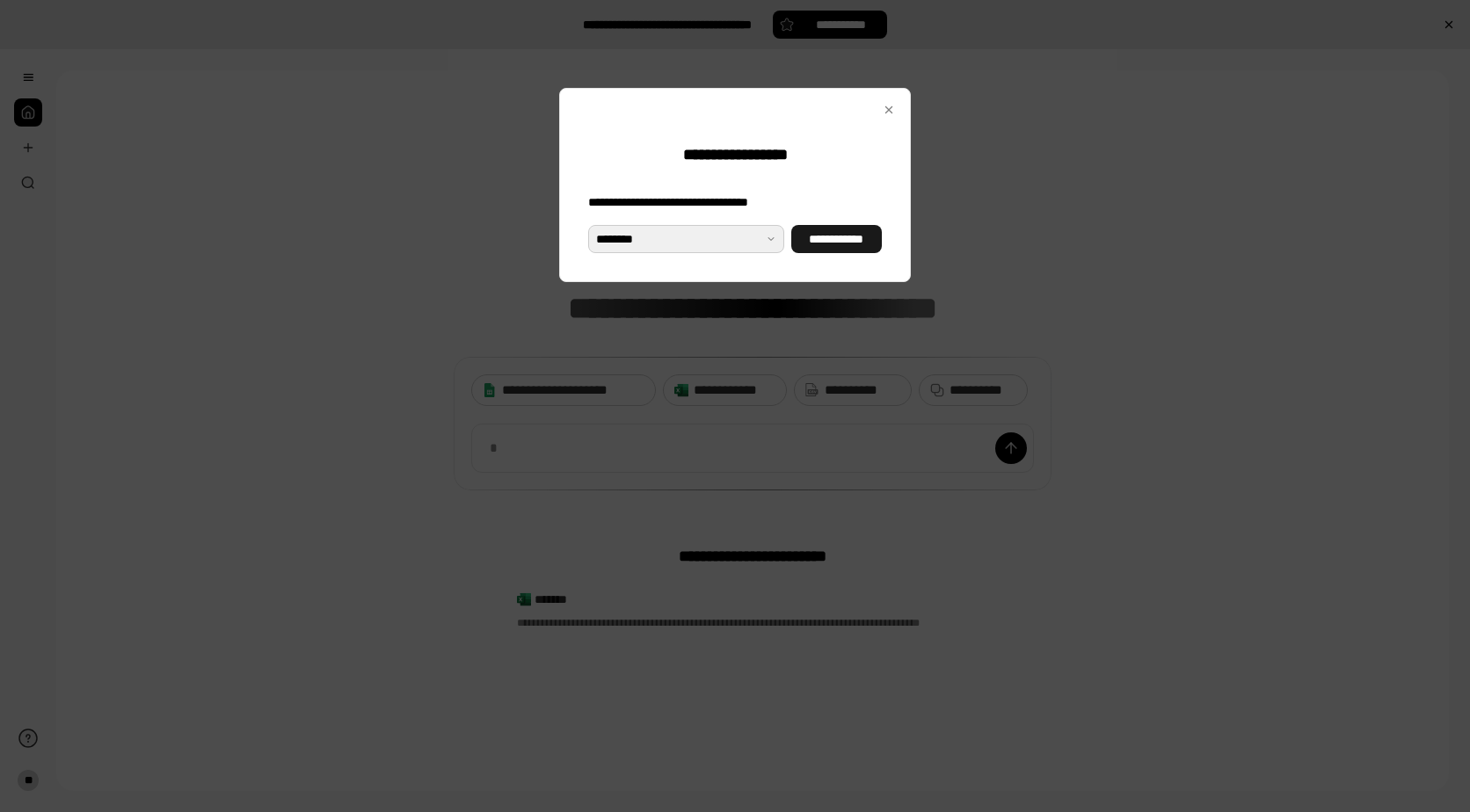click on "**********" at bounding box center [836, 239] 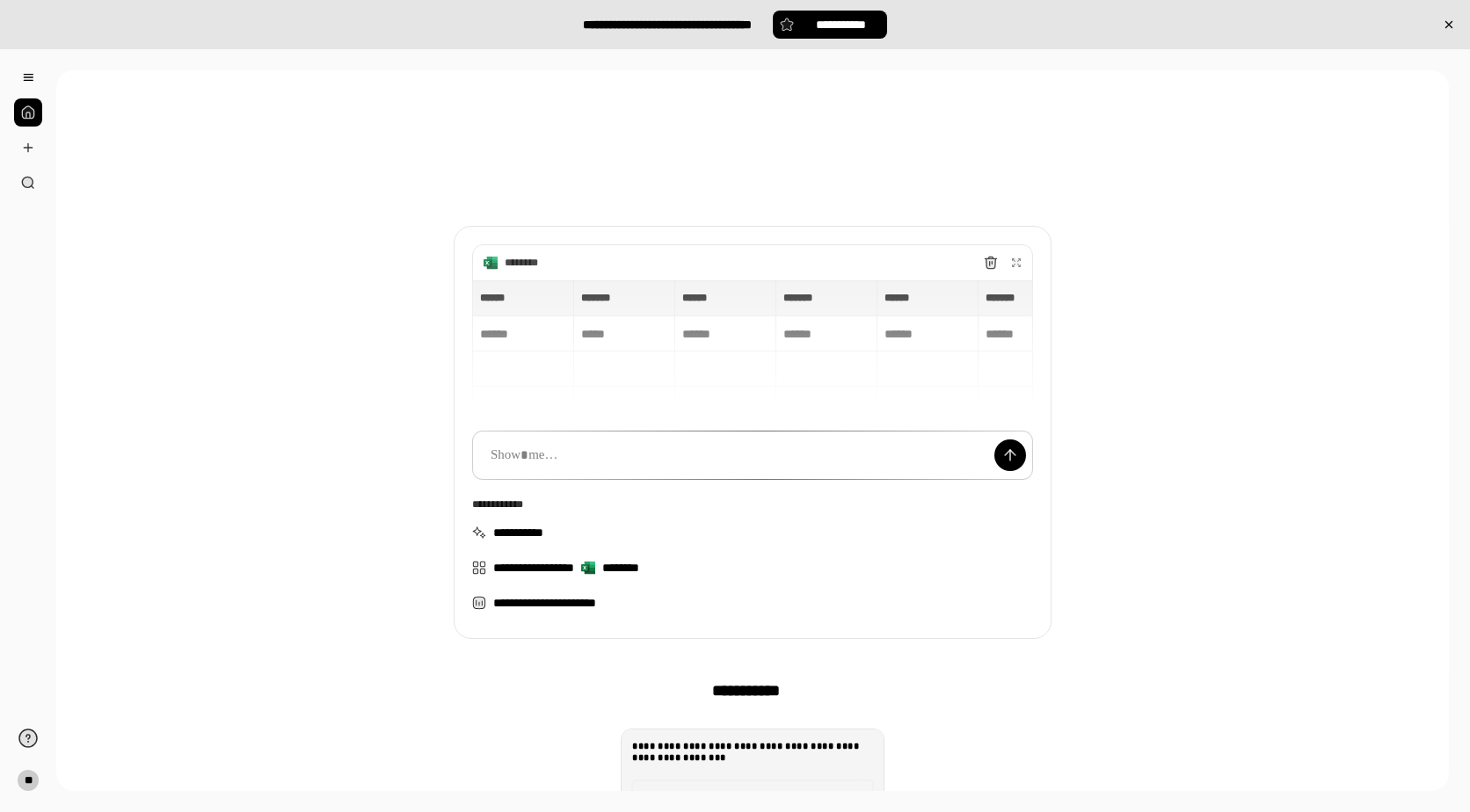 type 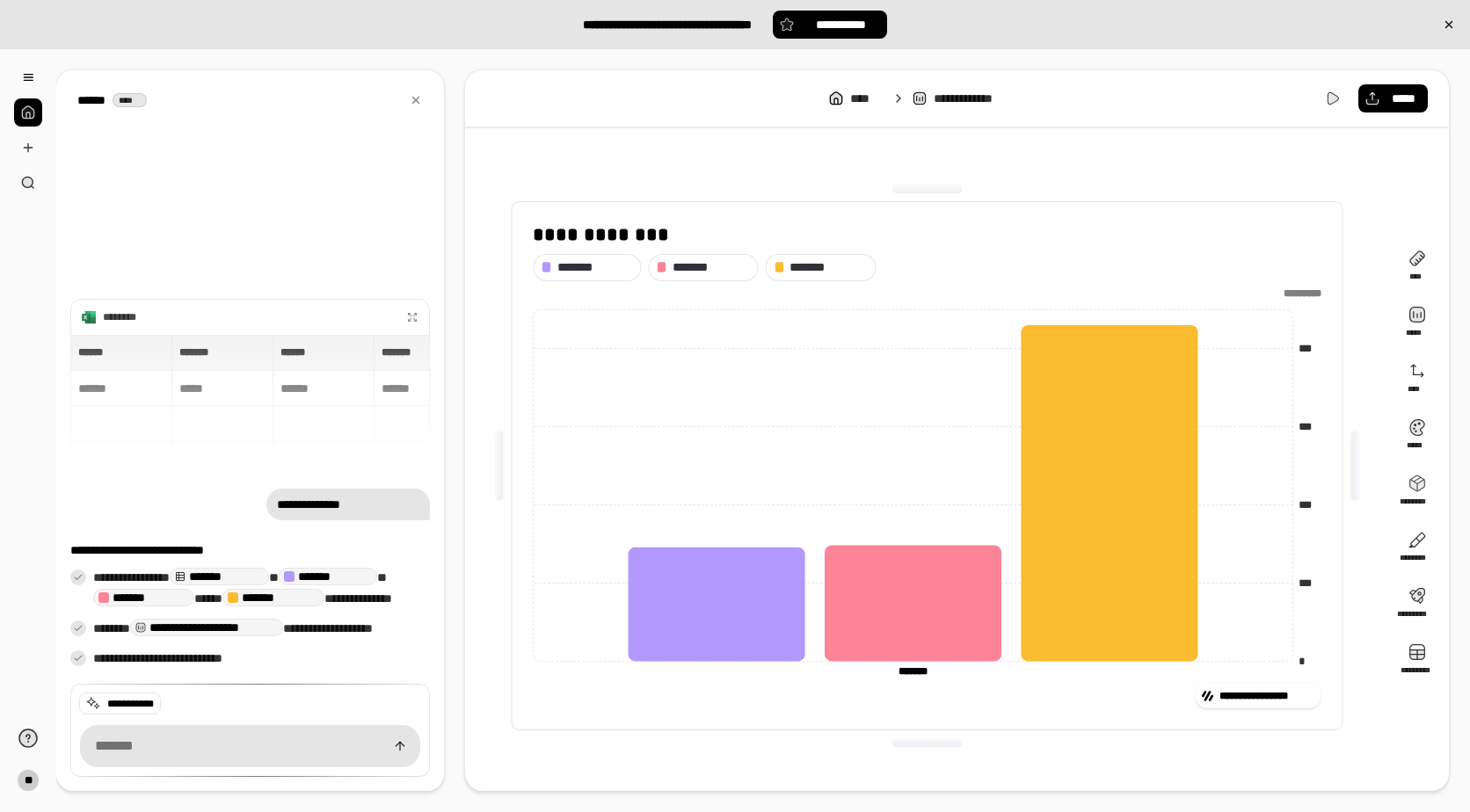 click on "******* *******" 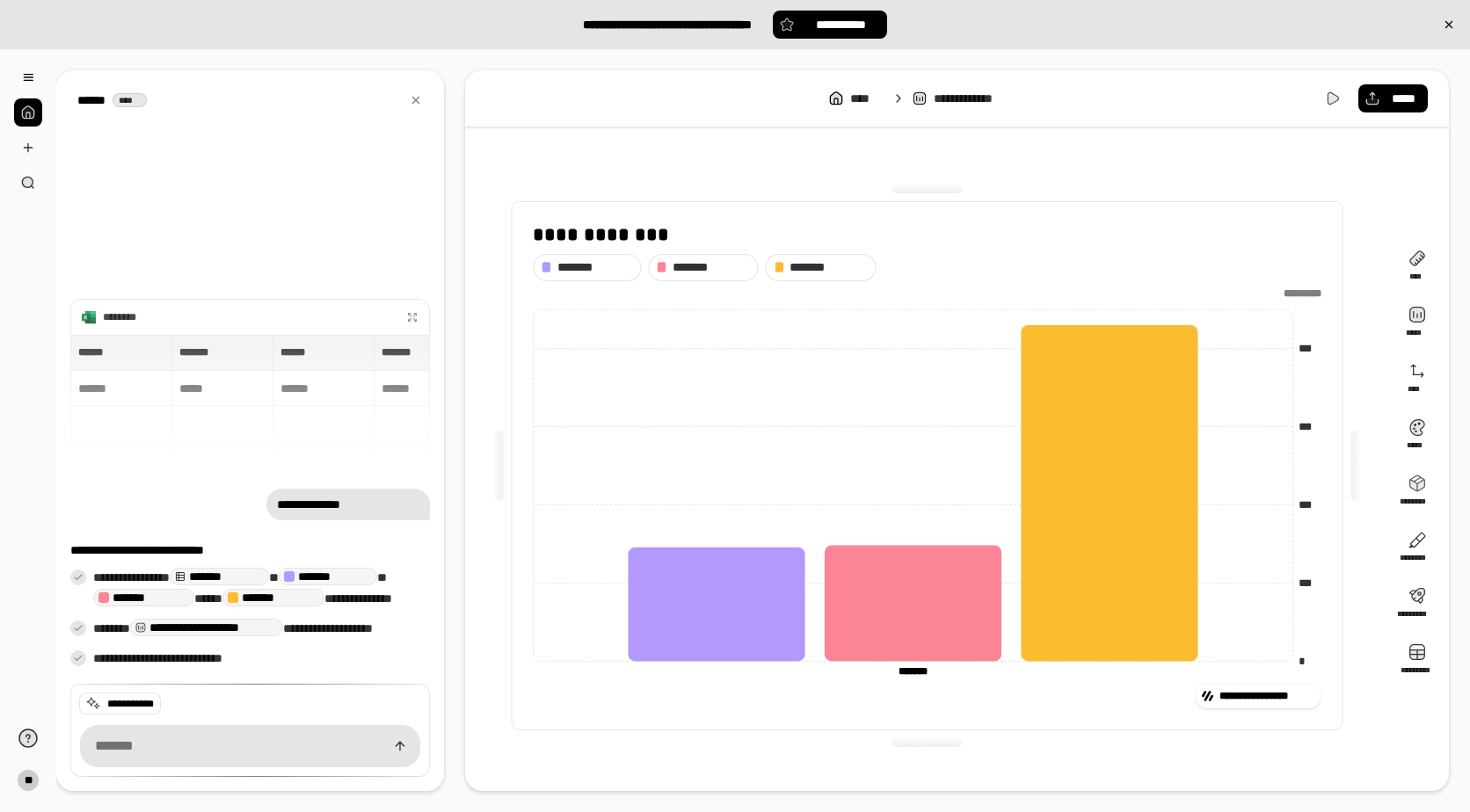 click on "*******" at bounding box center (219, 576) 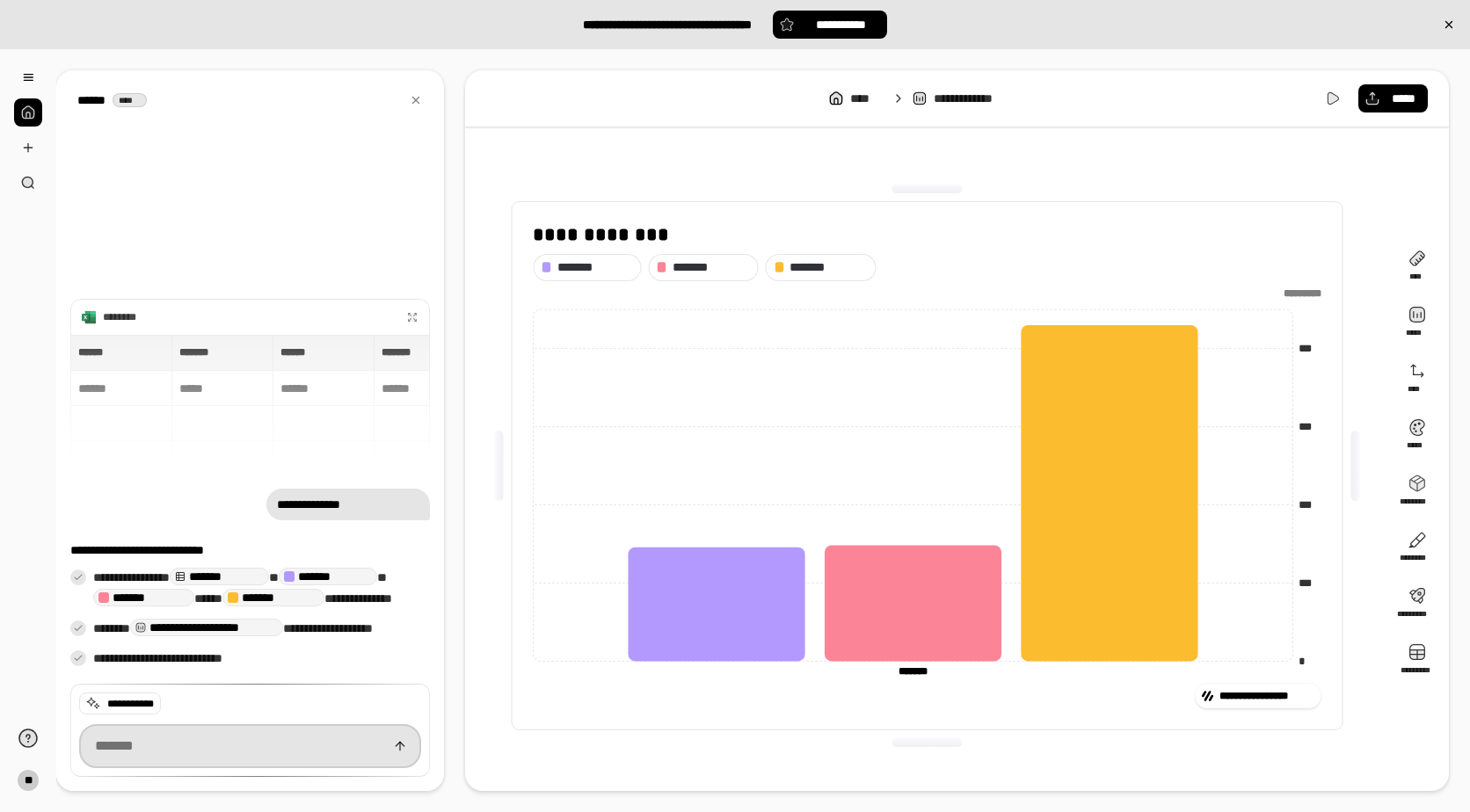 click at bounding box center [250, 746] 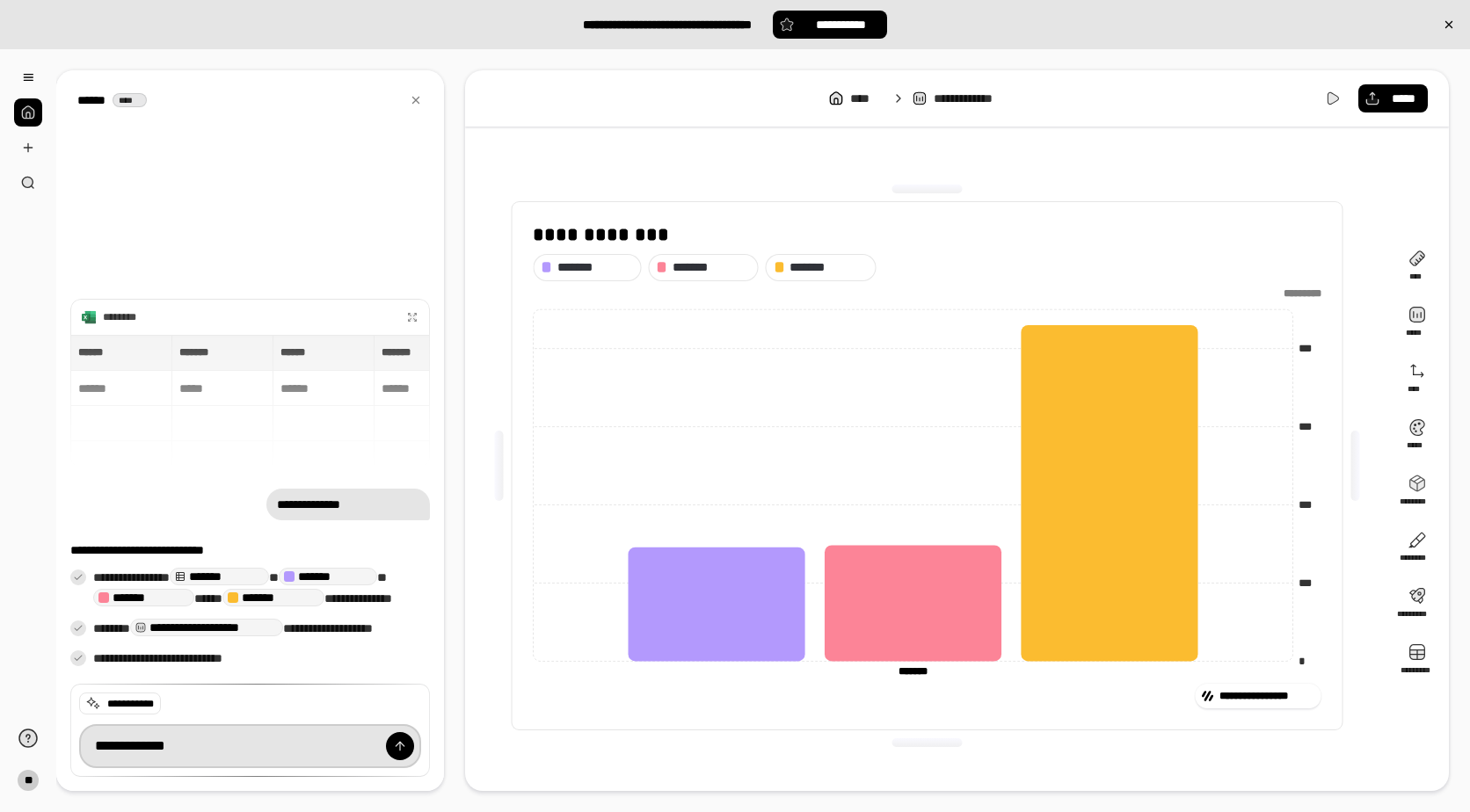 type on "**********" 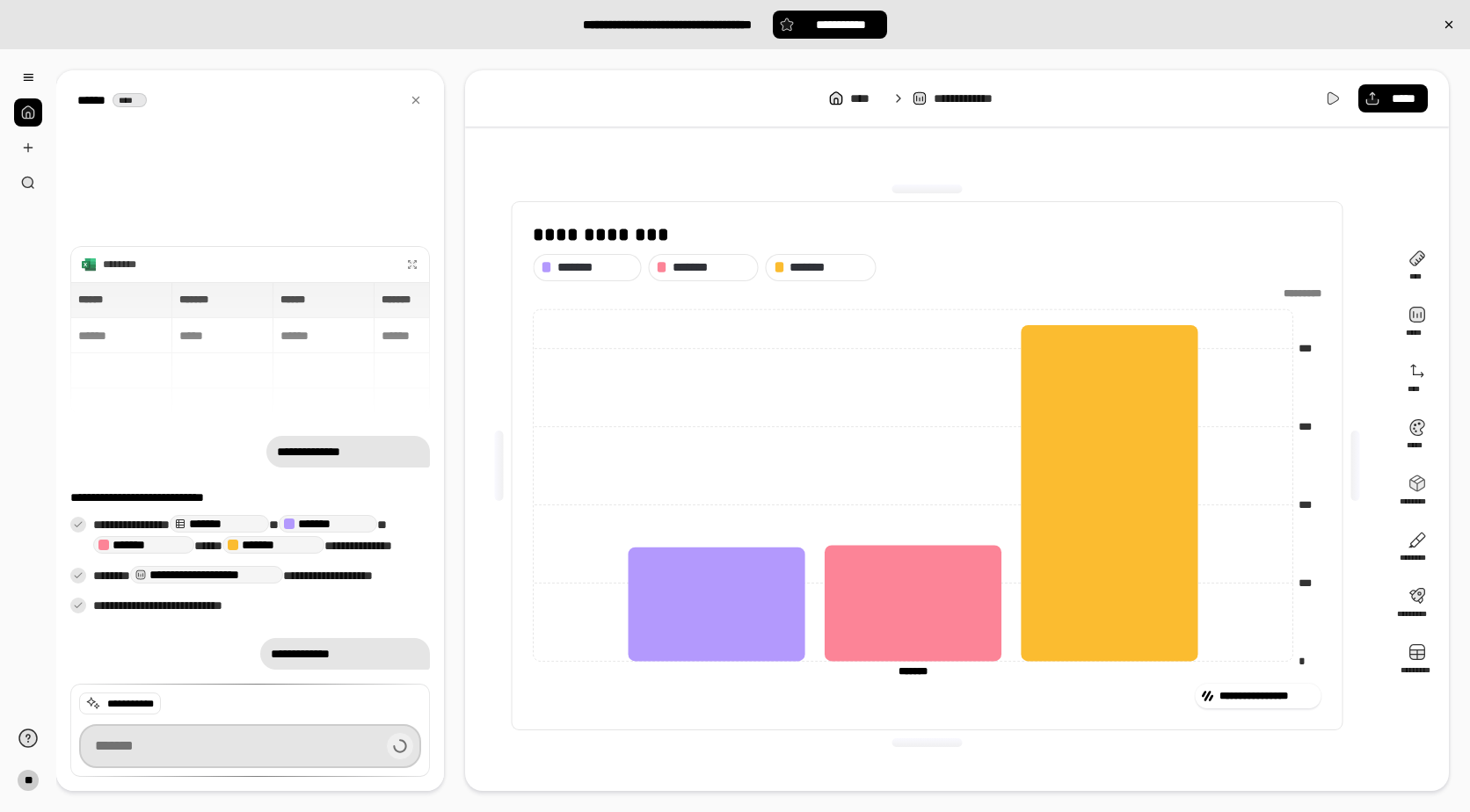 type on "*******" 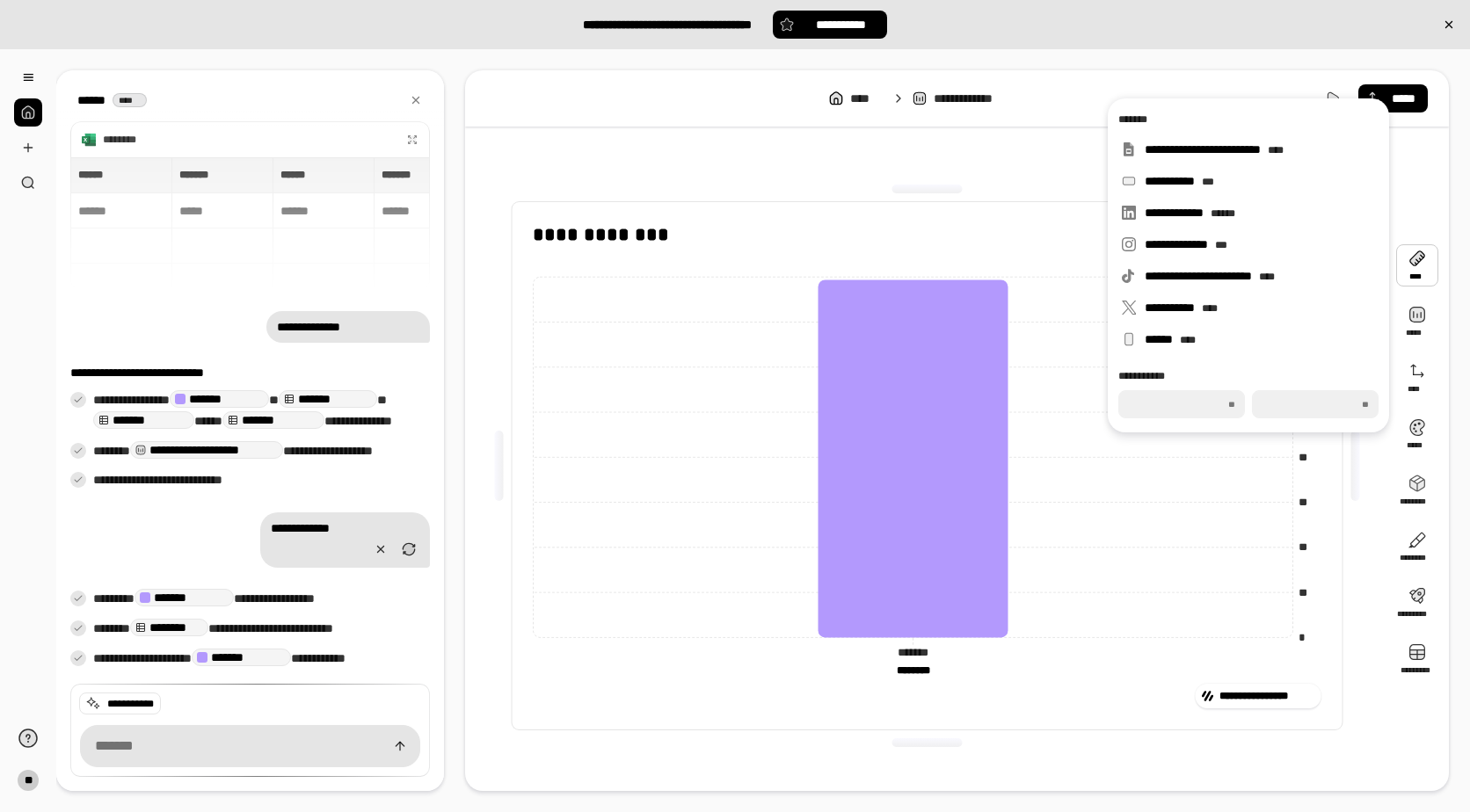 click at bounding box center (1417, 265) 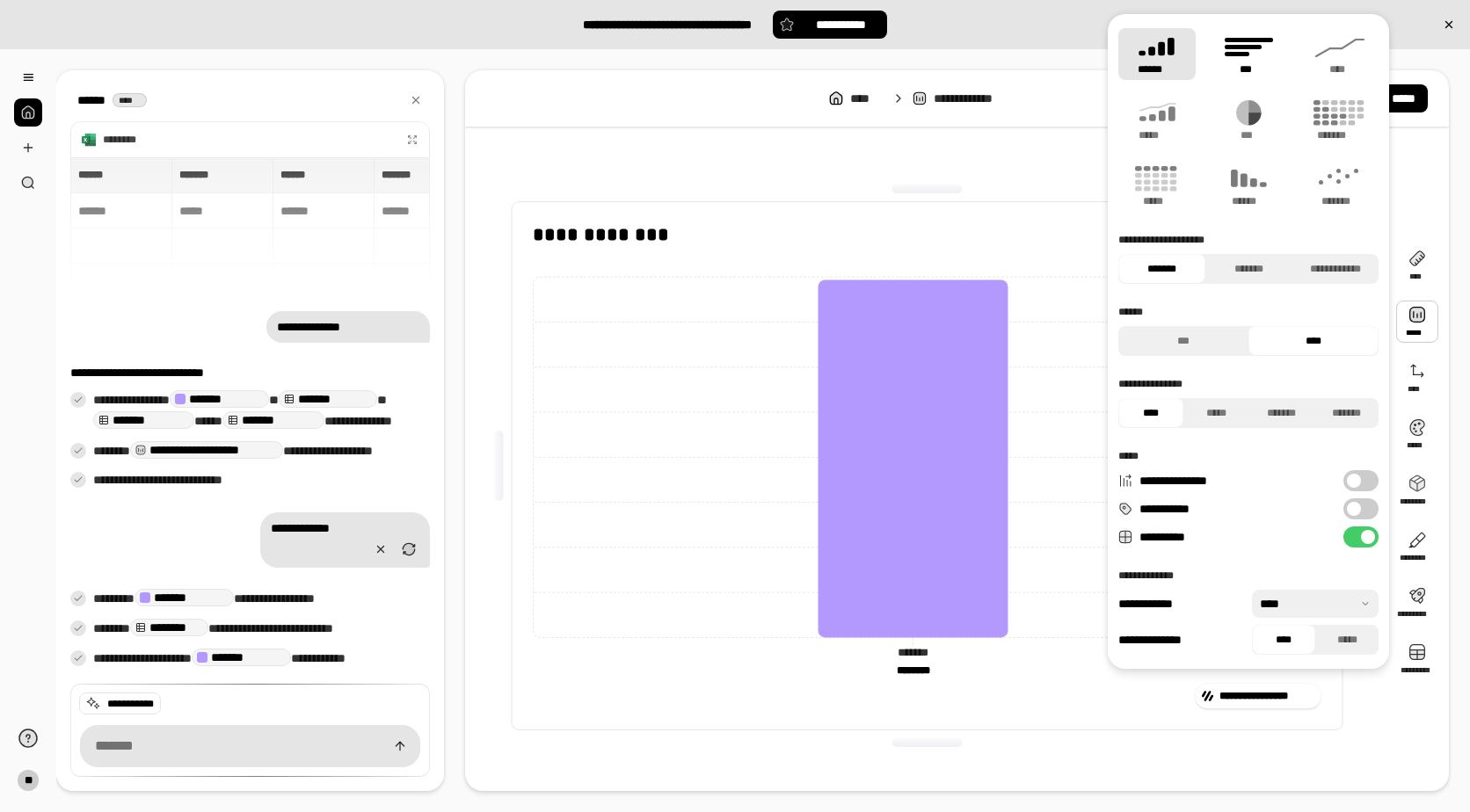 click 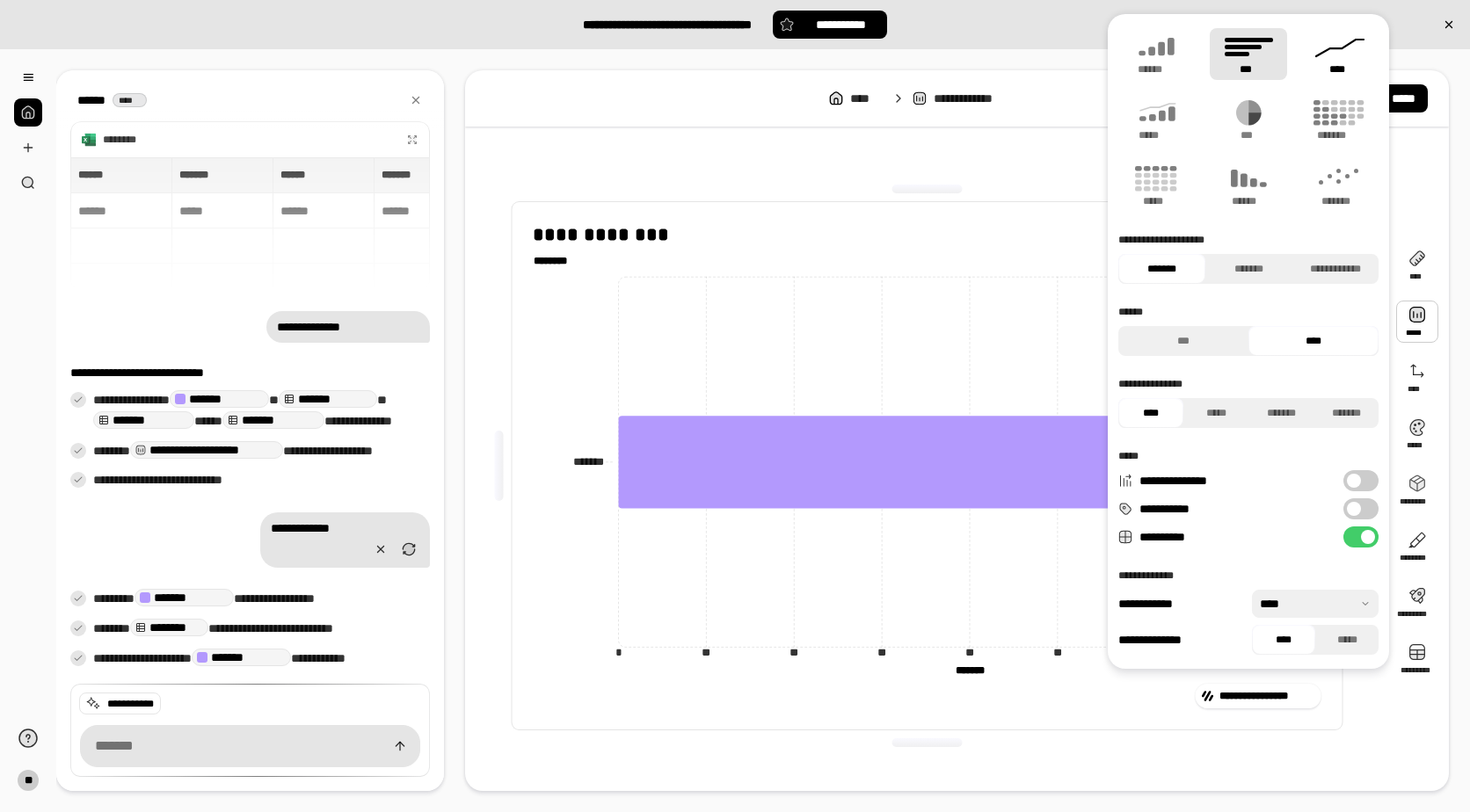 click 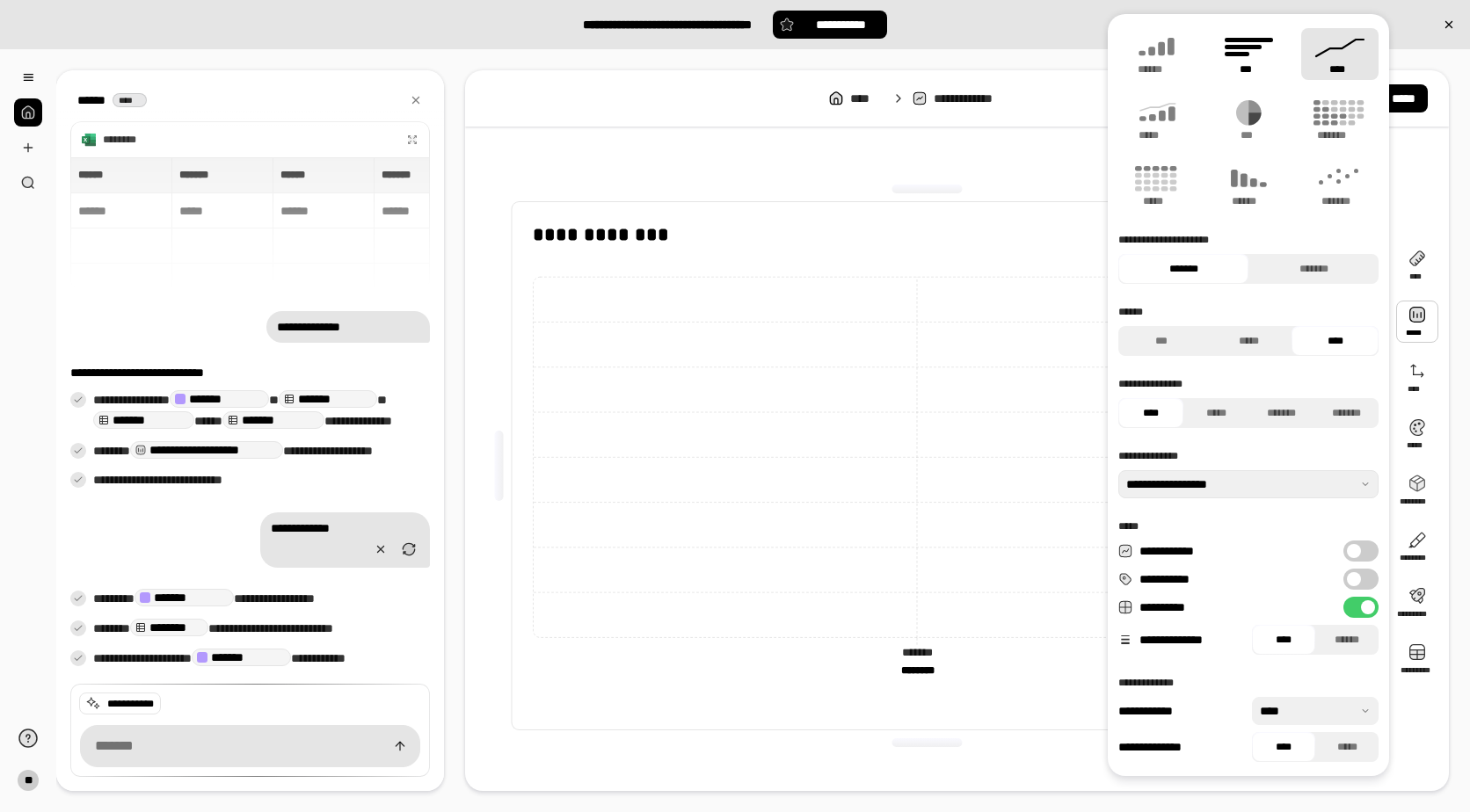 click on "***" at bounding box center [1248, 54] 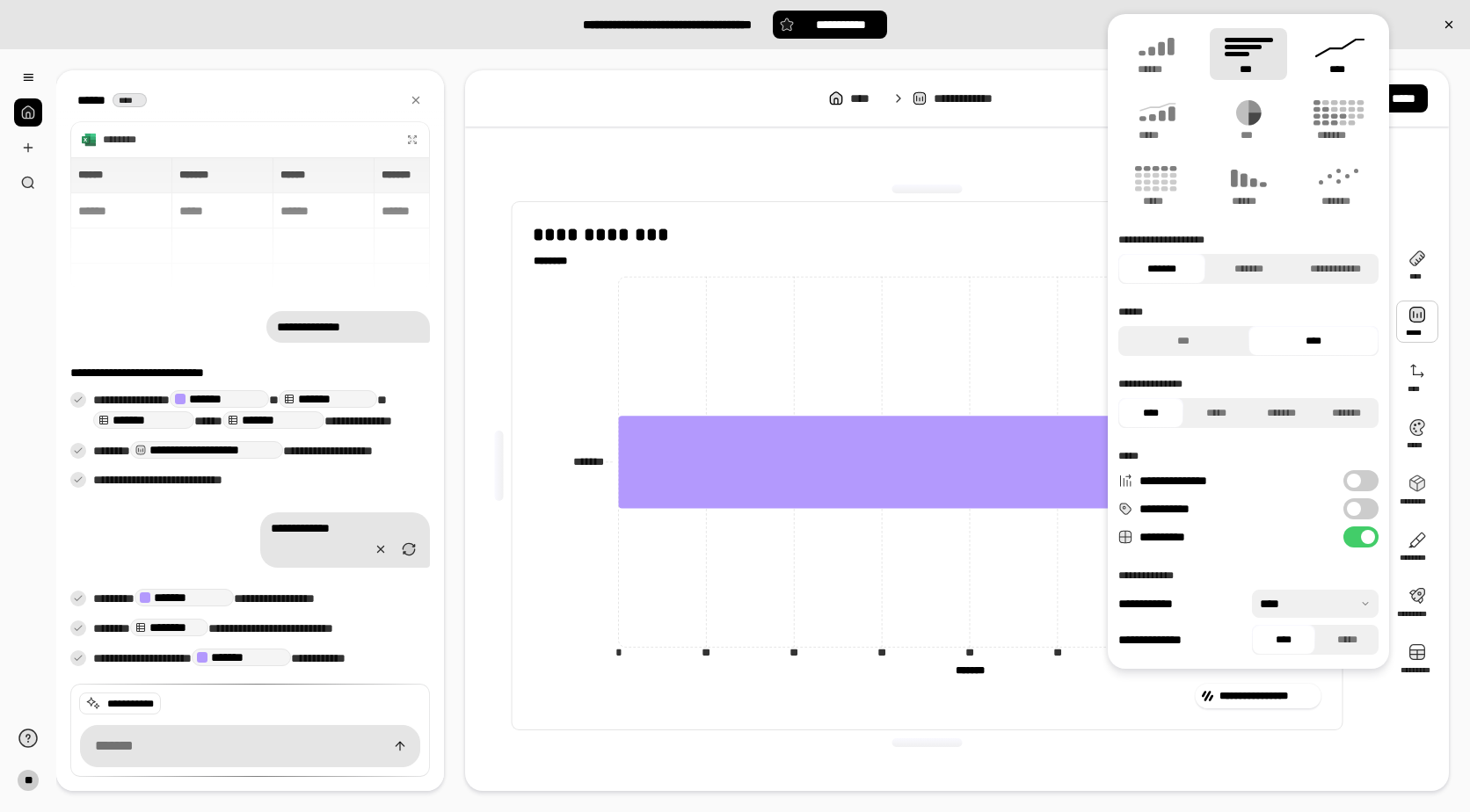 click on "****" at bounding box center (1340, 69) 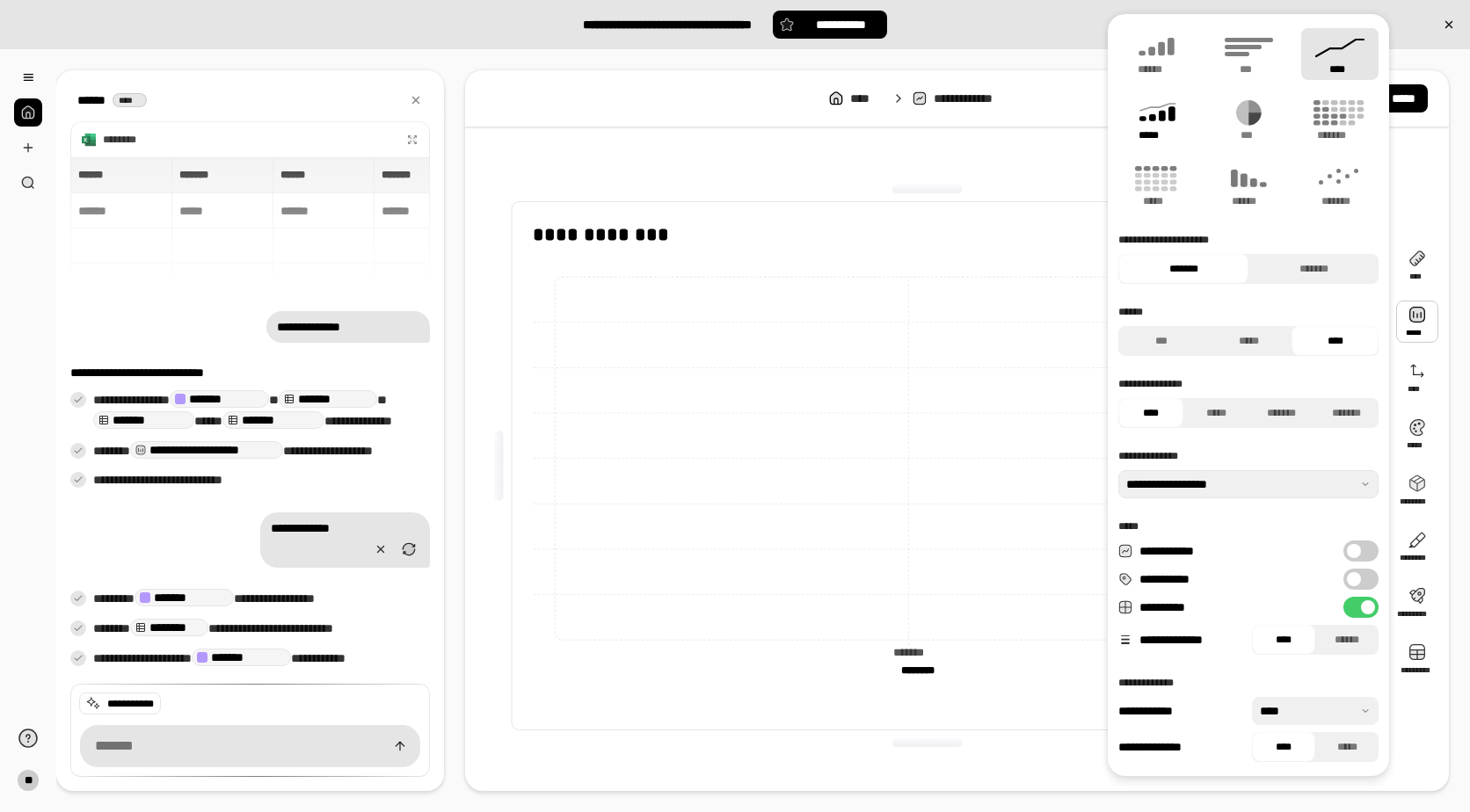 click on "*****" at bounding box center [1156, 135] 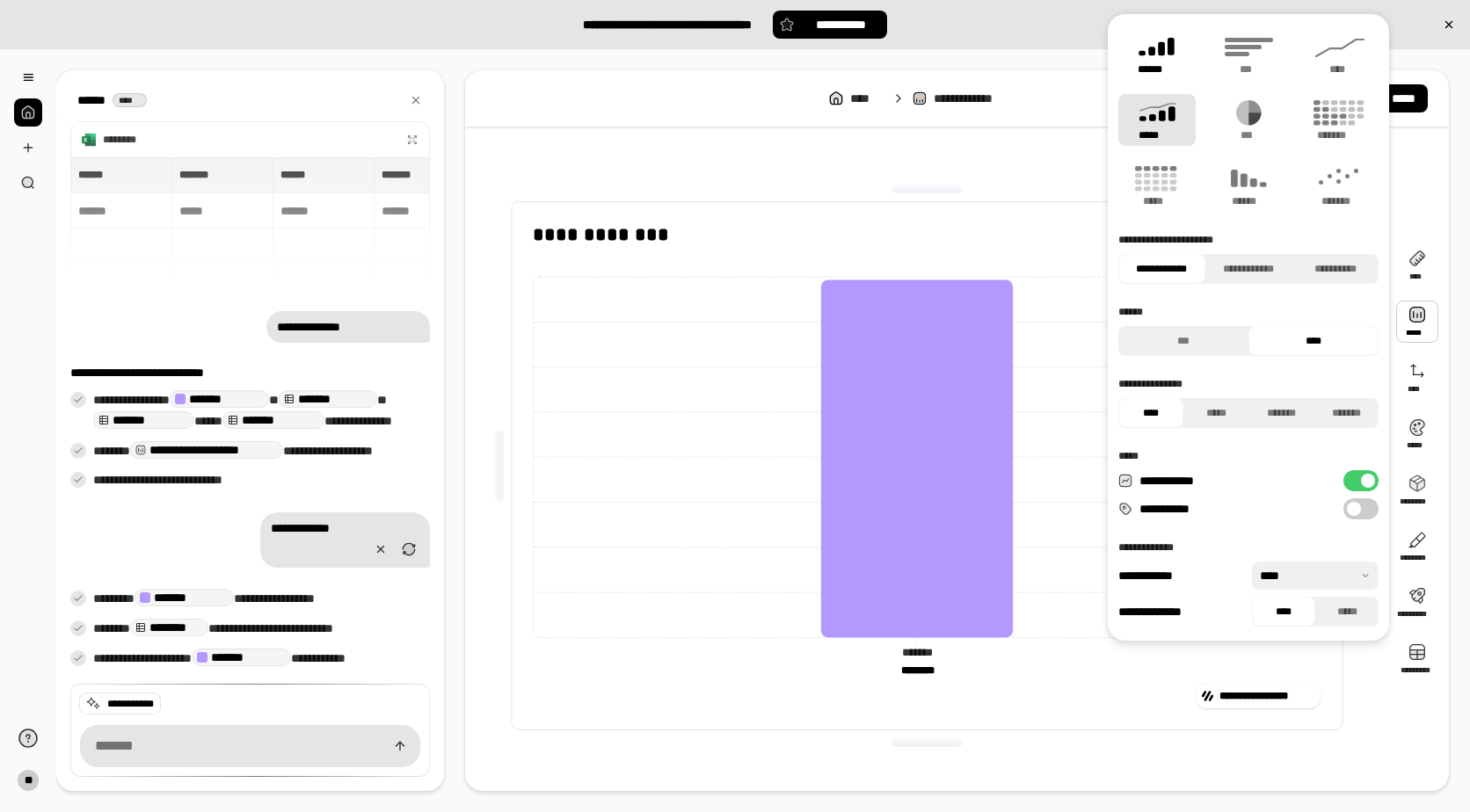 click 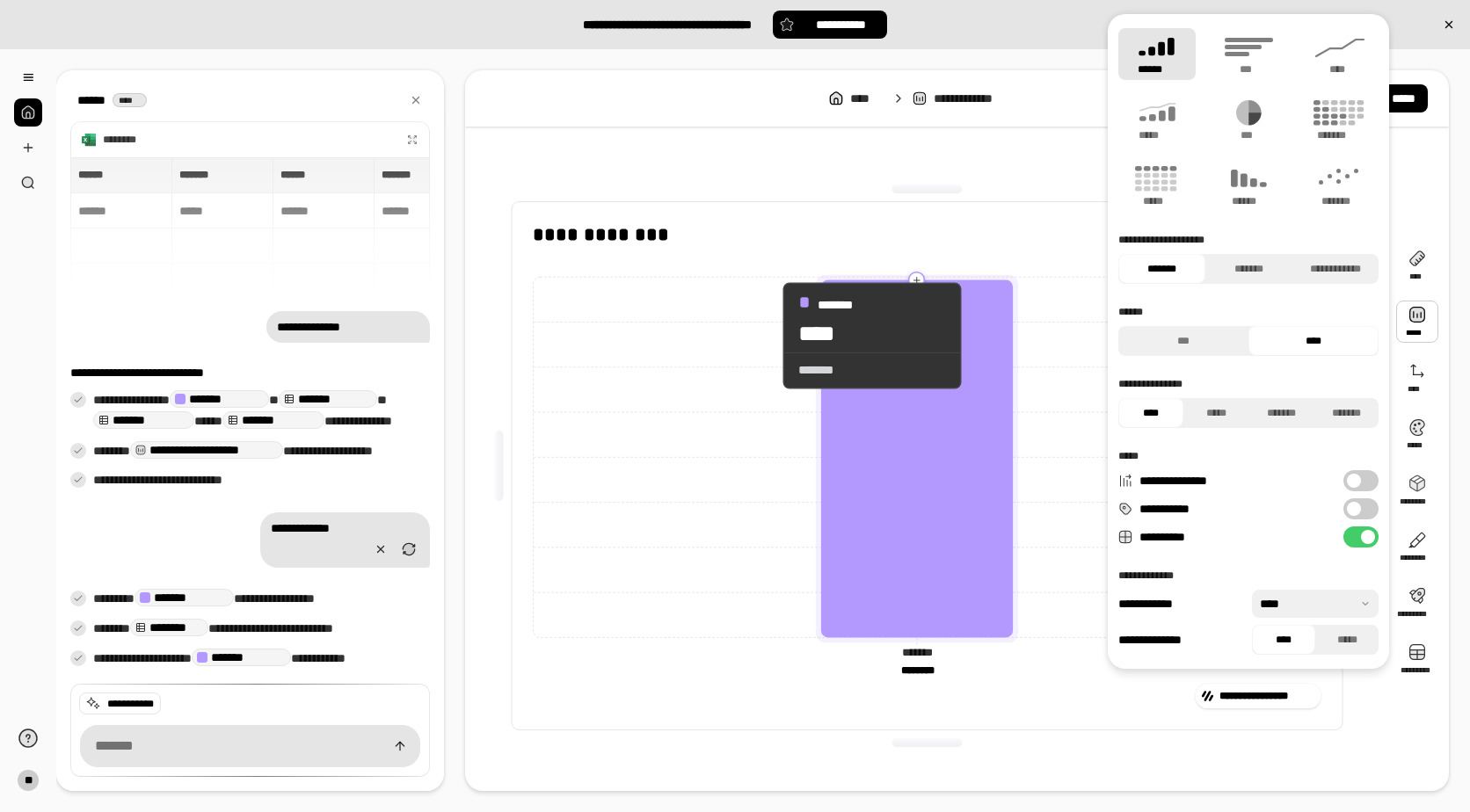click 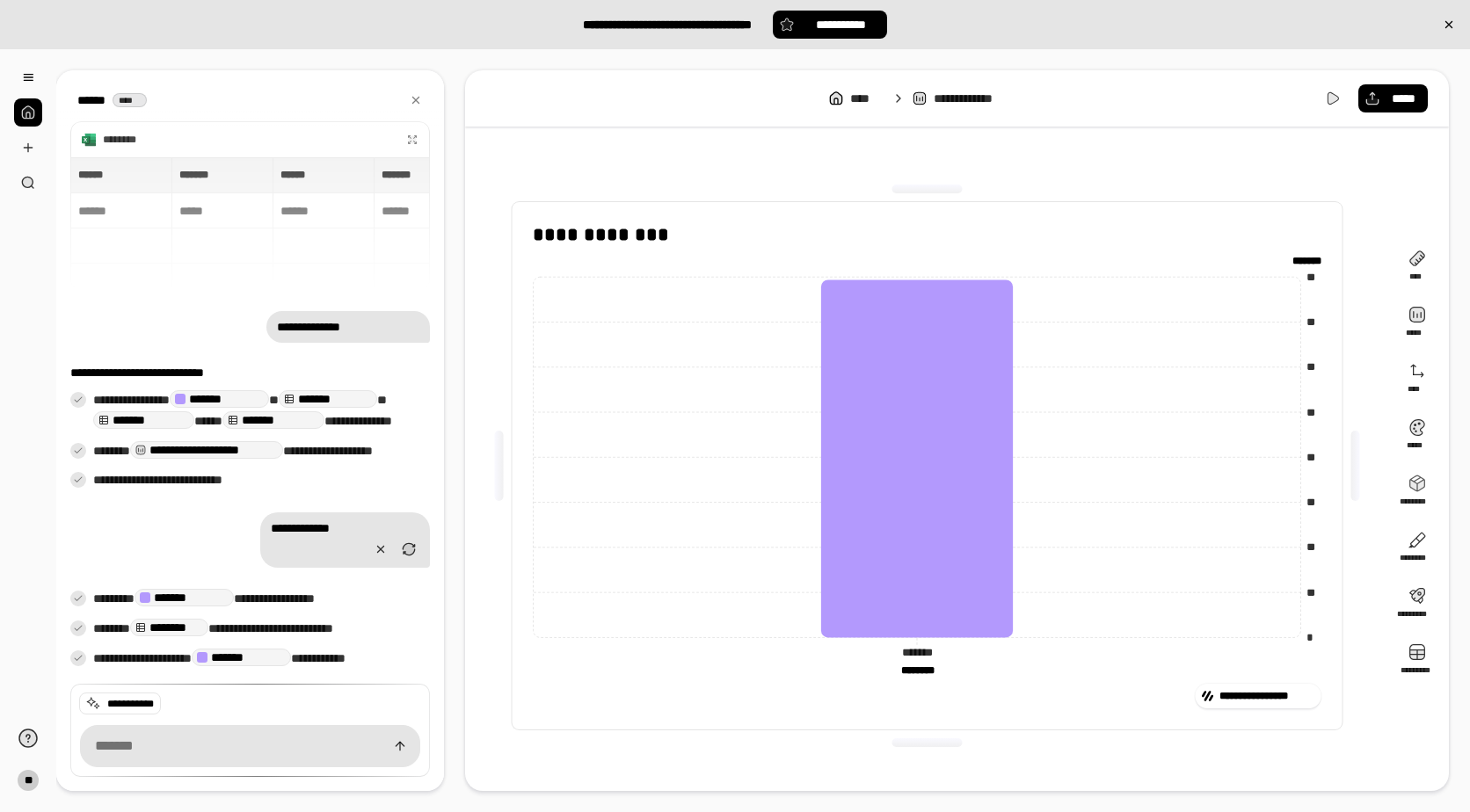 click on "**********" at bounding box center [261, 599] 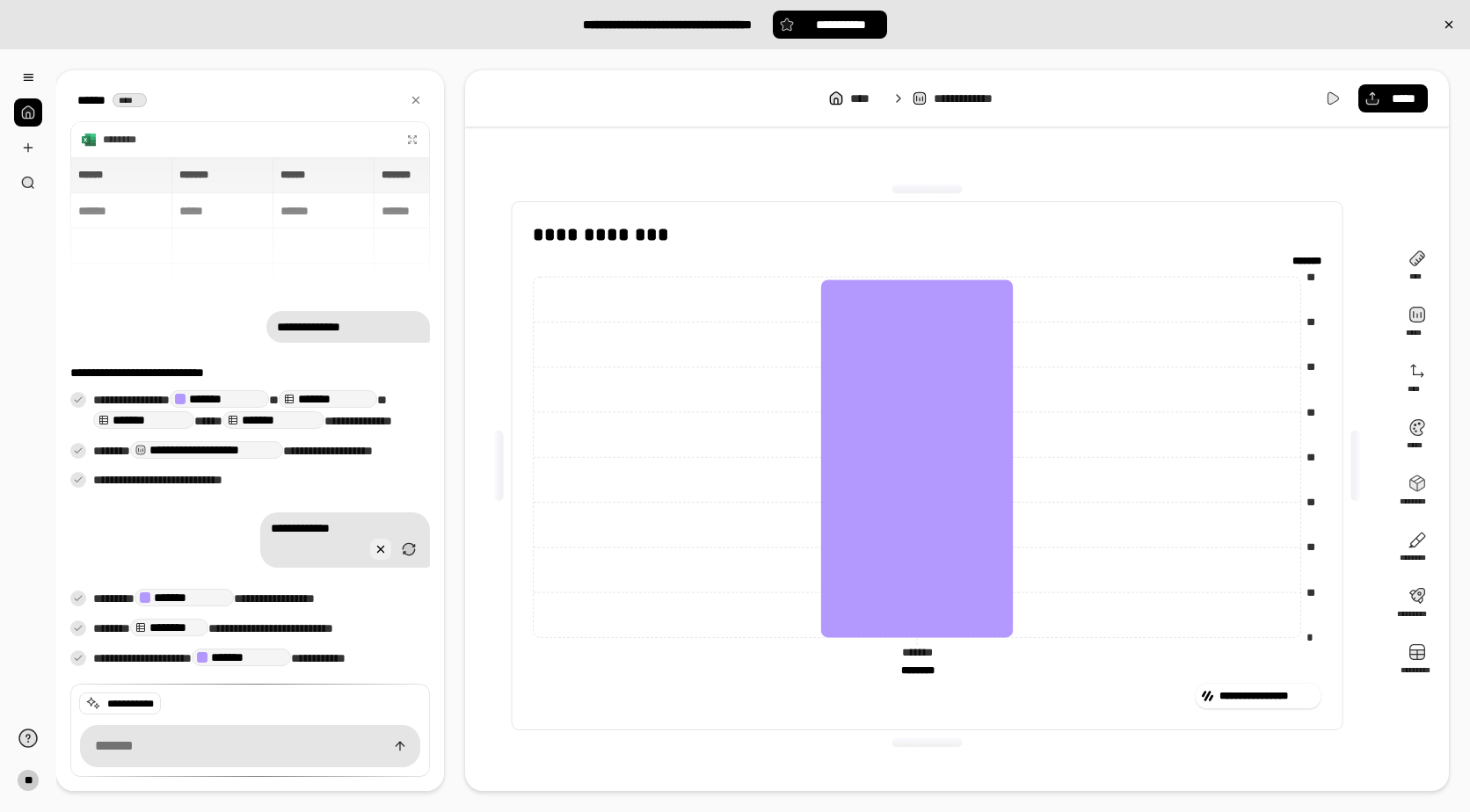 click at bounding box center (381, 549) 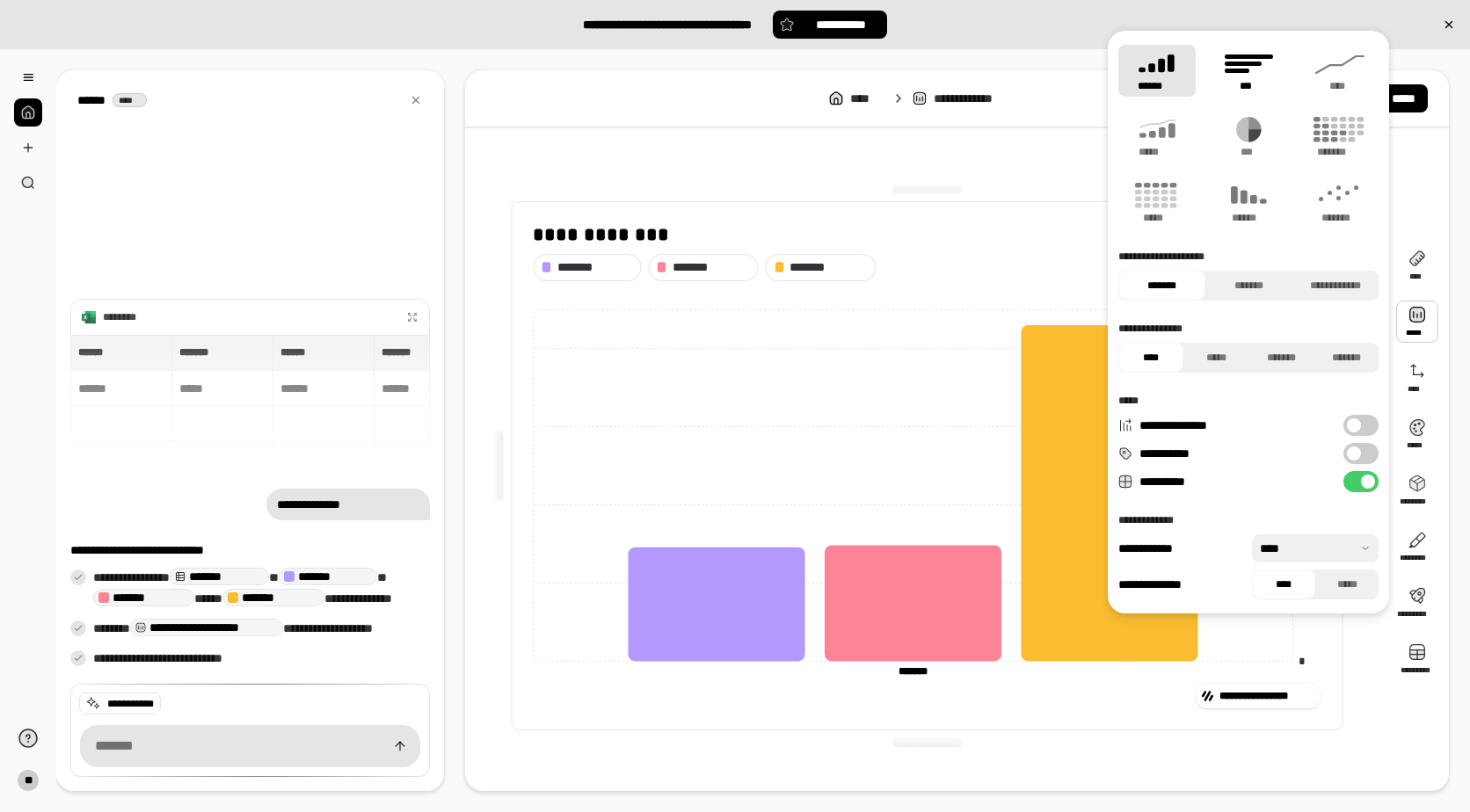 click 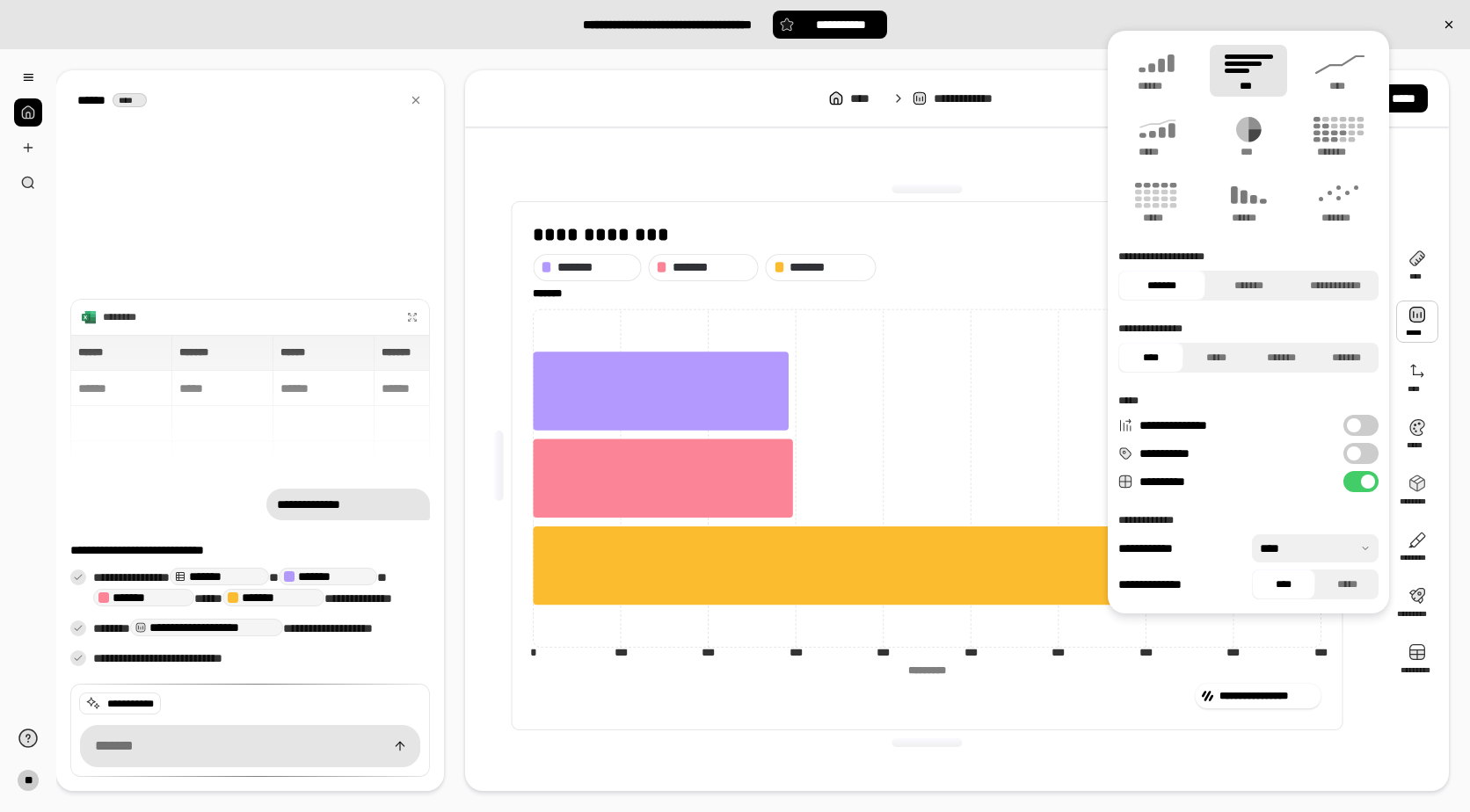 click on "***" at bounding box center [1248, 70] 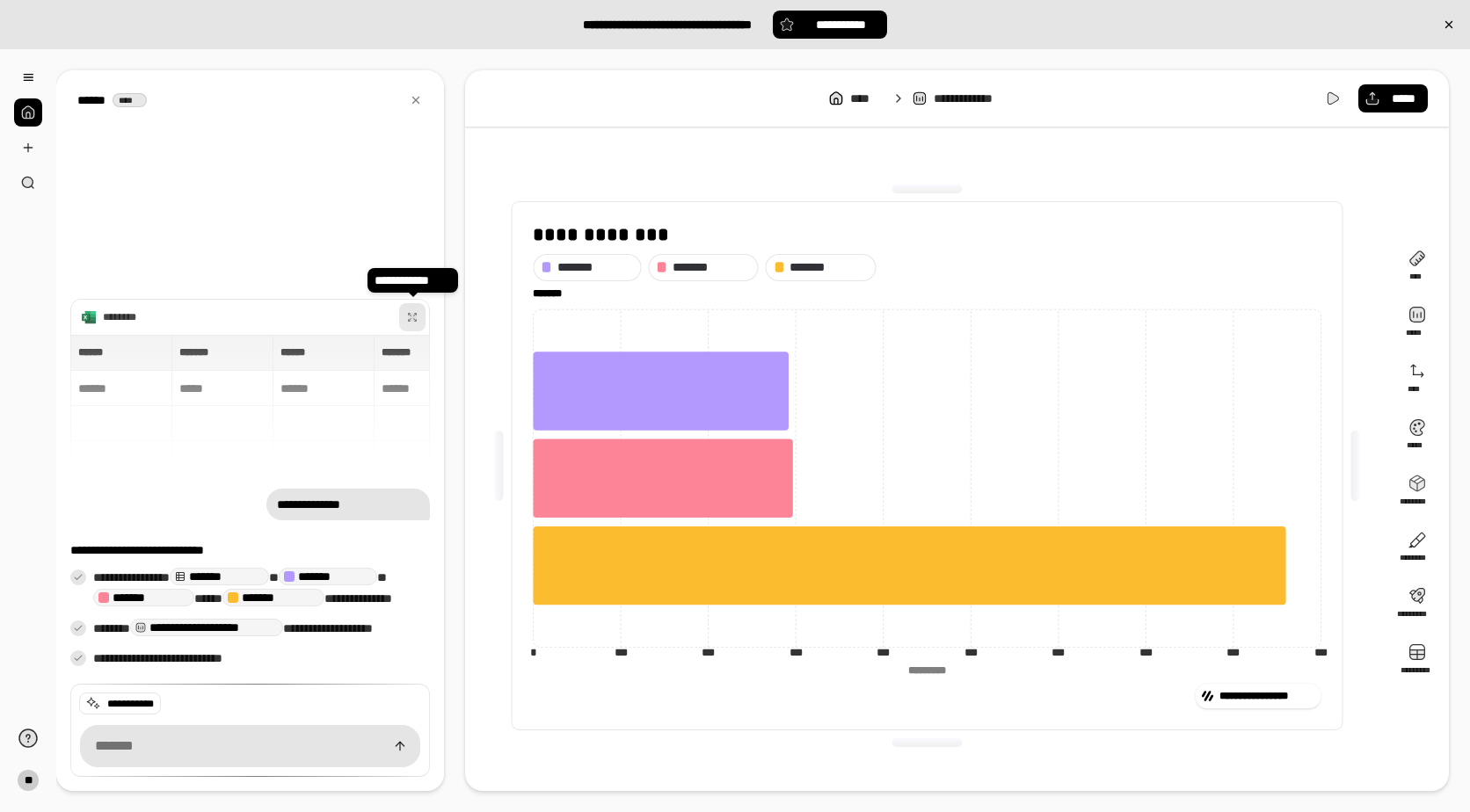 click at bounding box center [411, 317] 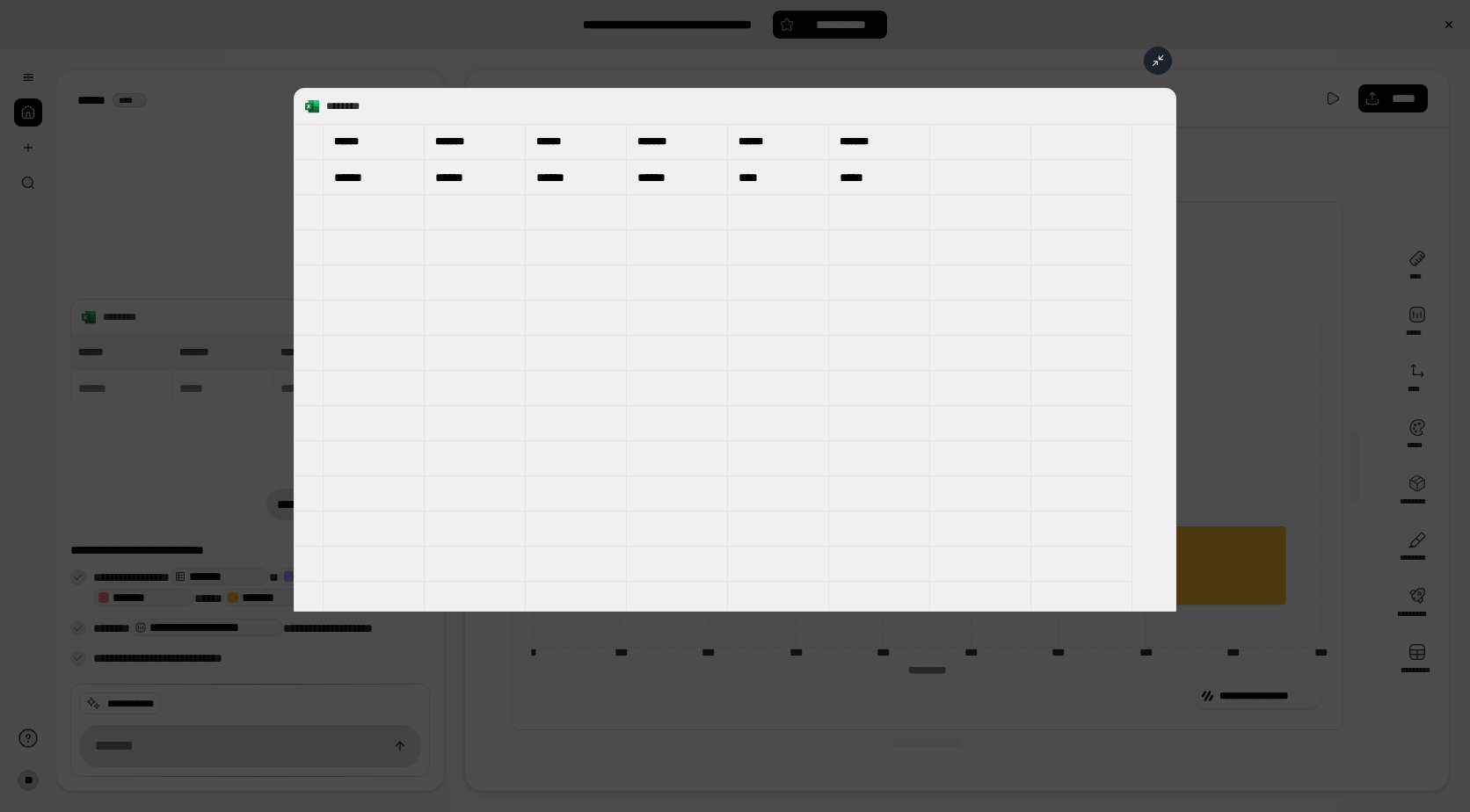 scroll, scrollTop: 0, scrollLeft: 0, axis: both 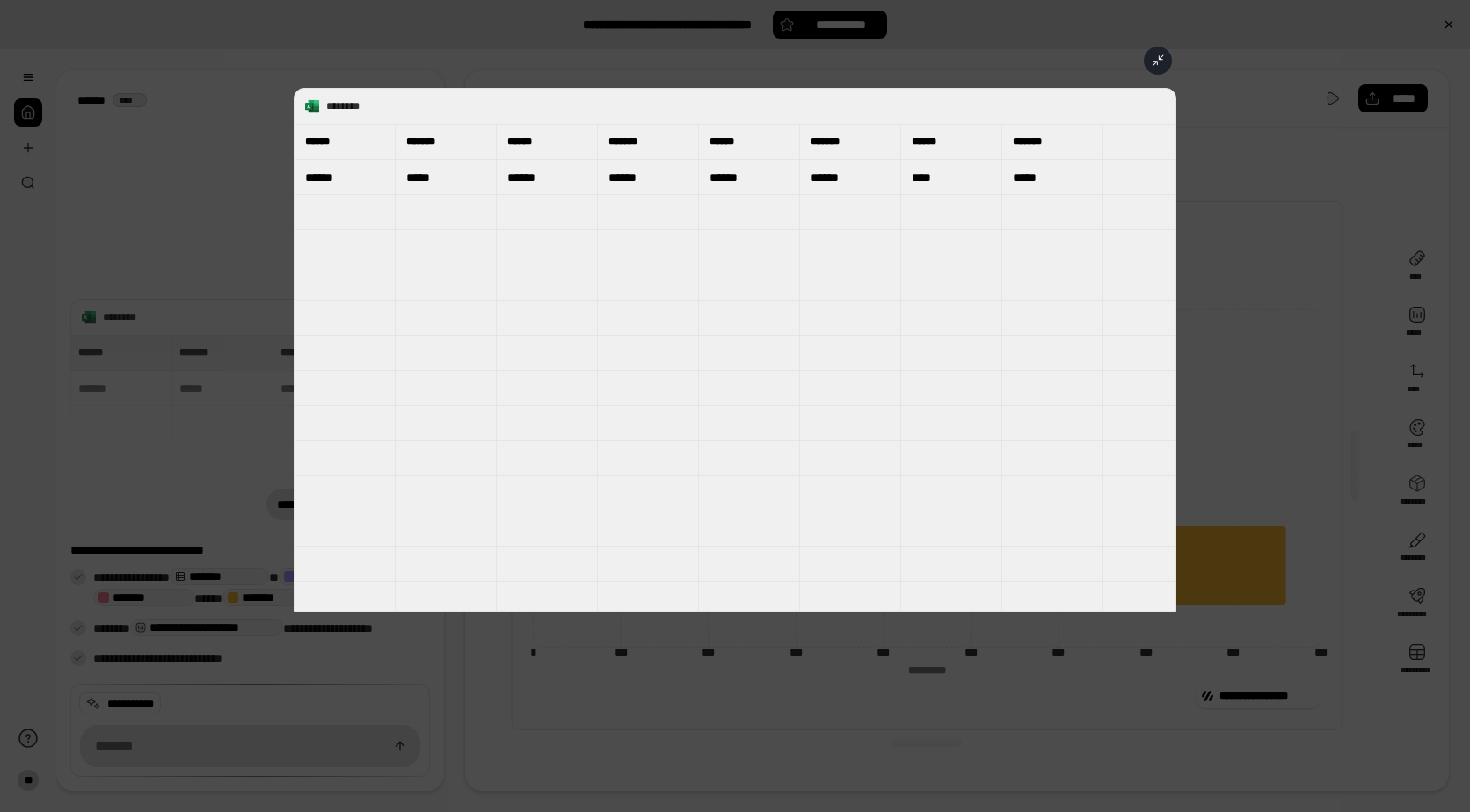 click at bounding box center [1158, 61] 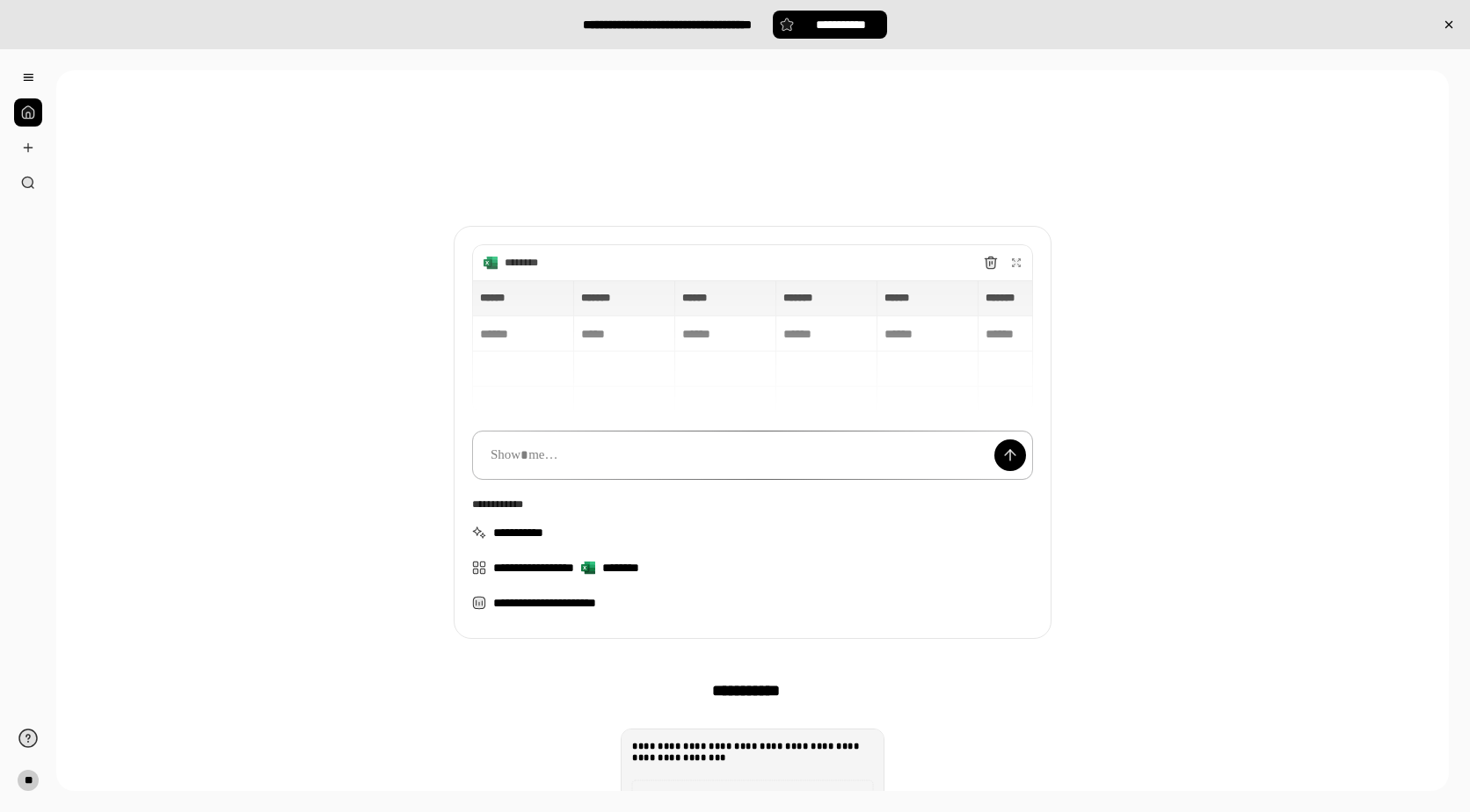 click at bounding box center (753, 455) 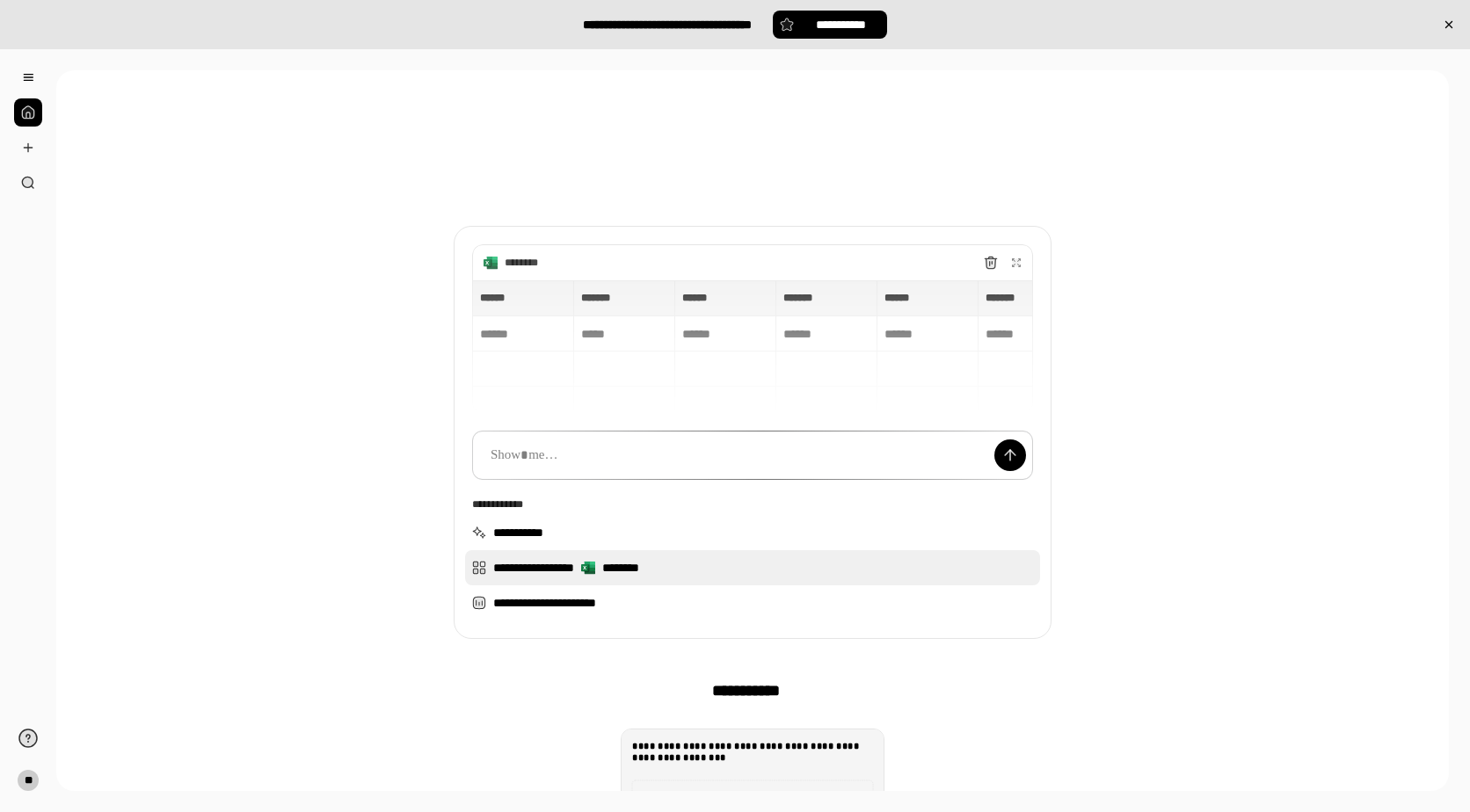click on "**********" at bounding box center [753, 568] 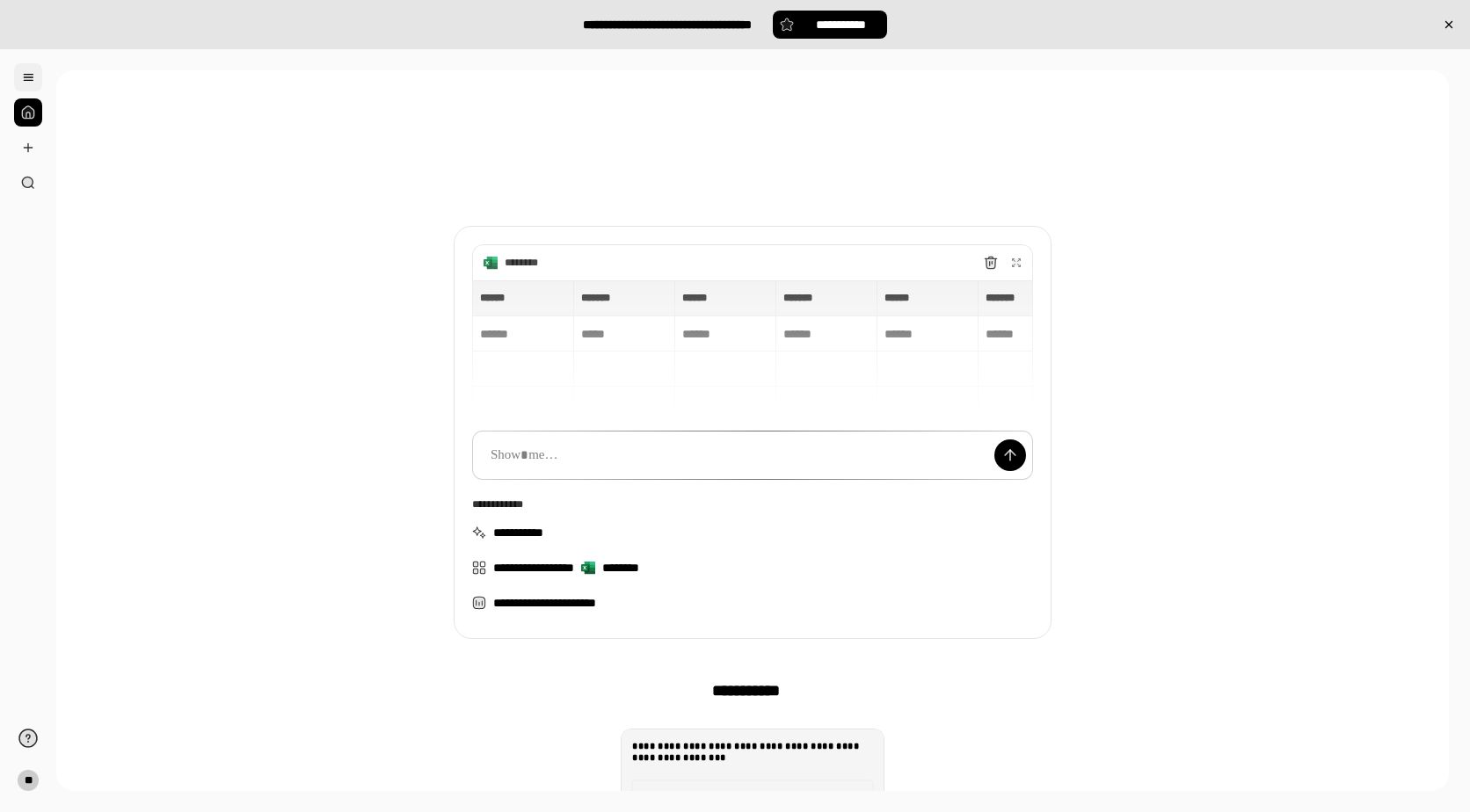 click at bounding box center (28, 77) 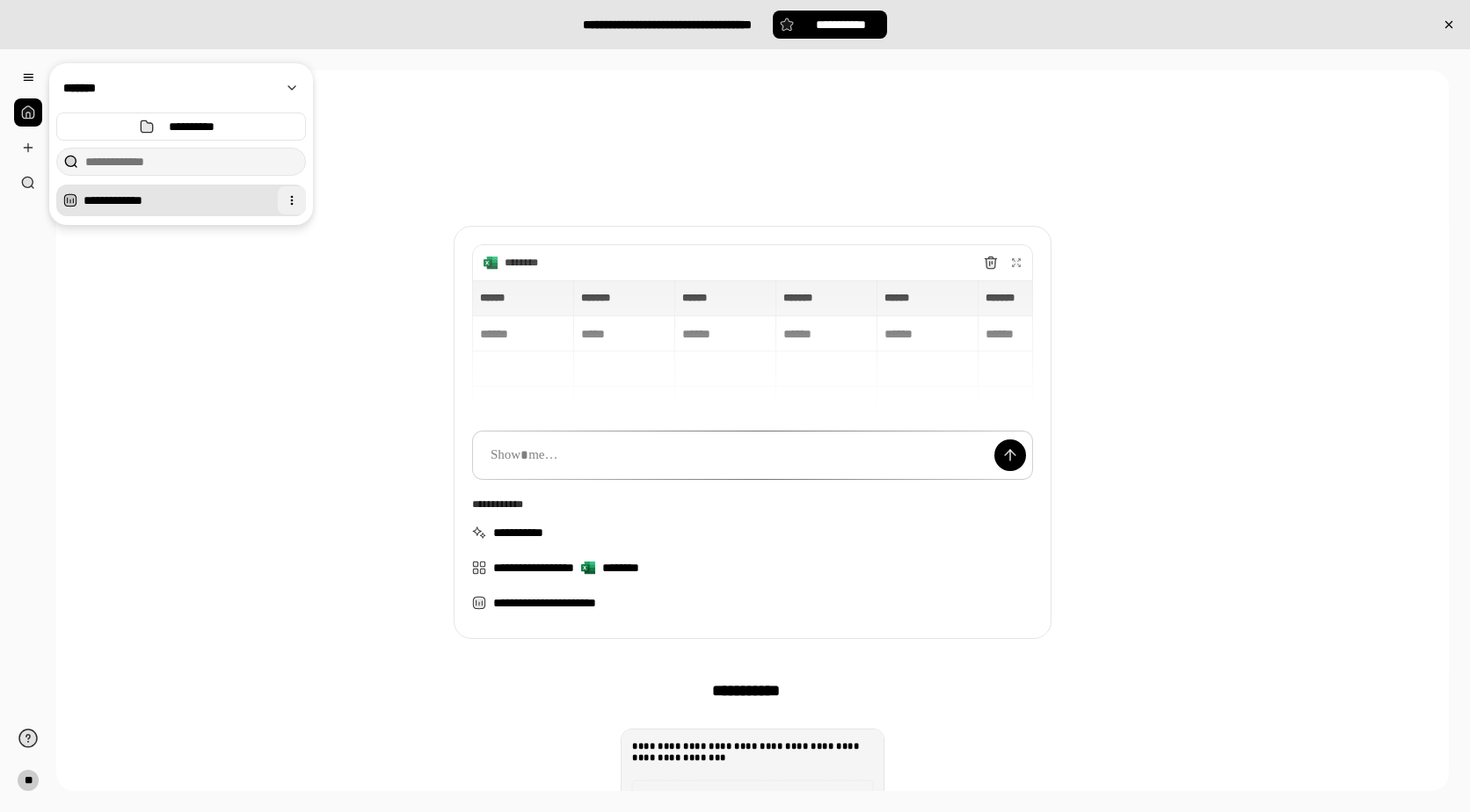 click at bounding box center (292, 200) 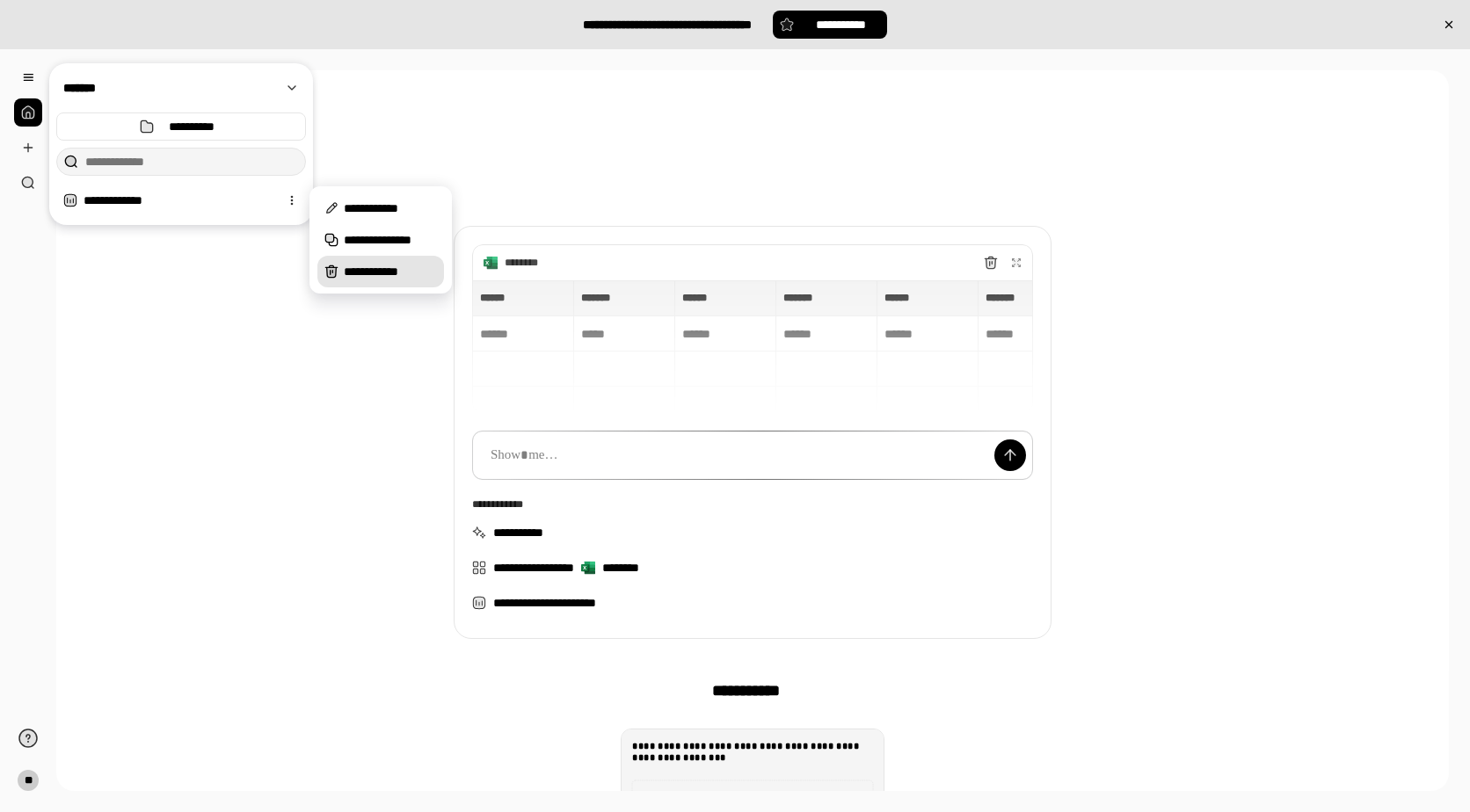 click on "**********" at bounding box center (381, 272) 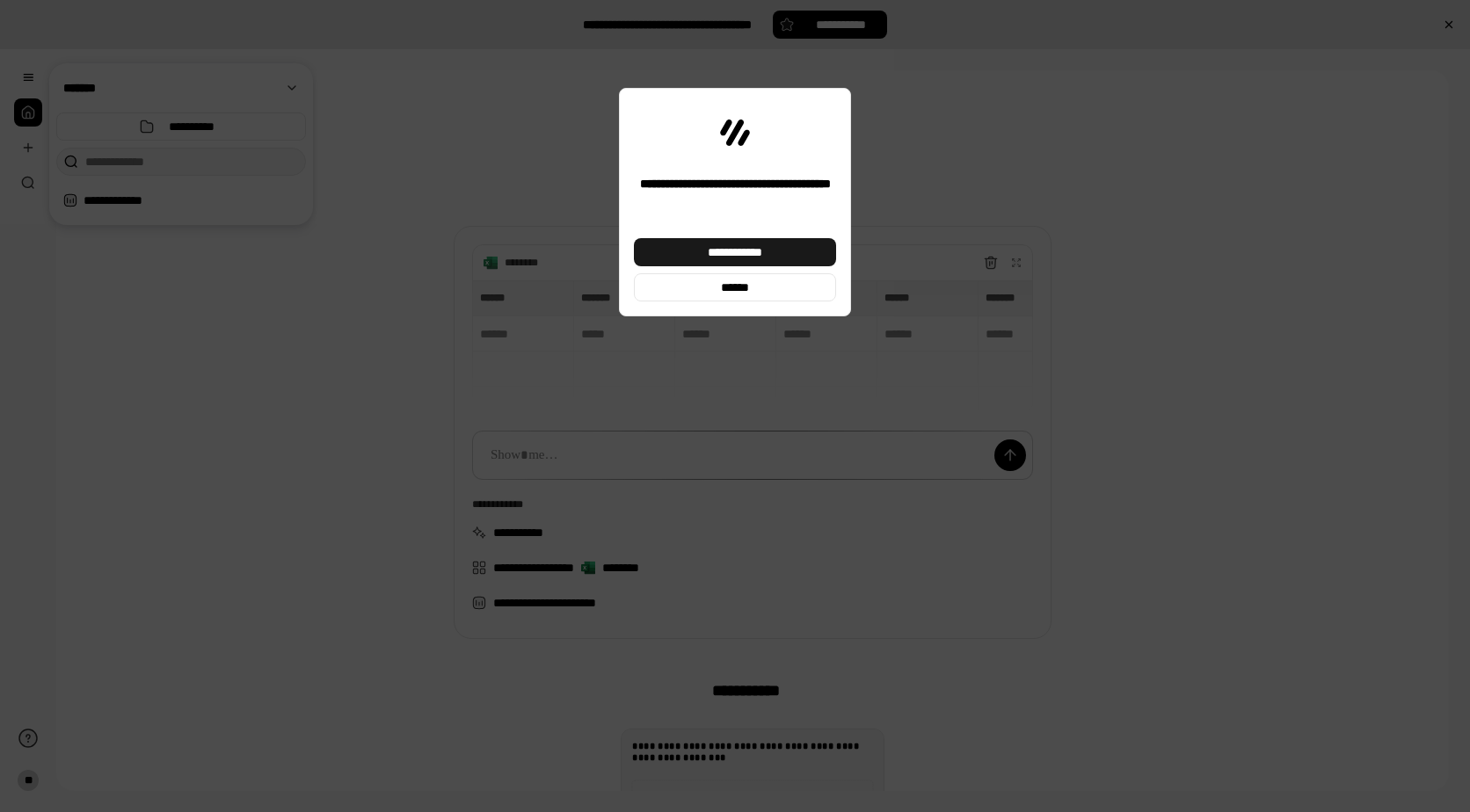click on "**********" at bounding box center (735, 252) 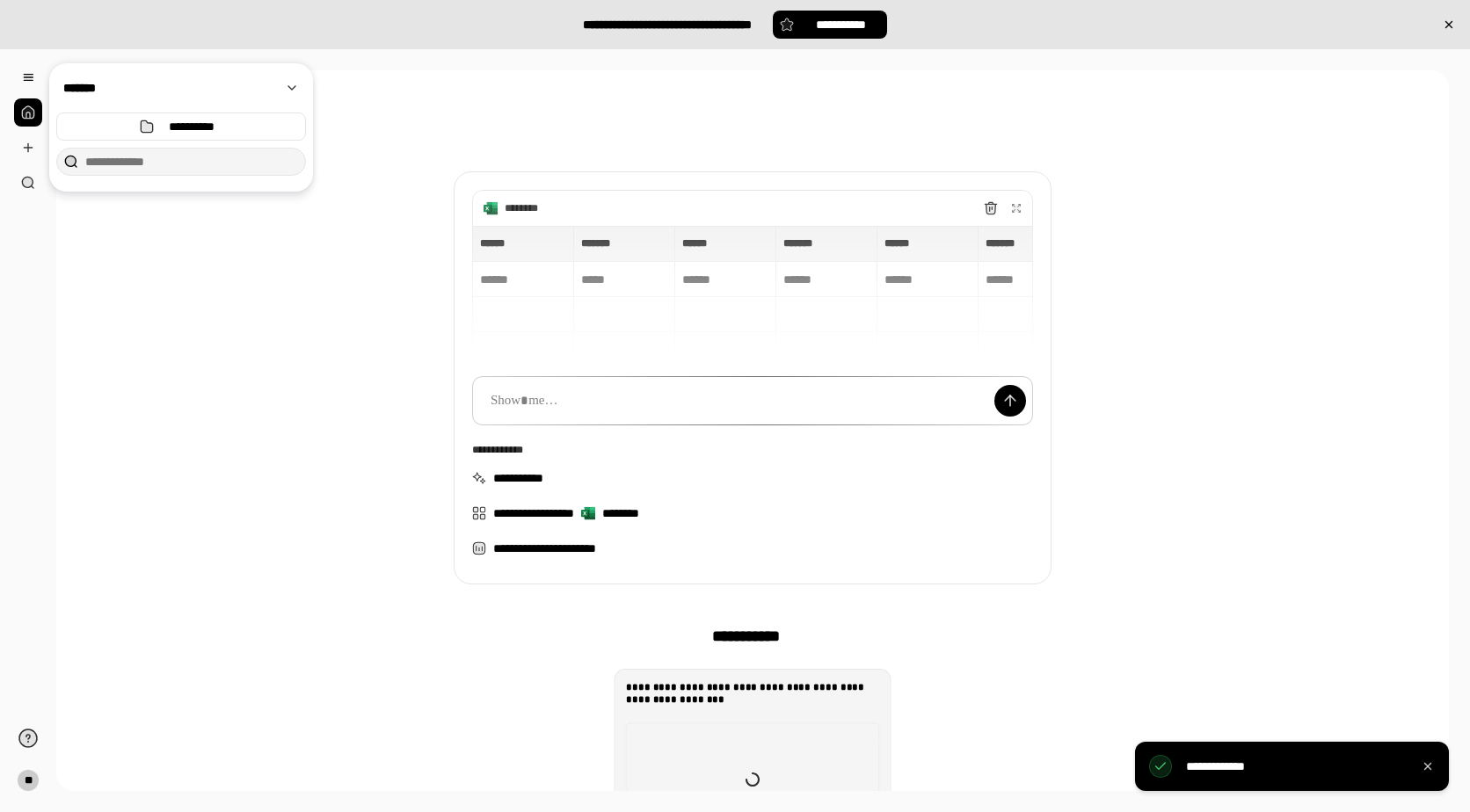 scroll, scrollTop: 264, scrollLeft: 0, axis: vertical 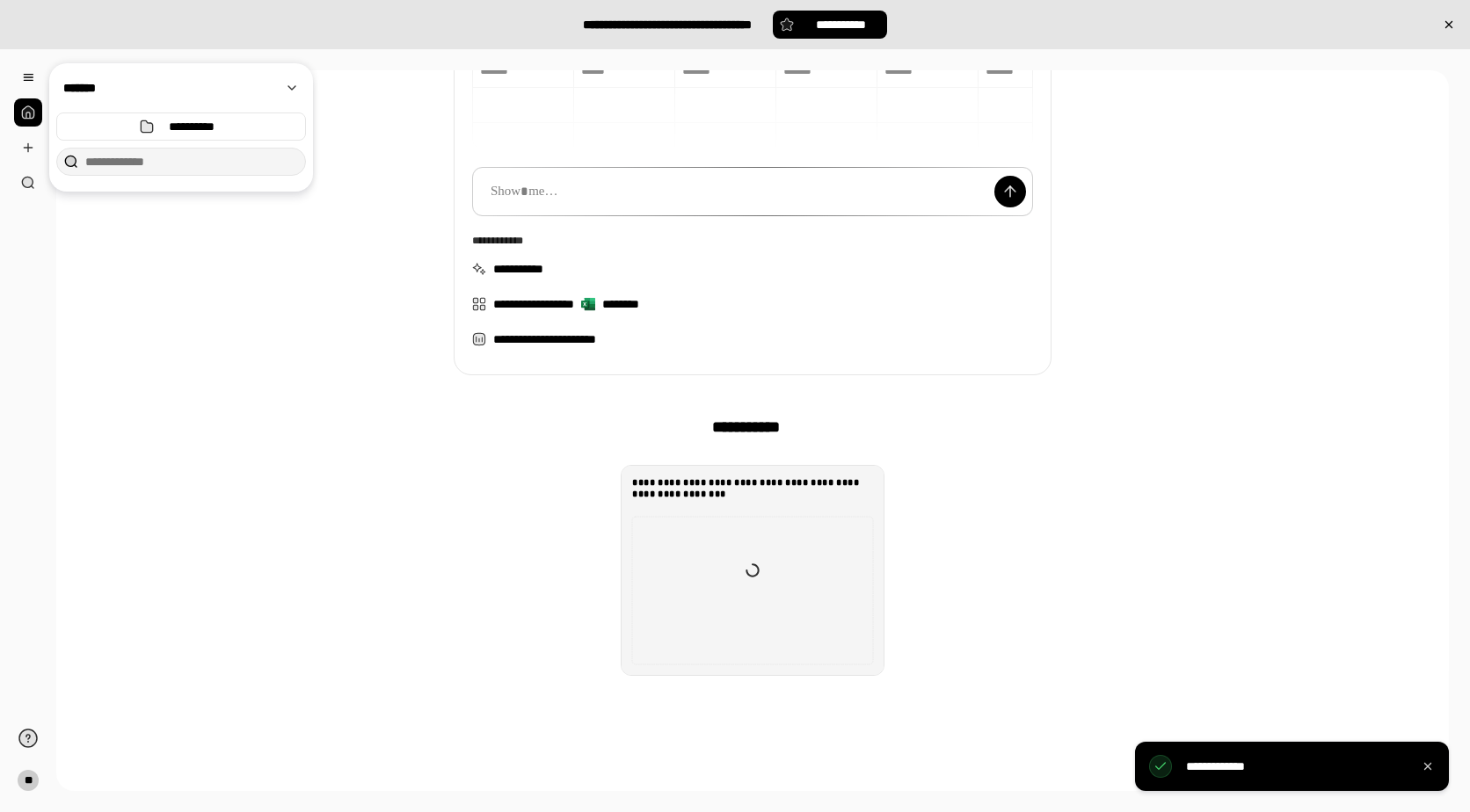 click on "**********" at bounding box center [753, 570] 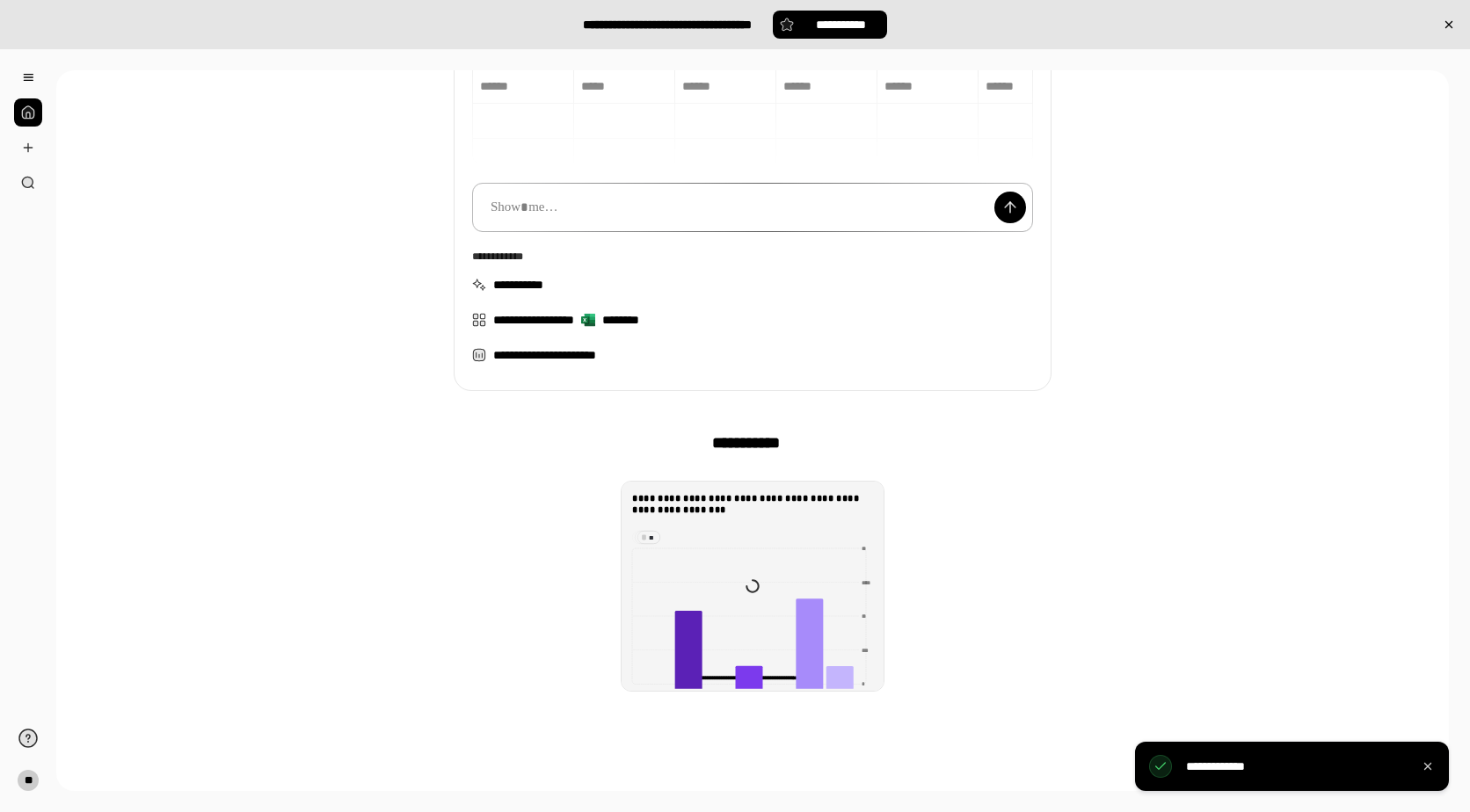 scroll, scrollTop: 264, scrollLeft: 0, axis: vertical 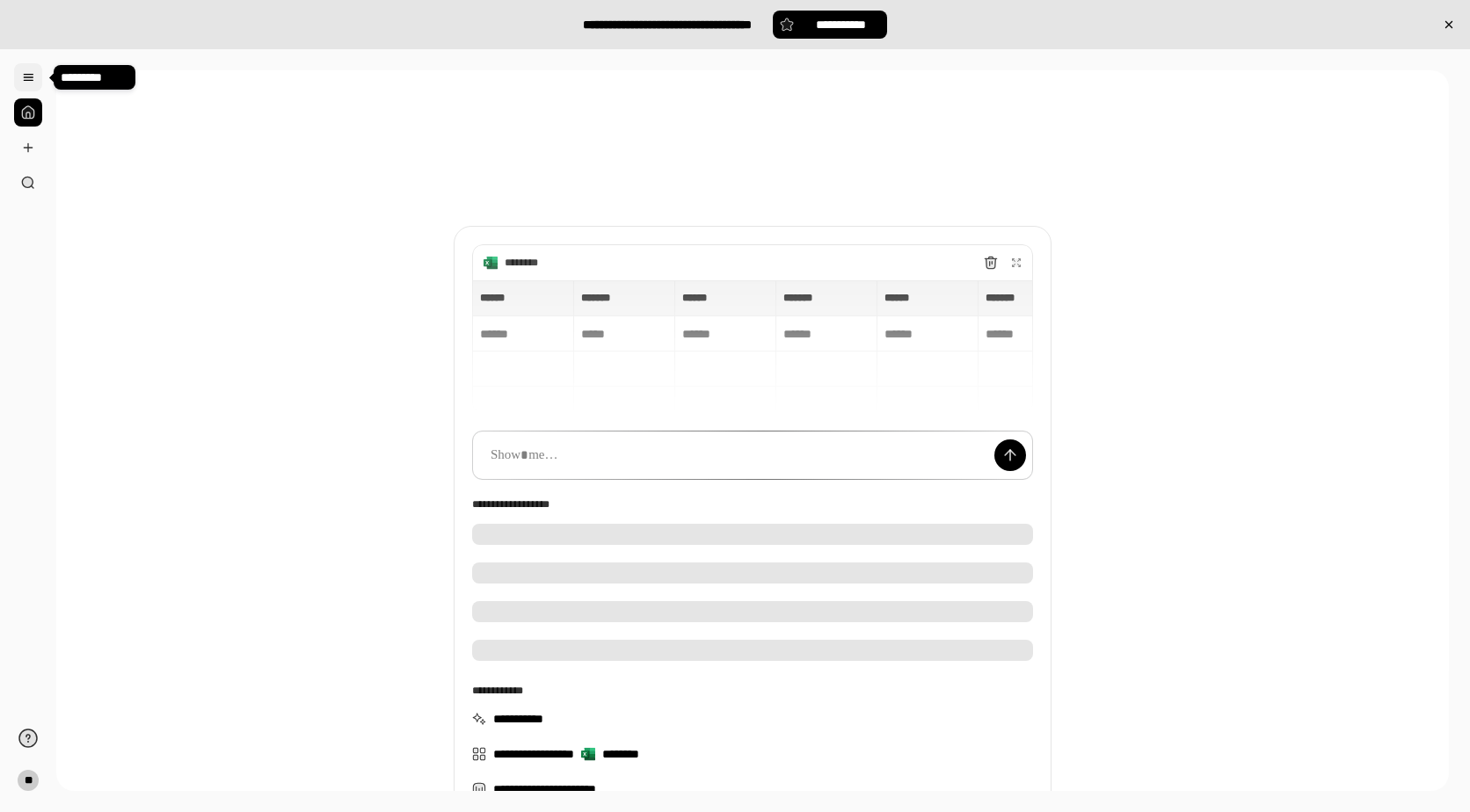 click at bounding box center [28, 77] 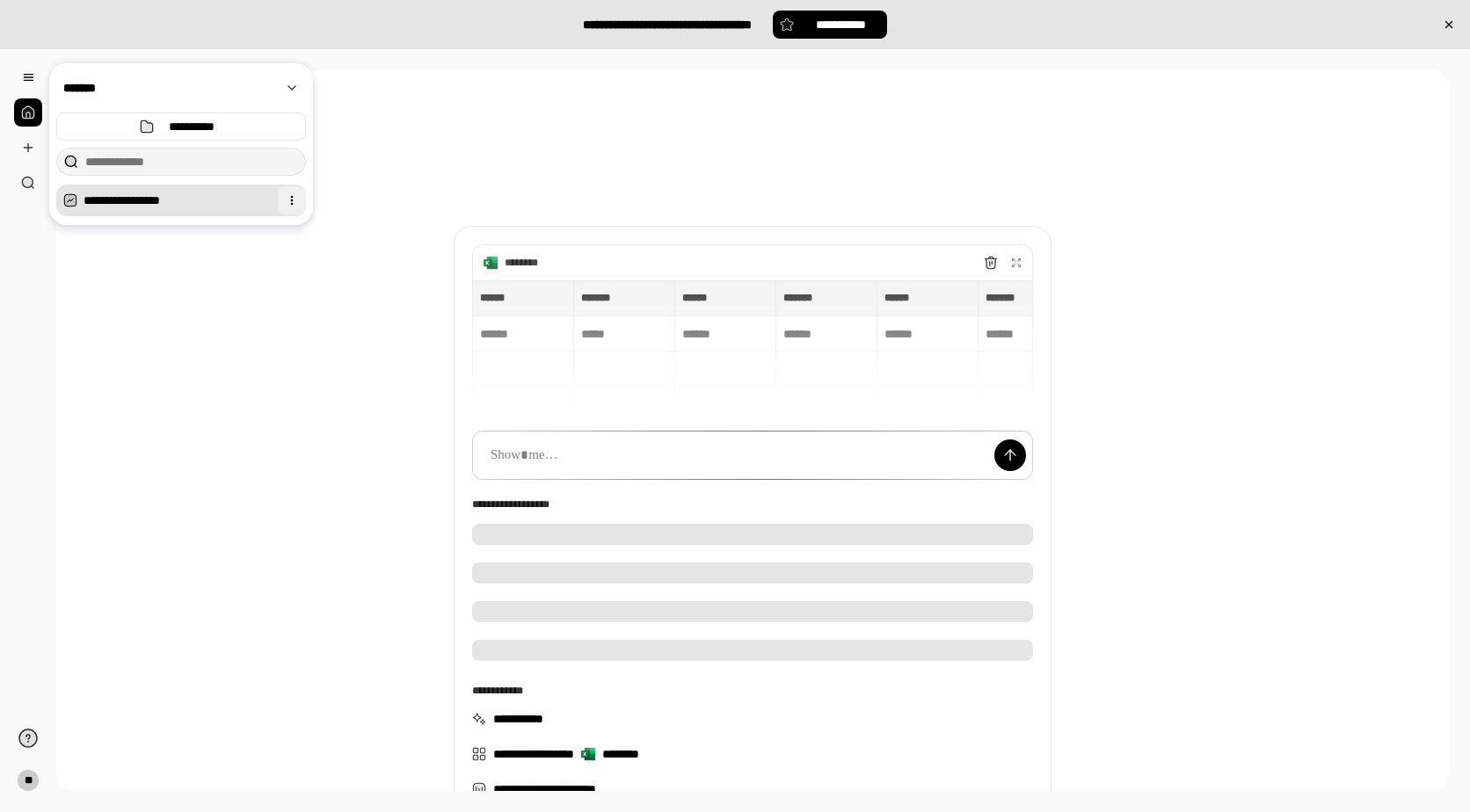 click at bounding box center (292, 200) 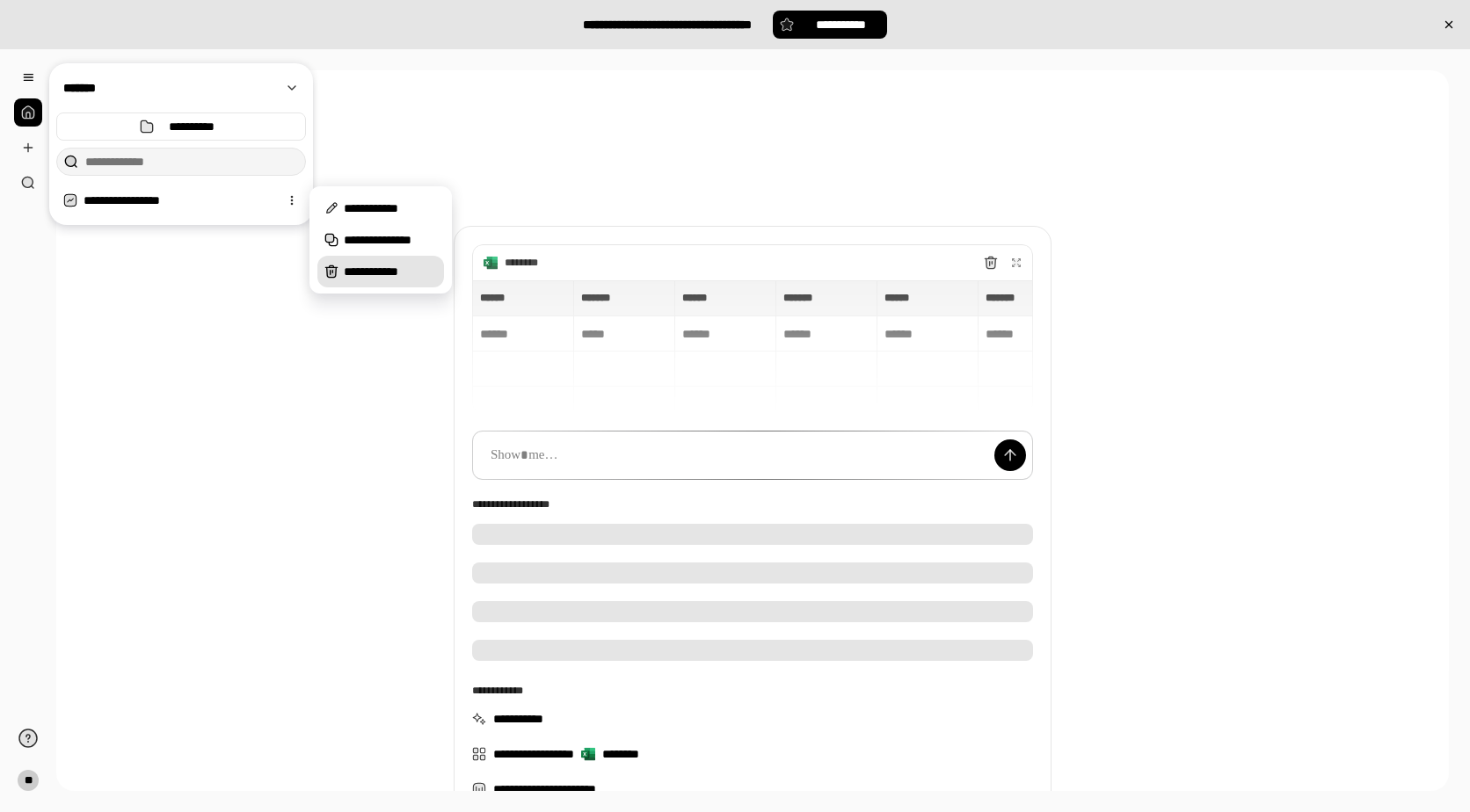 click on "**********" at bounding box center (390, 272) 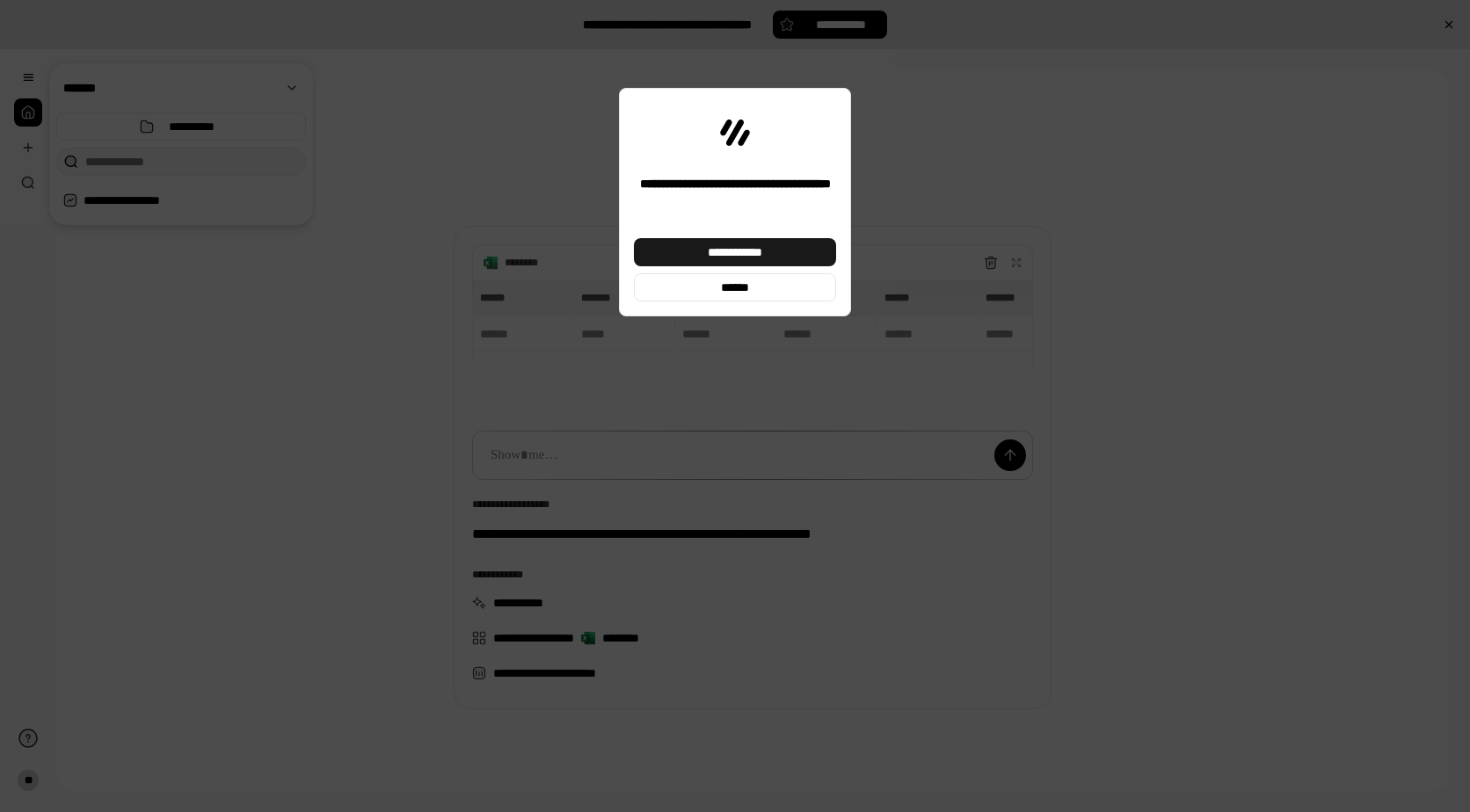 click on "**********" at bounding box center (735, 252) 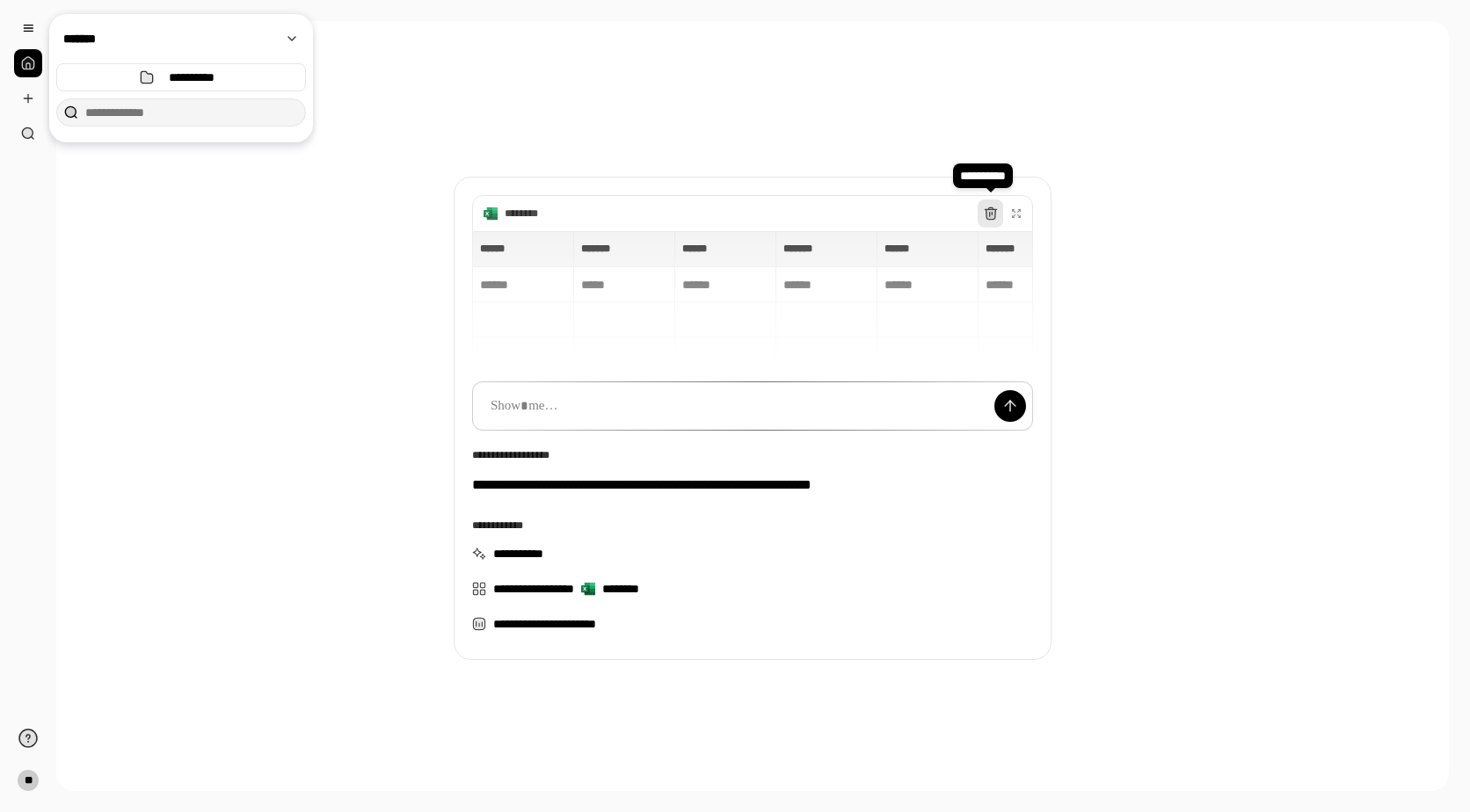 click 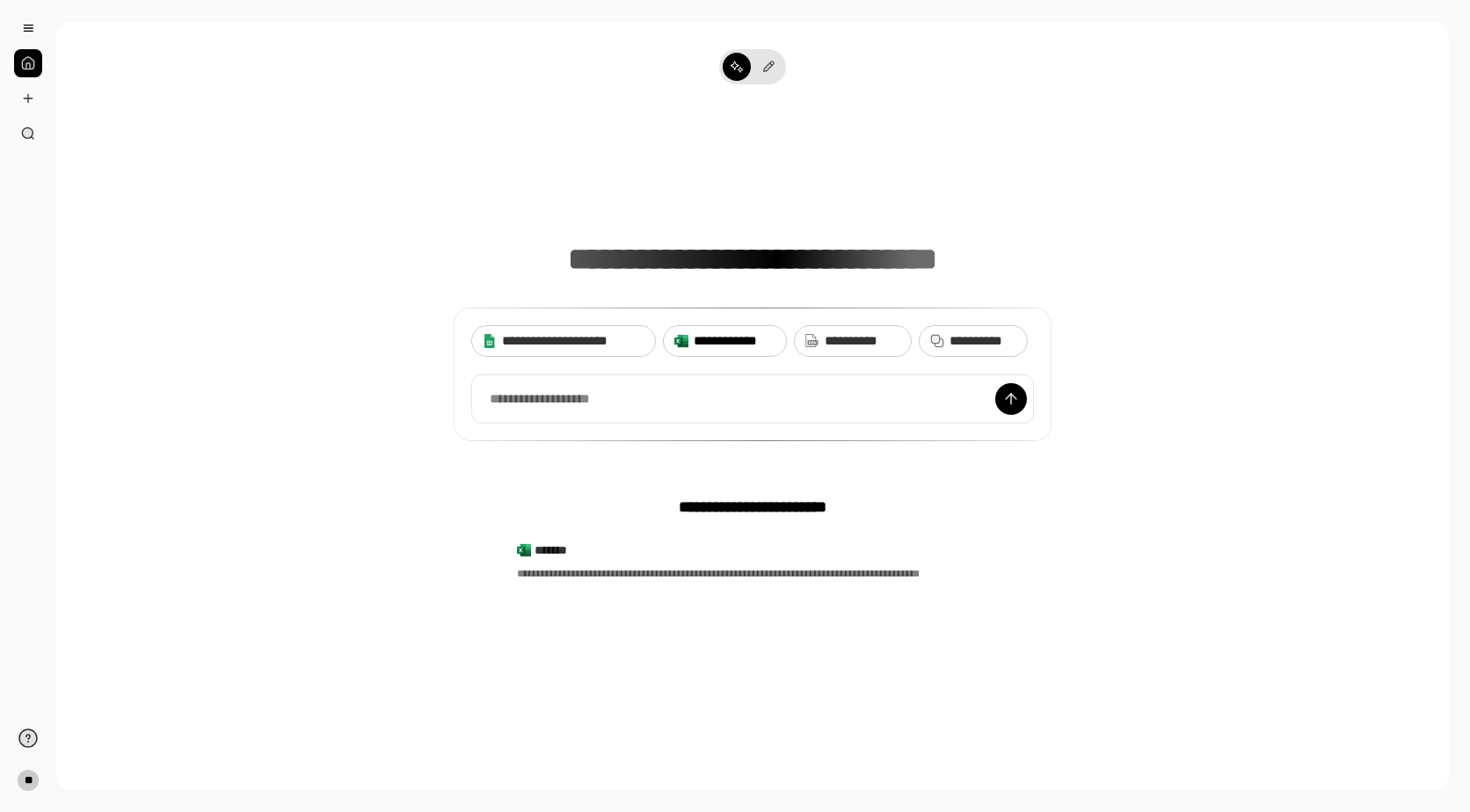 click on "**********" at bounding box center (724, 341) 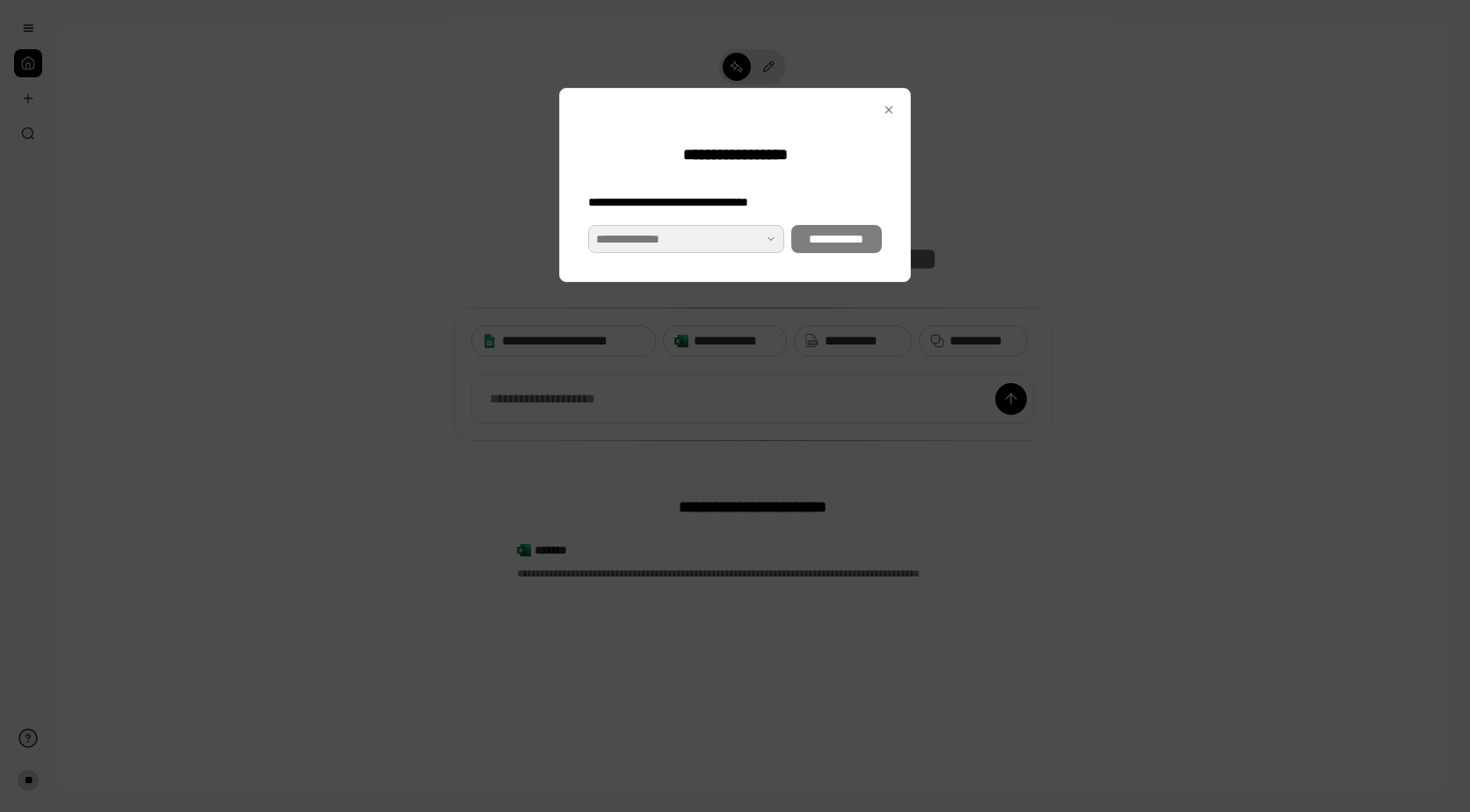 click at bounding box center (686, 239) 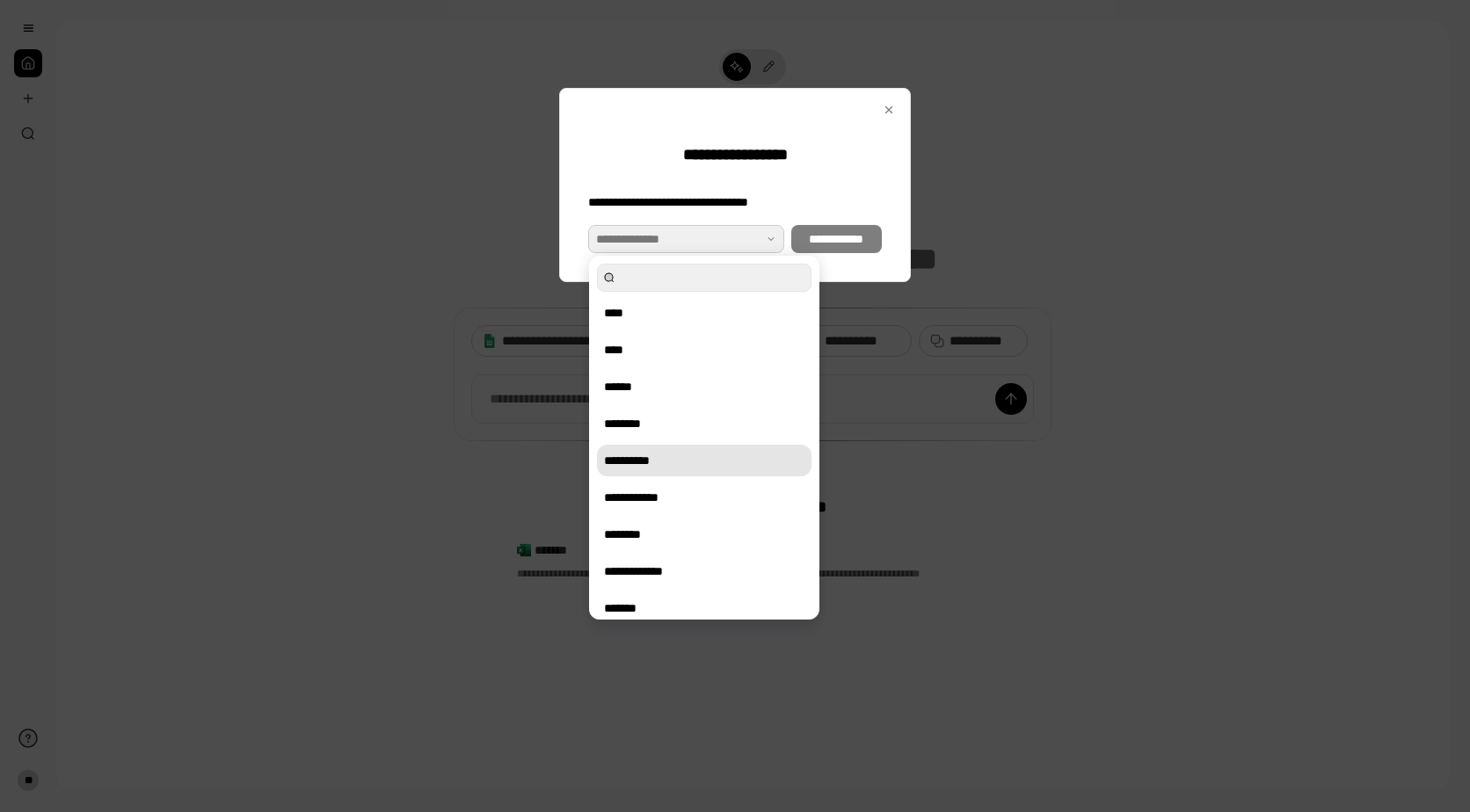 scroll, scrollTop: 53, scrollLeft: 0, axis: vertical 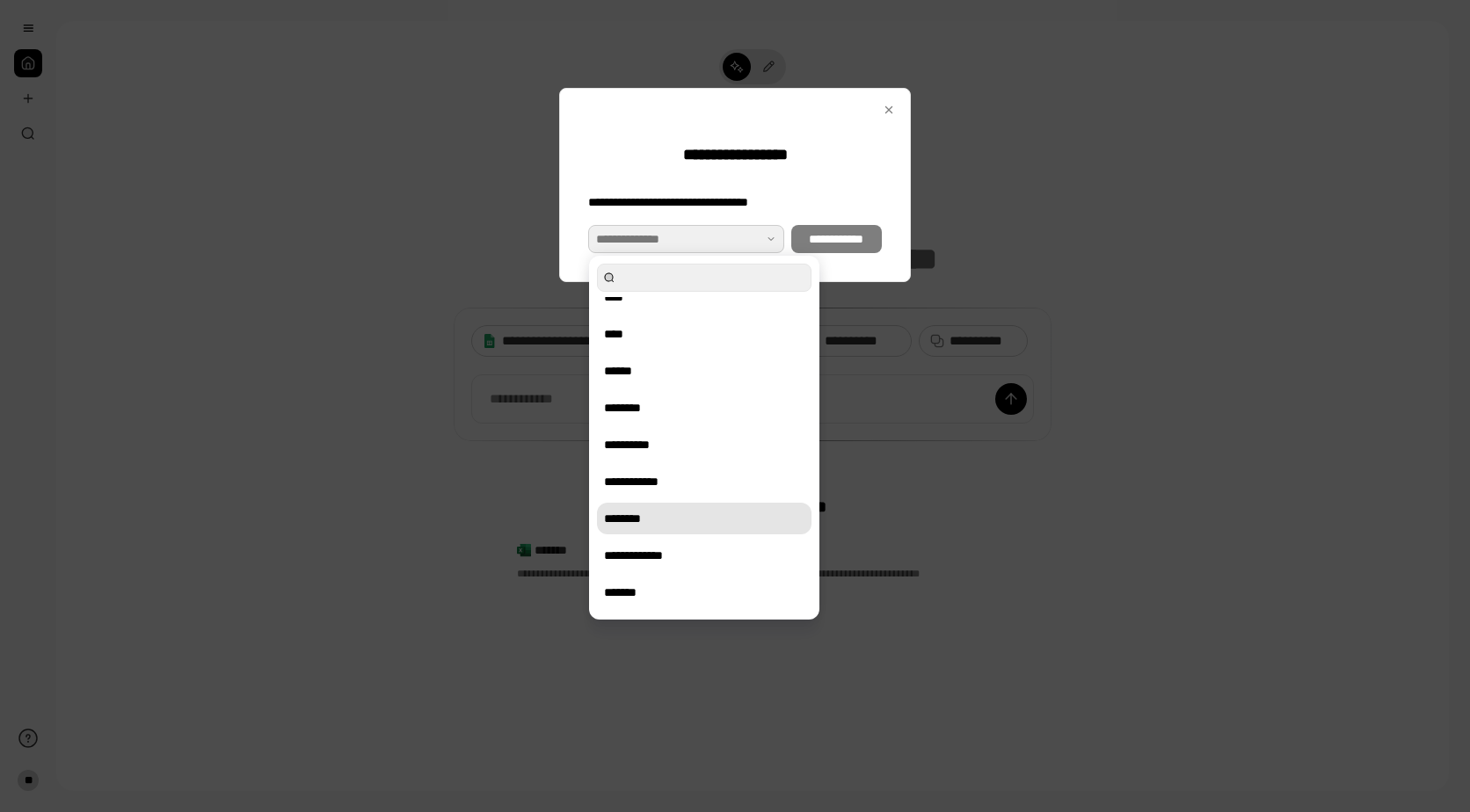 click on "********" at bounding box center [704, 518] 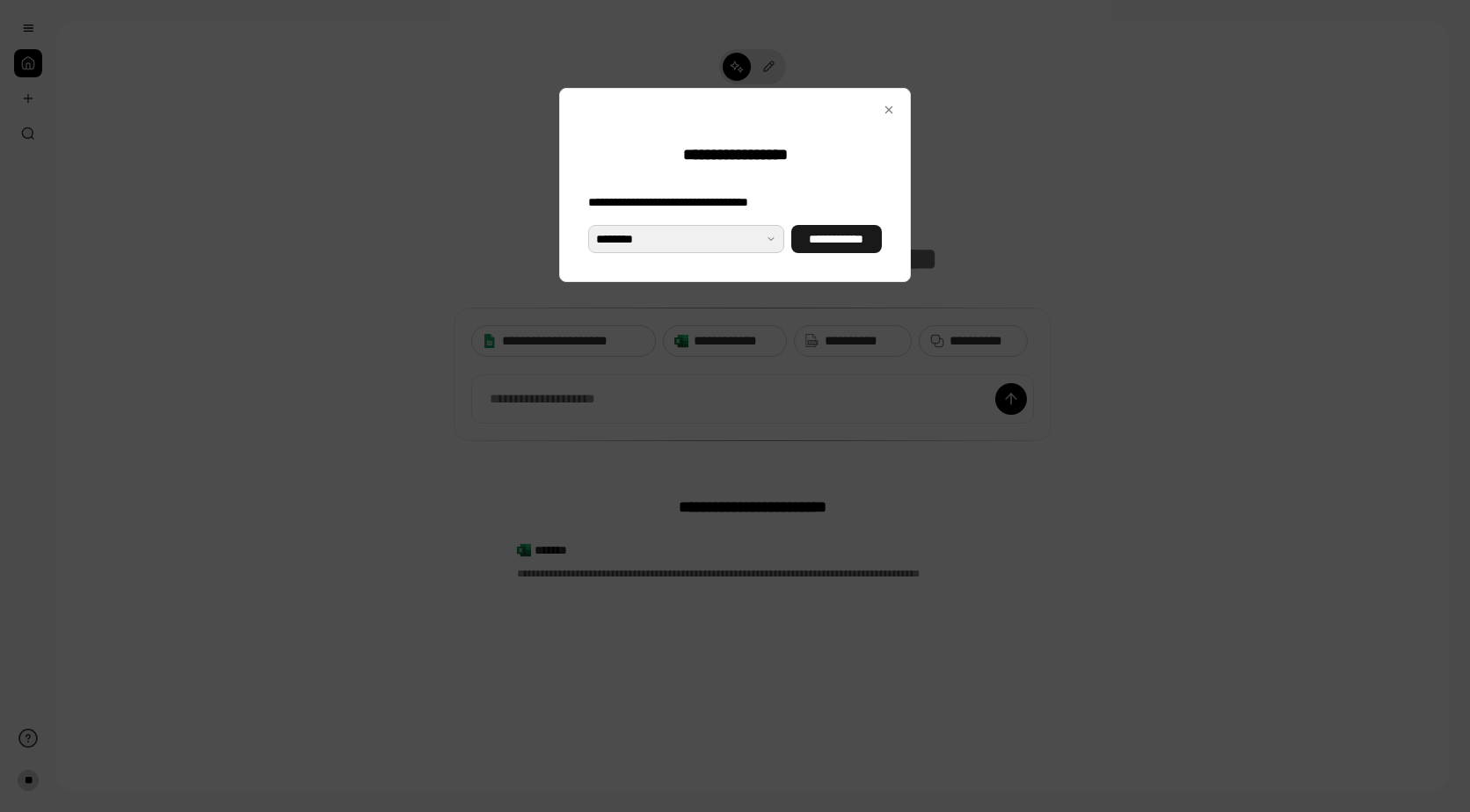 click on "**********" at bounding box center (836, 239) 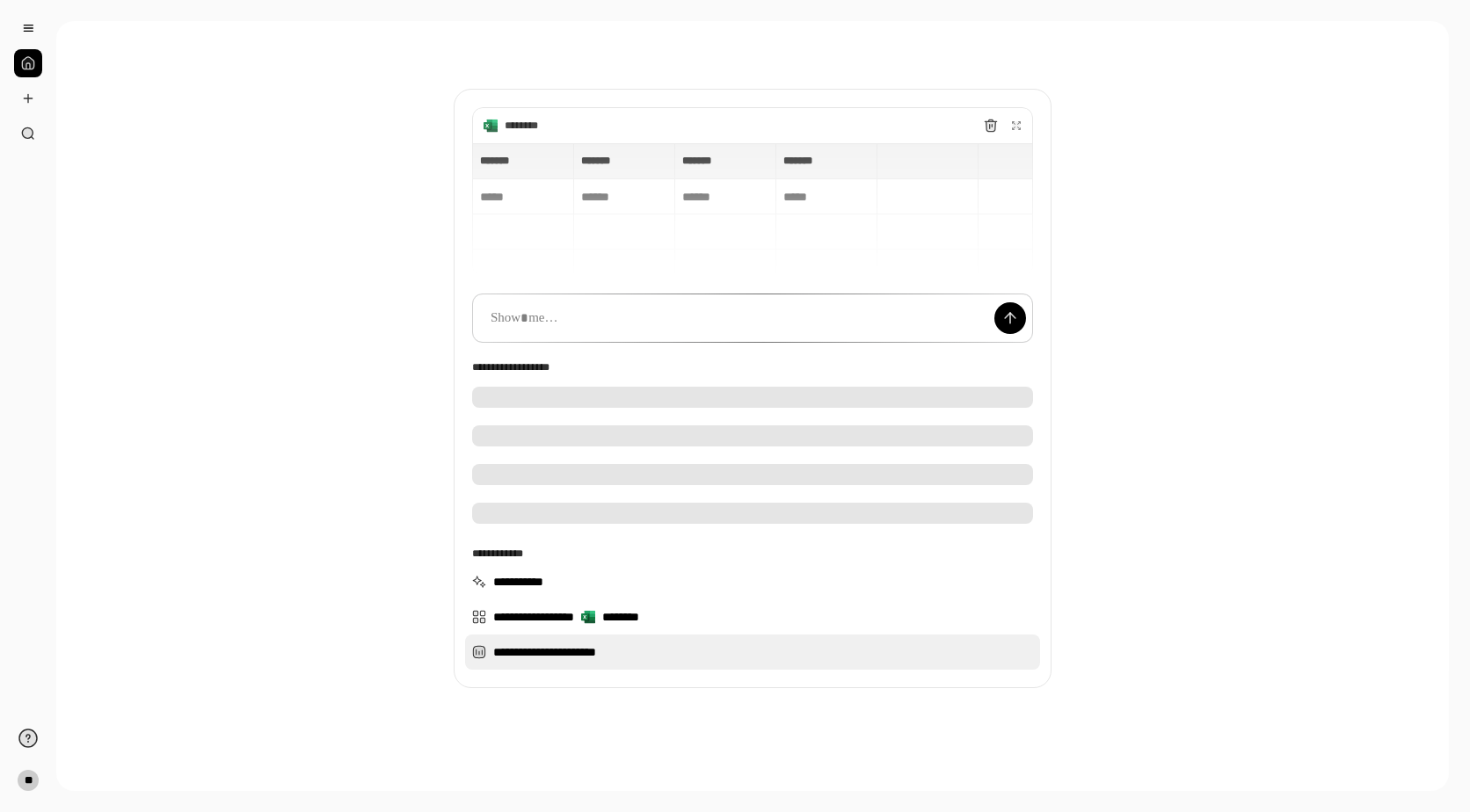 scroll, scrollTop: 0, scrollLeft: 0, axis: both 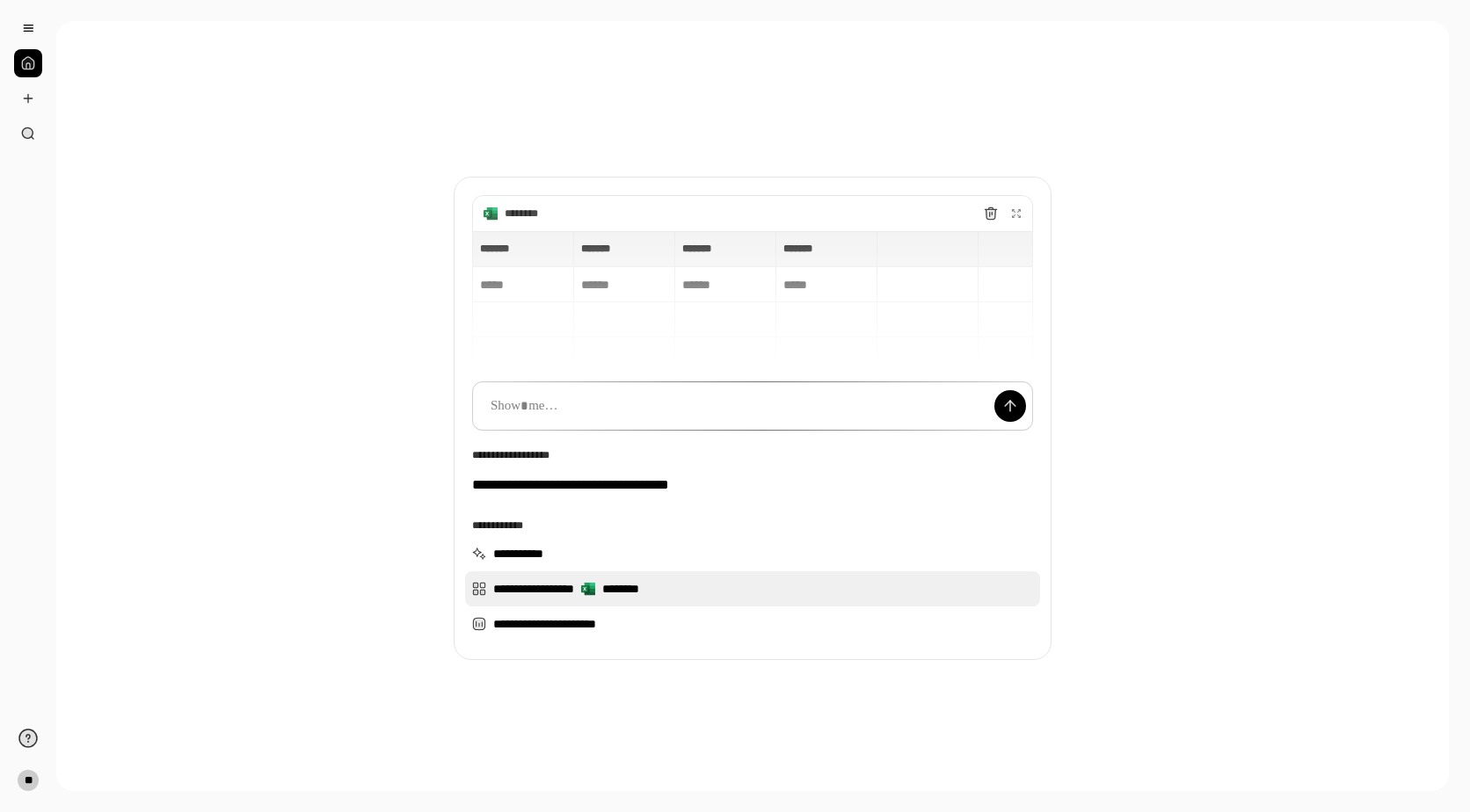 click on "**********" at bounding box center (753, 589) 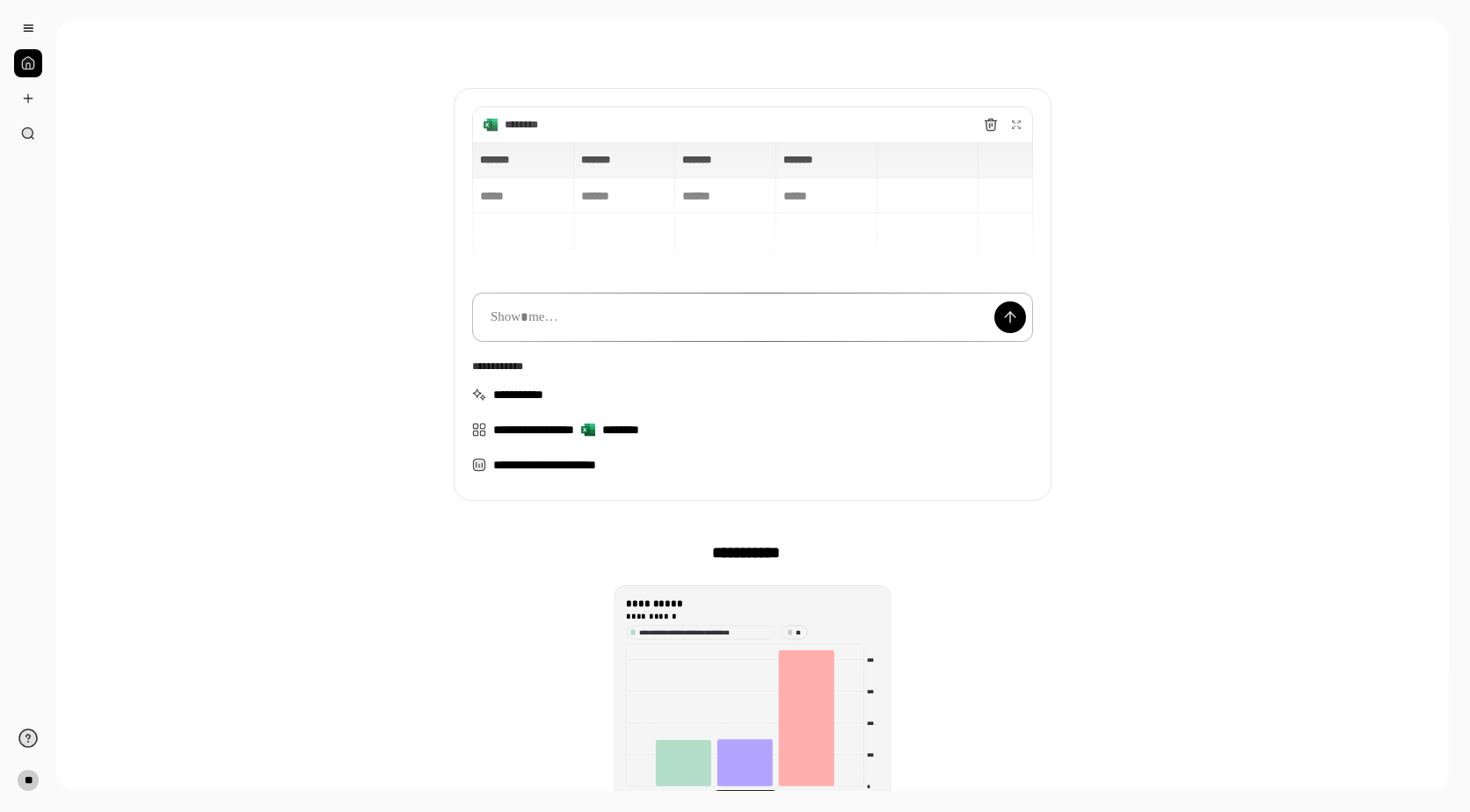 scroll, scrollTop: 88, scrollLeft: 0, axis: vertical 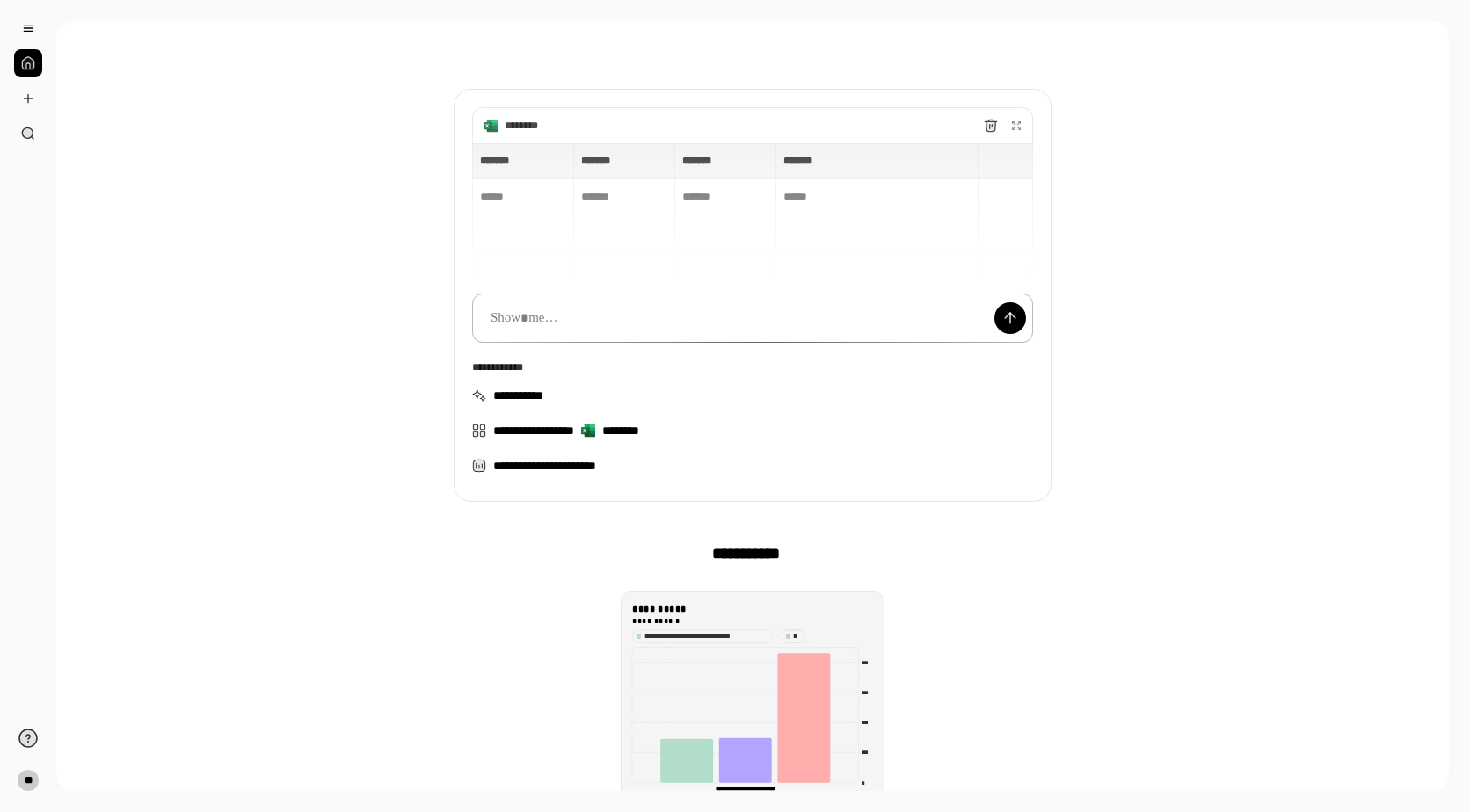 type 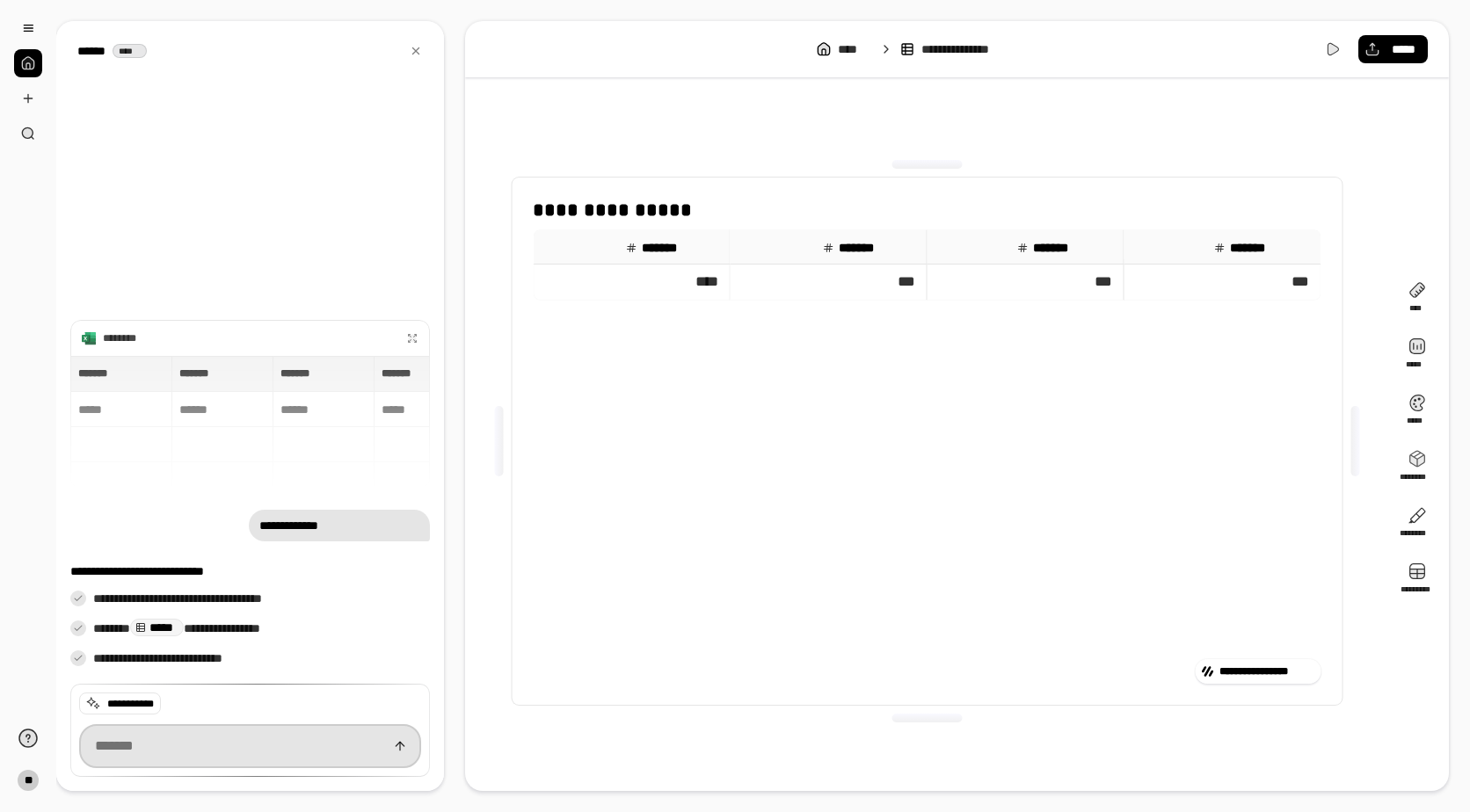 click at bounding box center (250, 746) 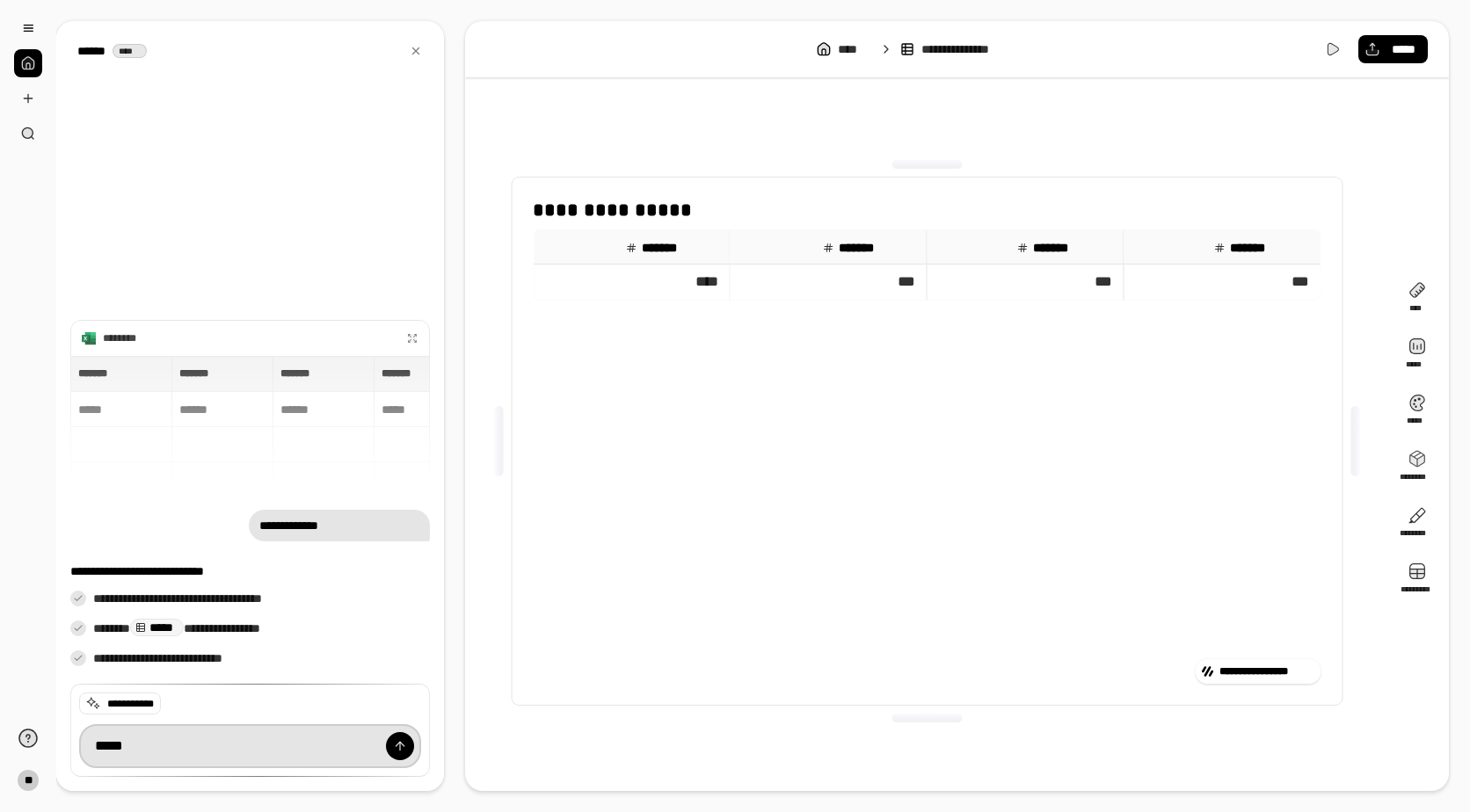 type on "*****" 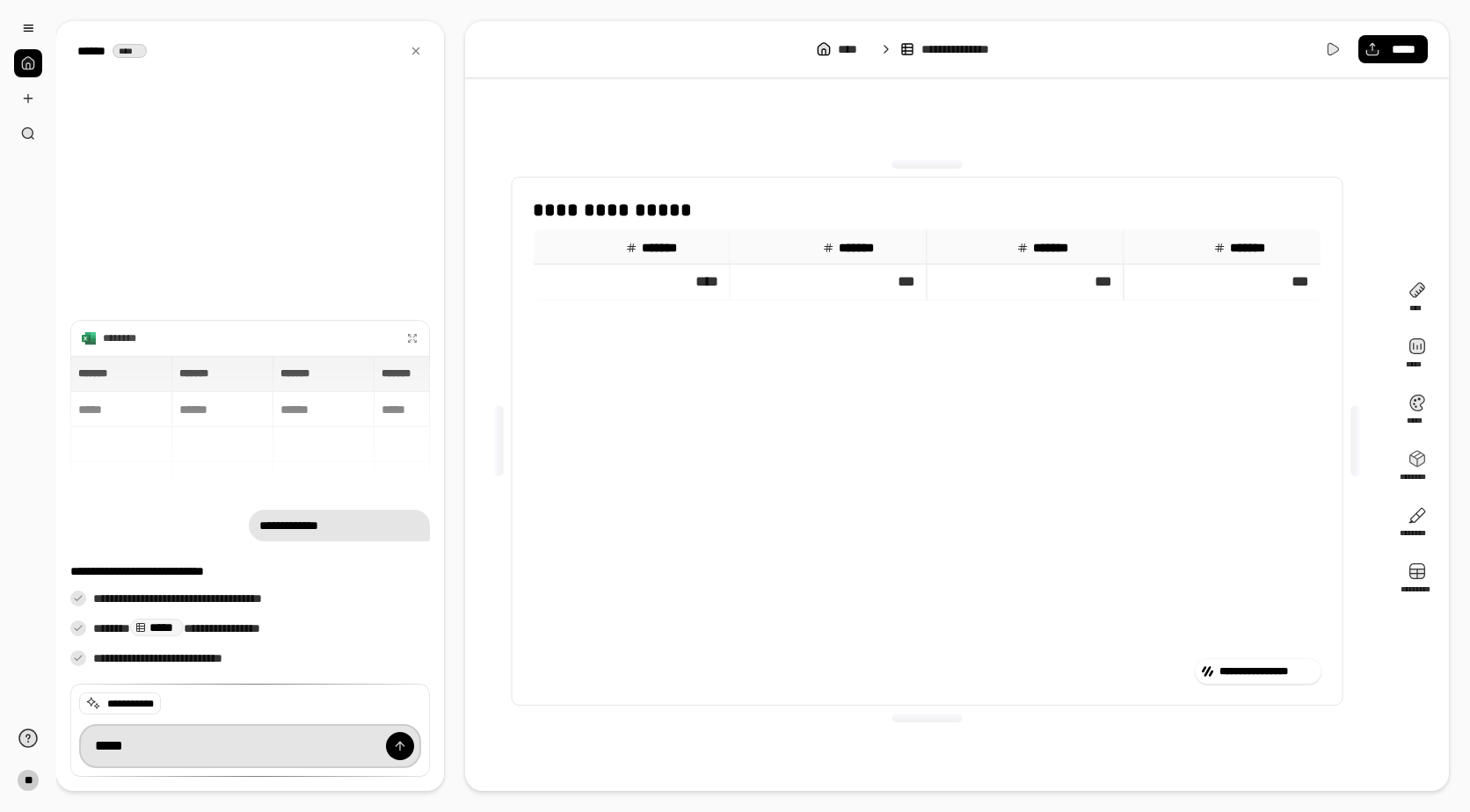 type 